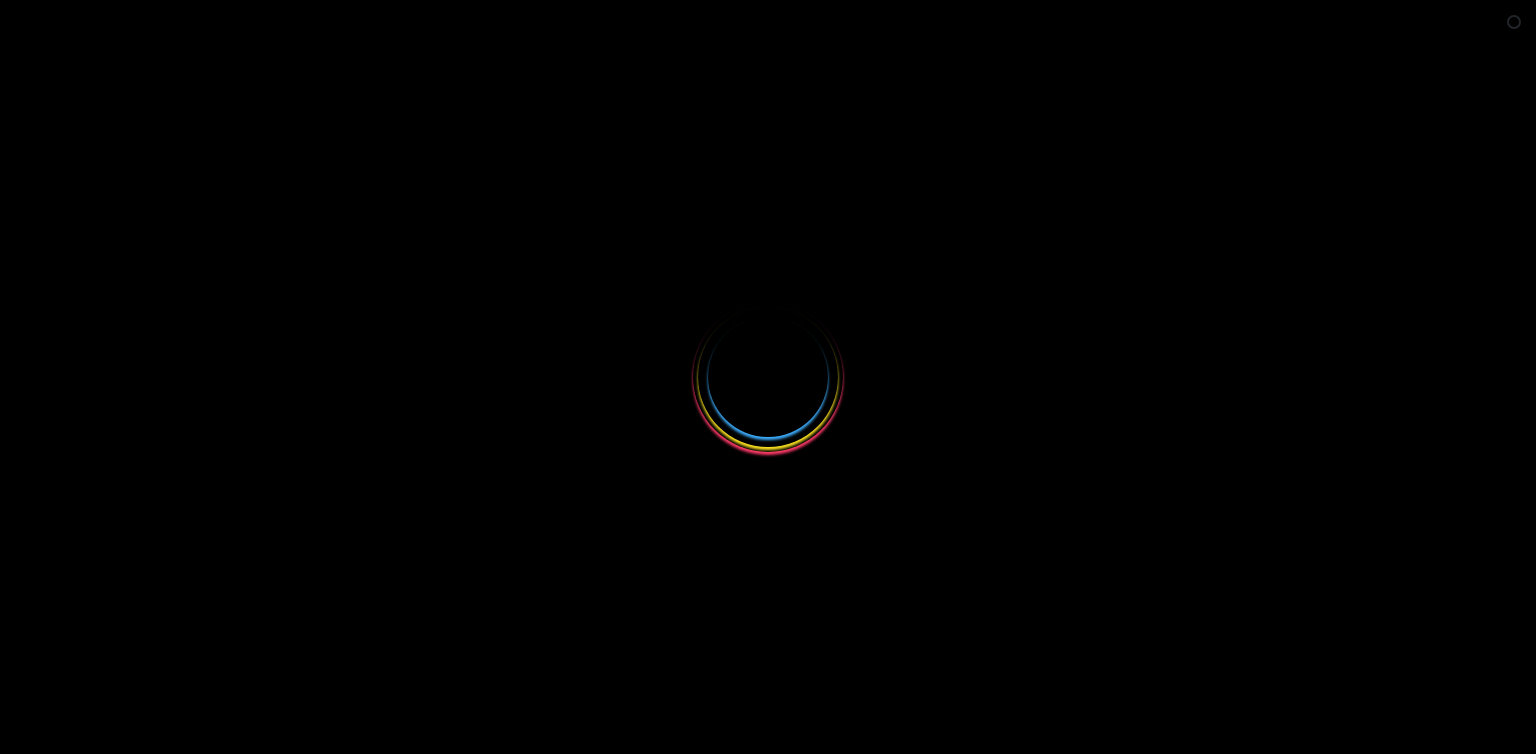 scroll, scrollTop: 0, scrollLeft: 0, axis: both 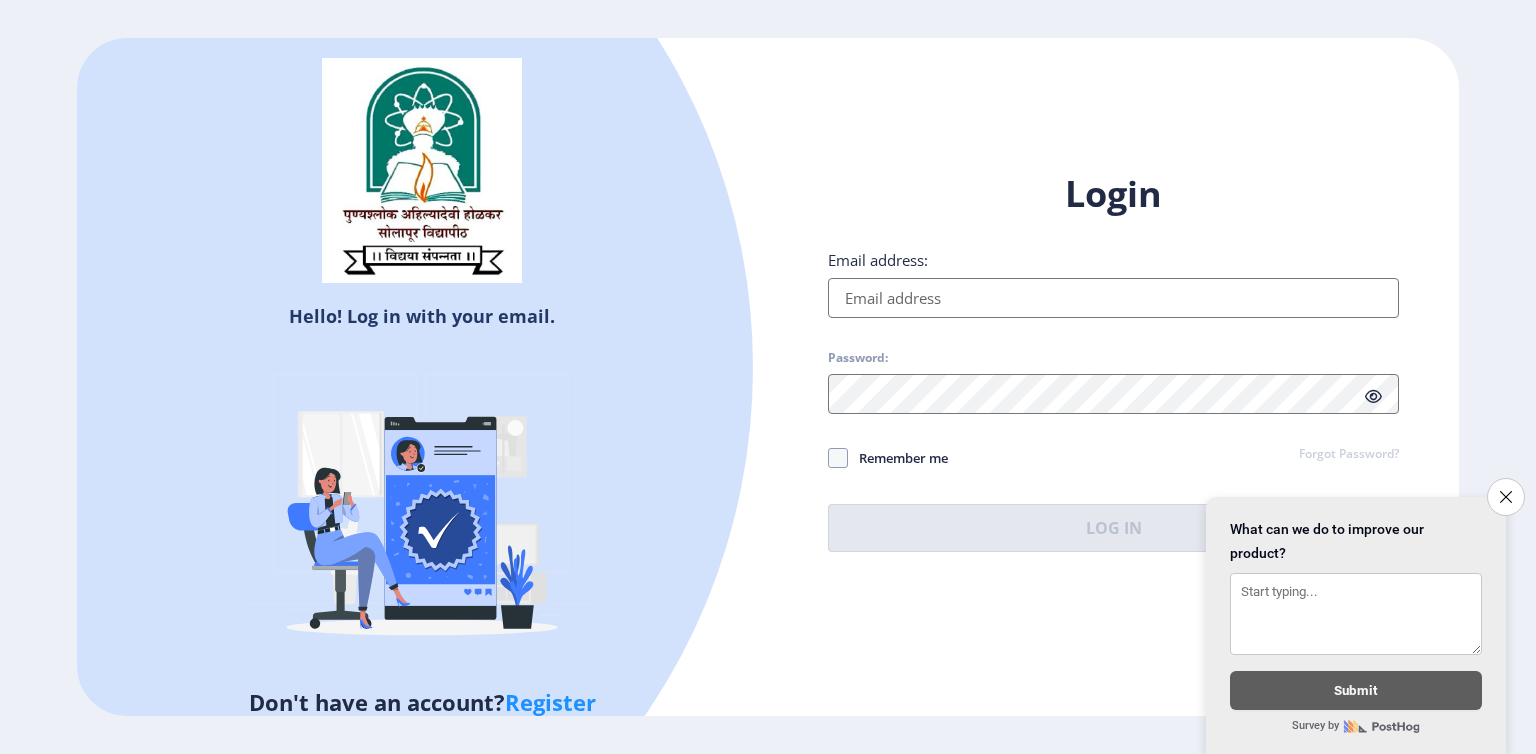 click on "Email address:" at bounding box center (1113, 298) 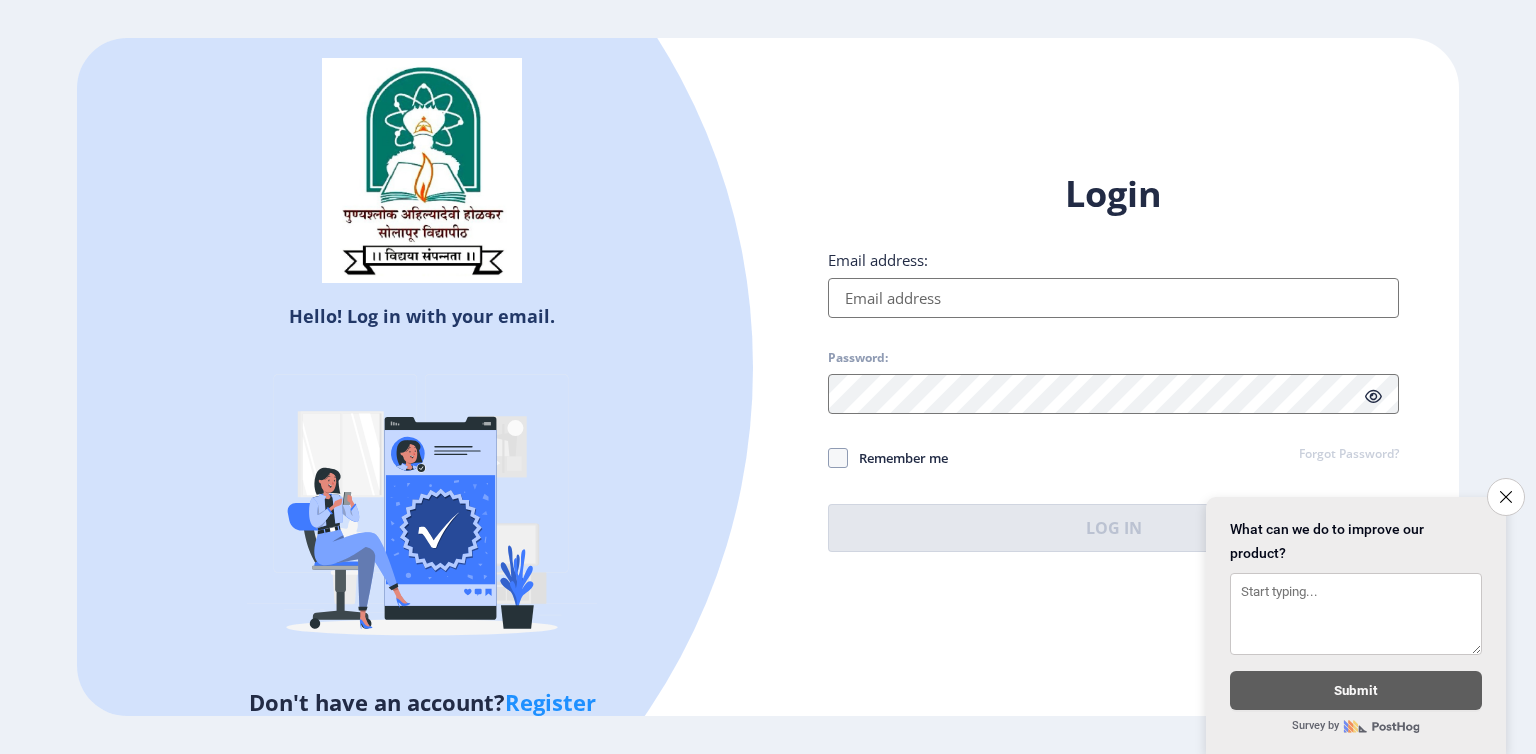 type on "[EMAIL_ADDRESS][DOMAIN_NAME]" 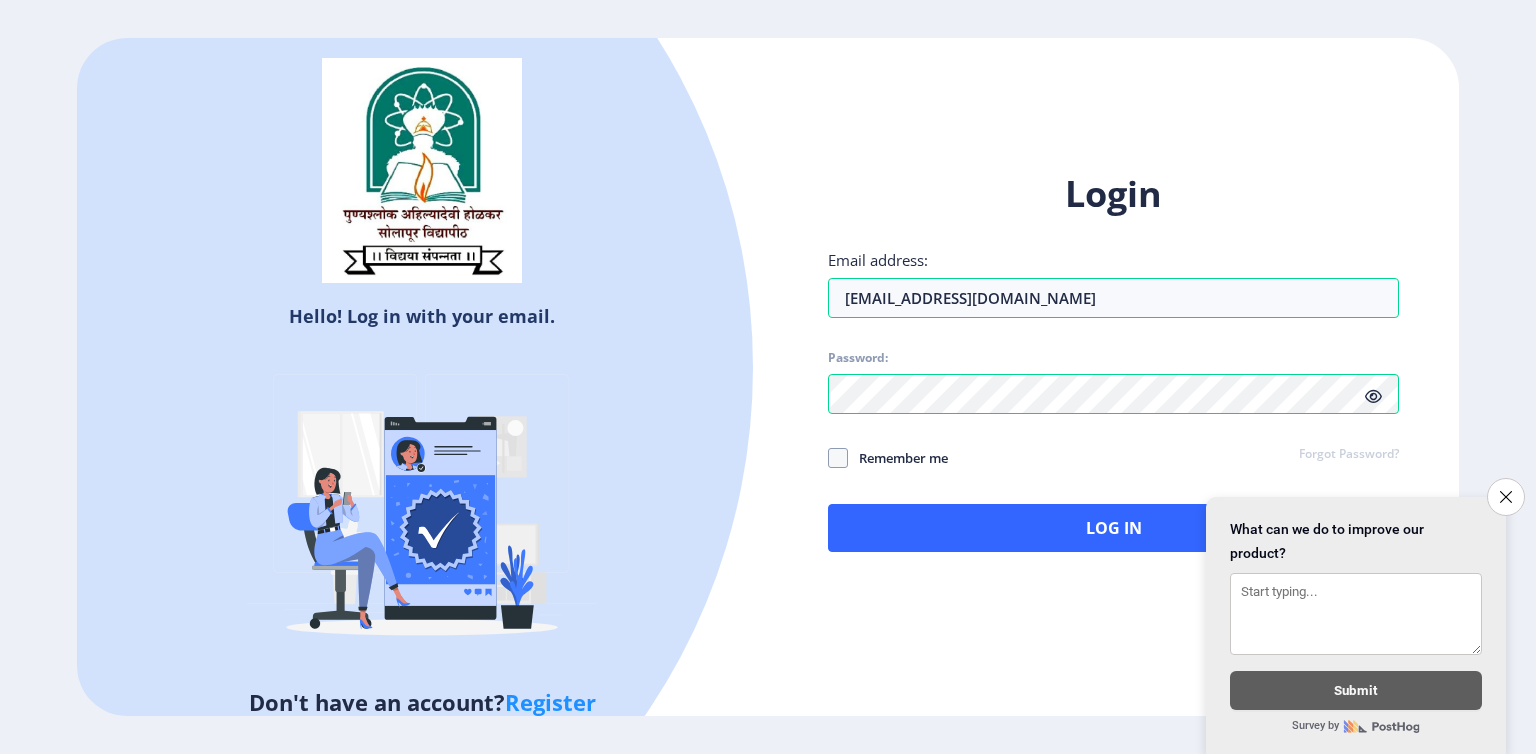 click 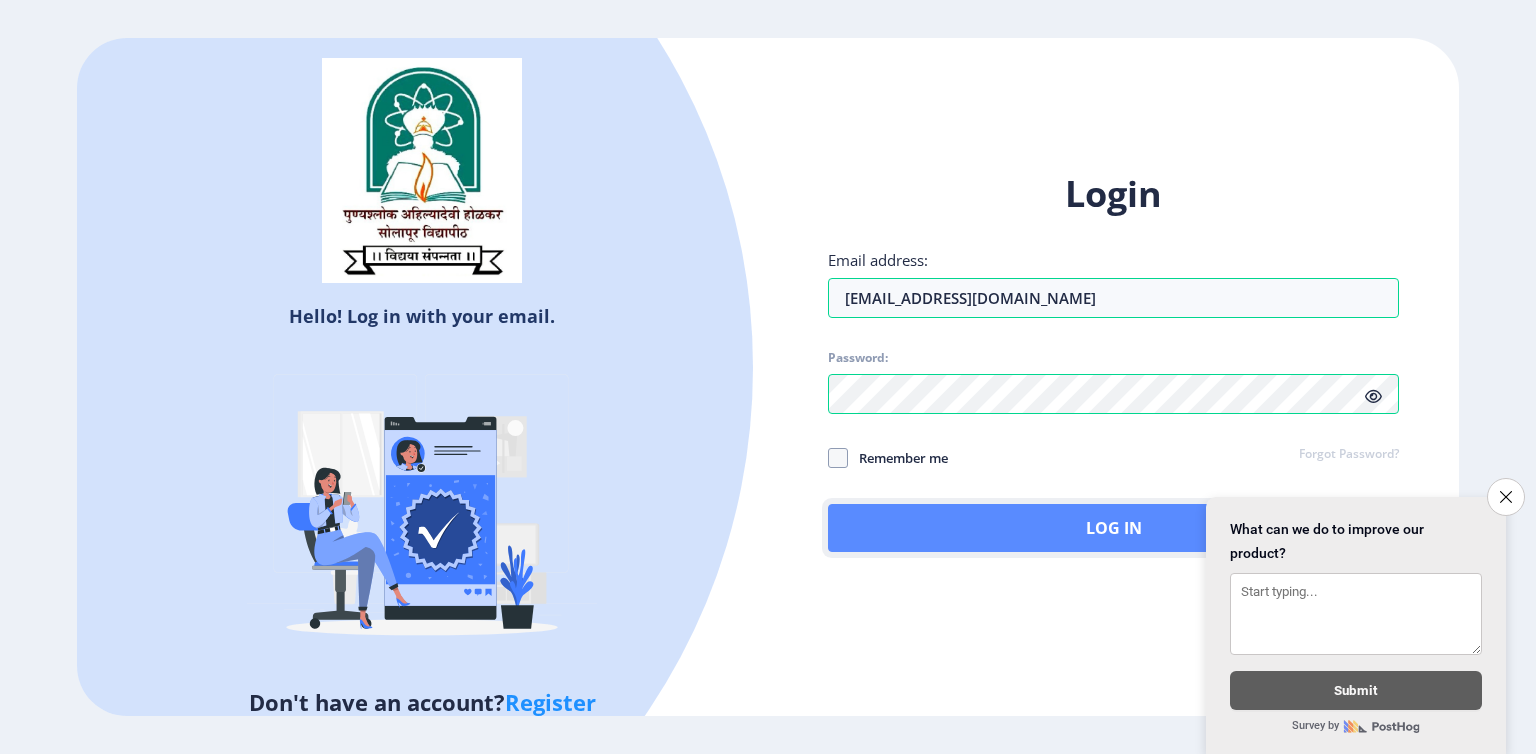 click on "Log In" 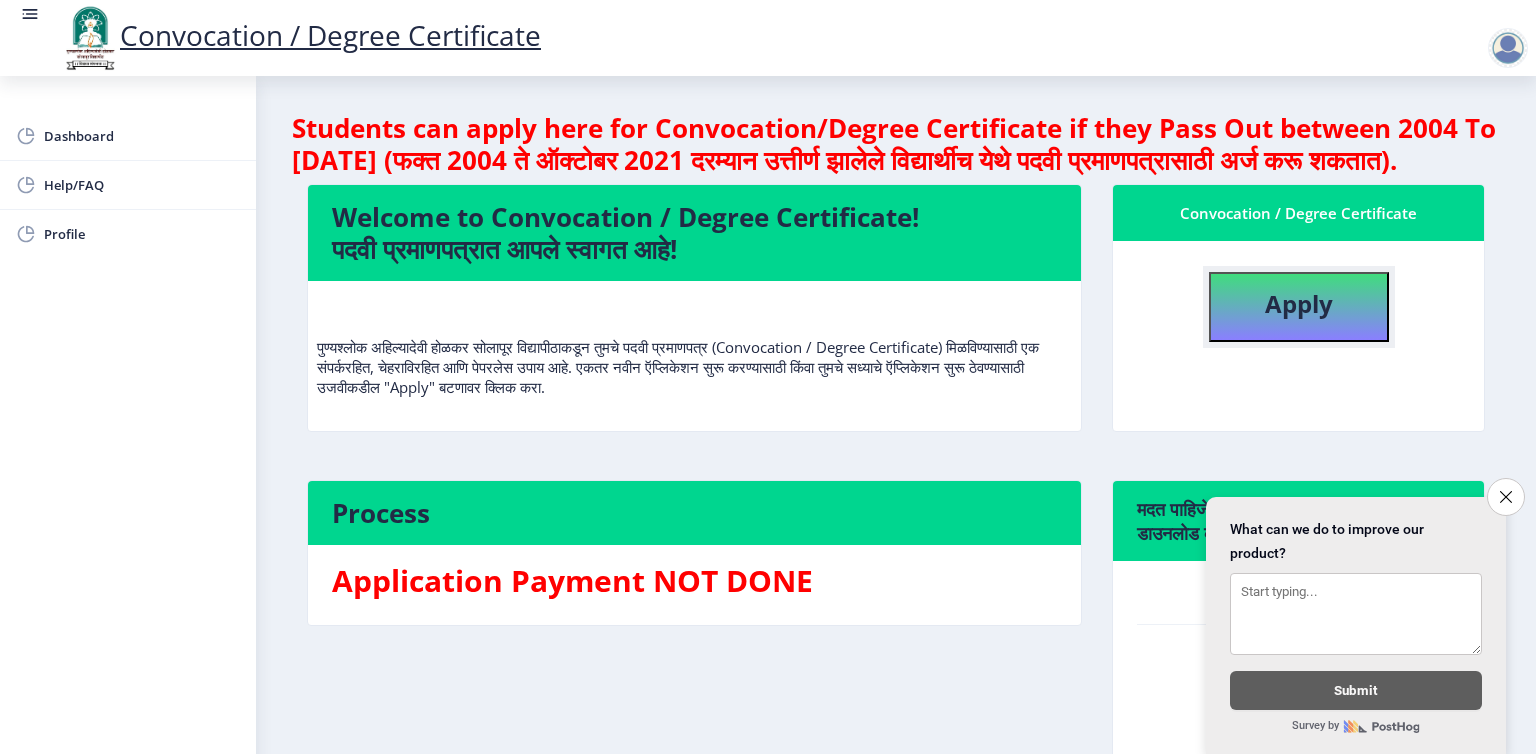 click on "Apply" 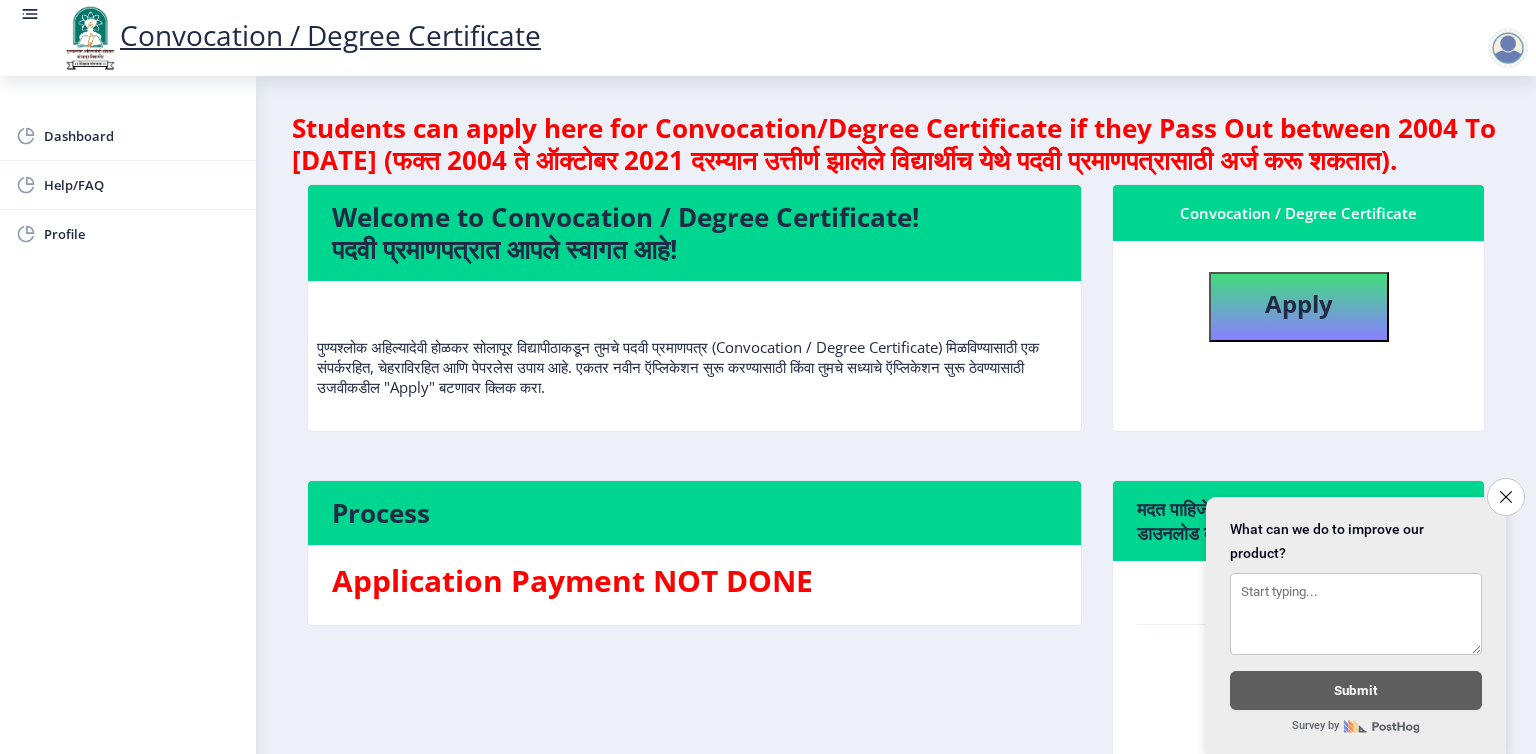 select 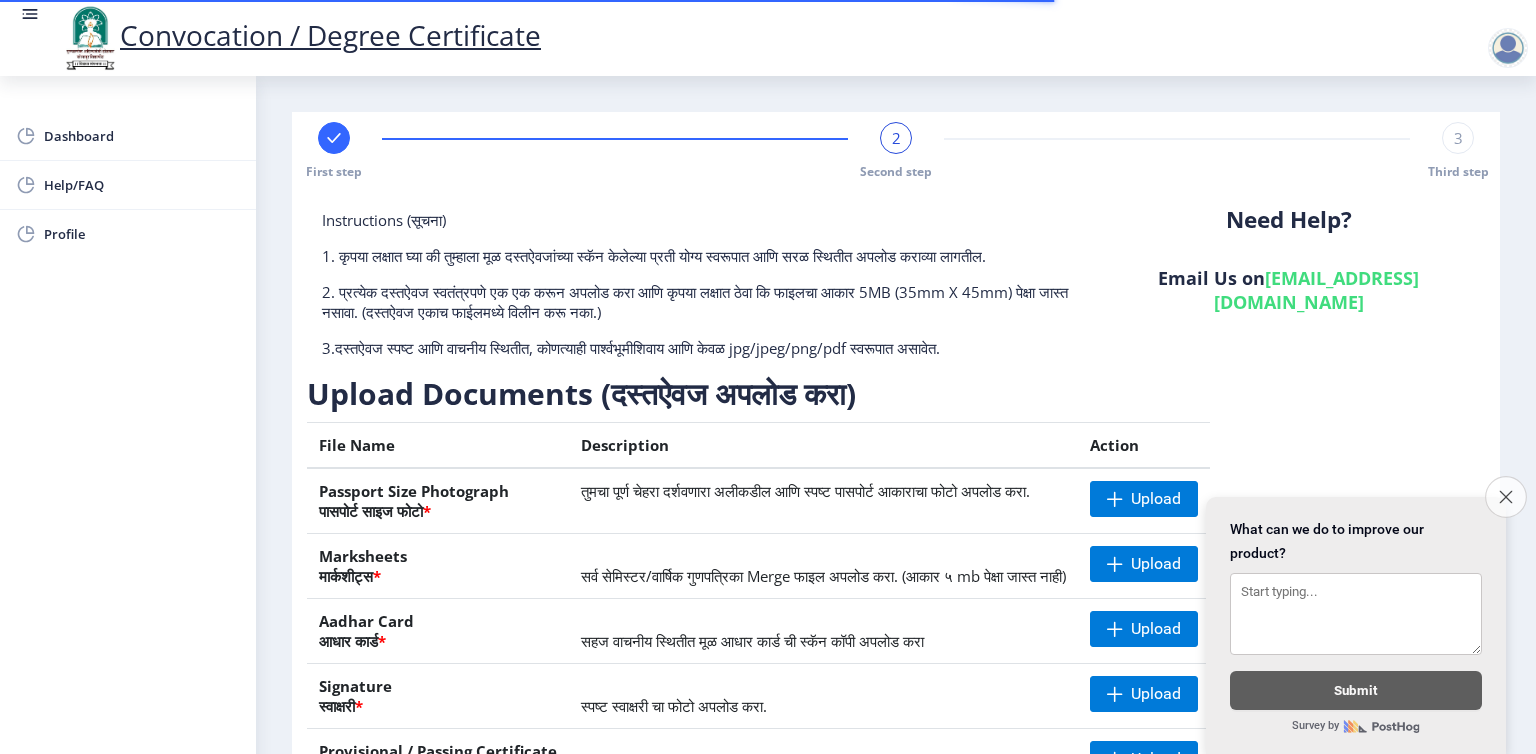 click on "Close survey" 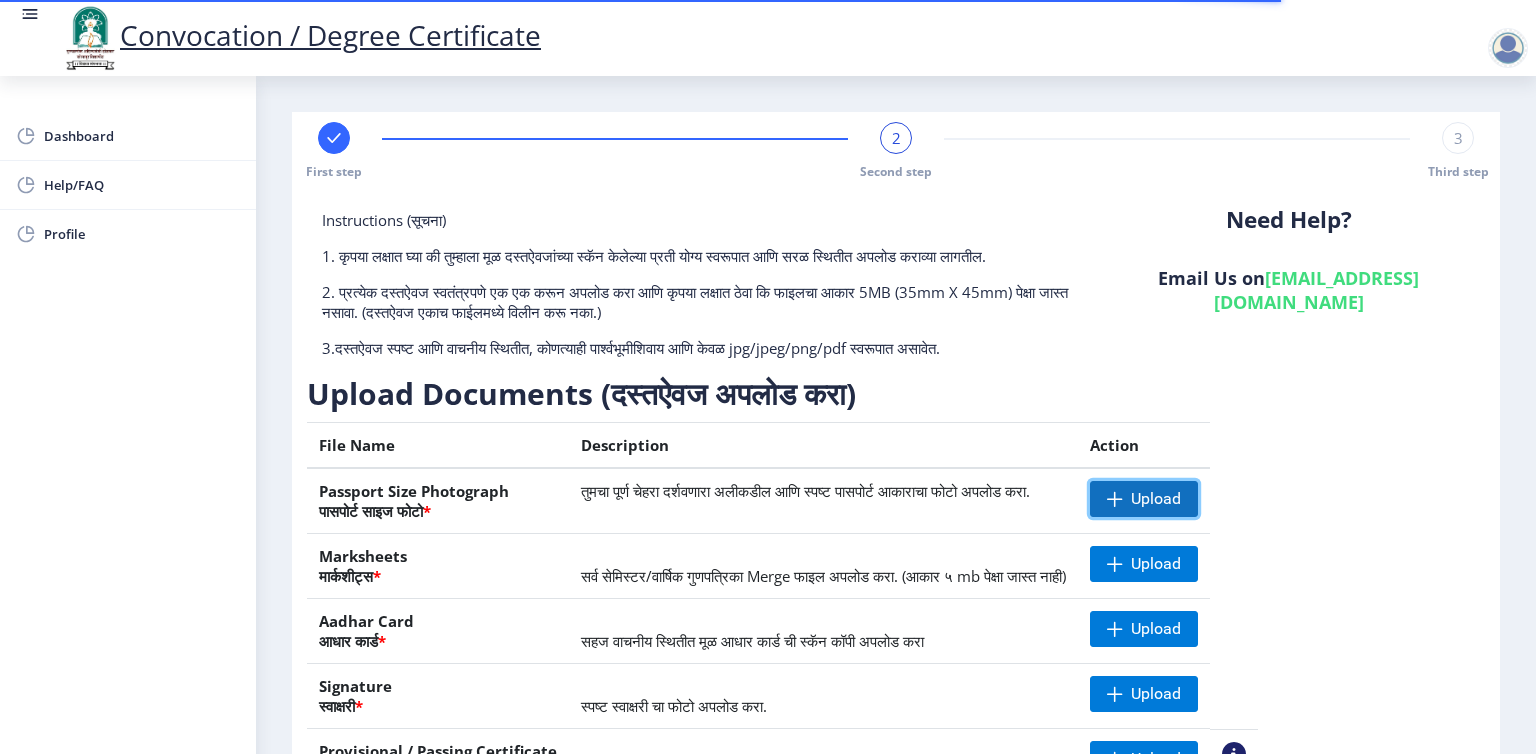 click 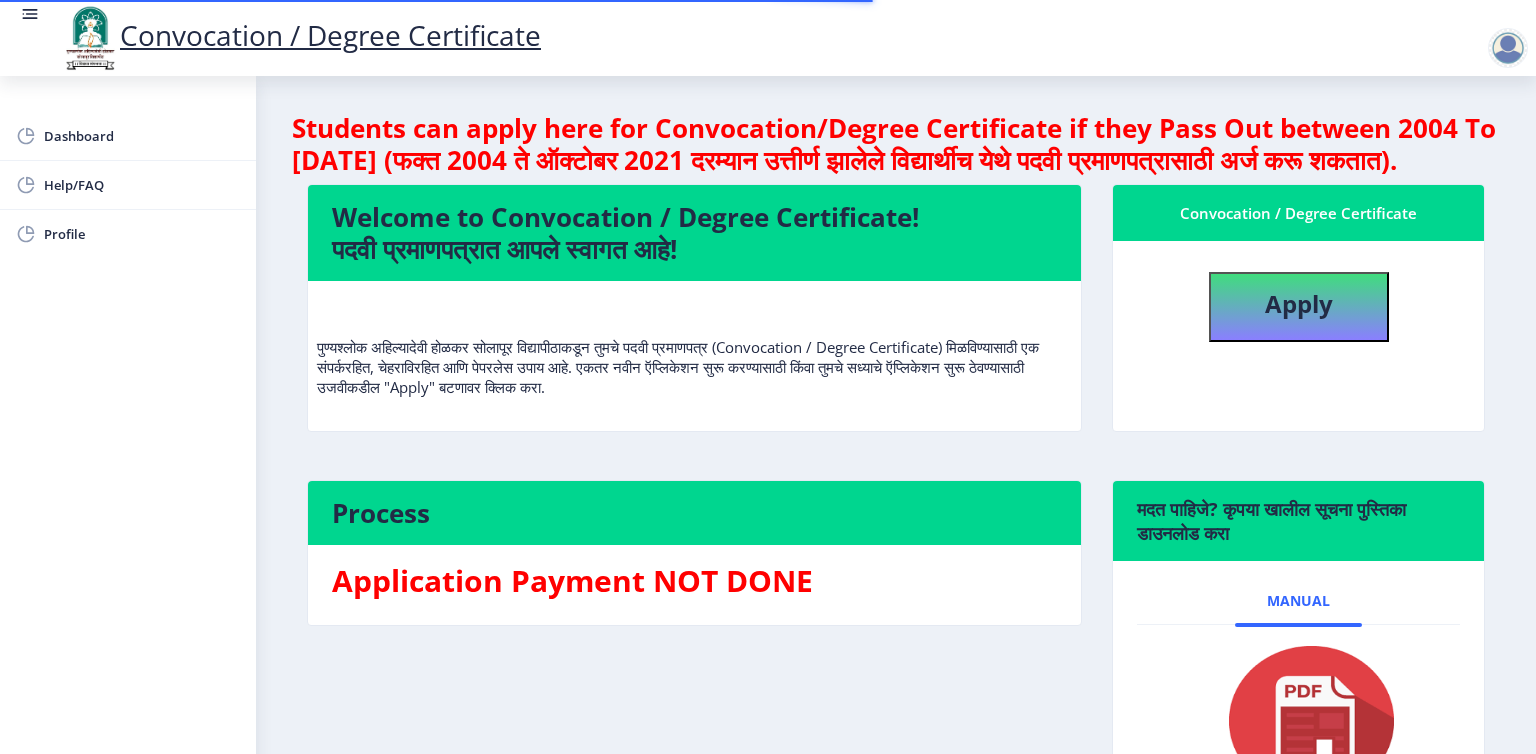 scroll, scrollTop: 0, scrollLeft: 0, axis: both 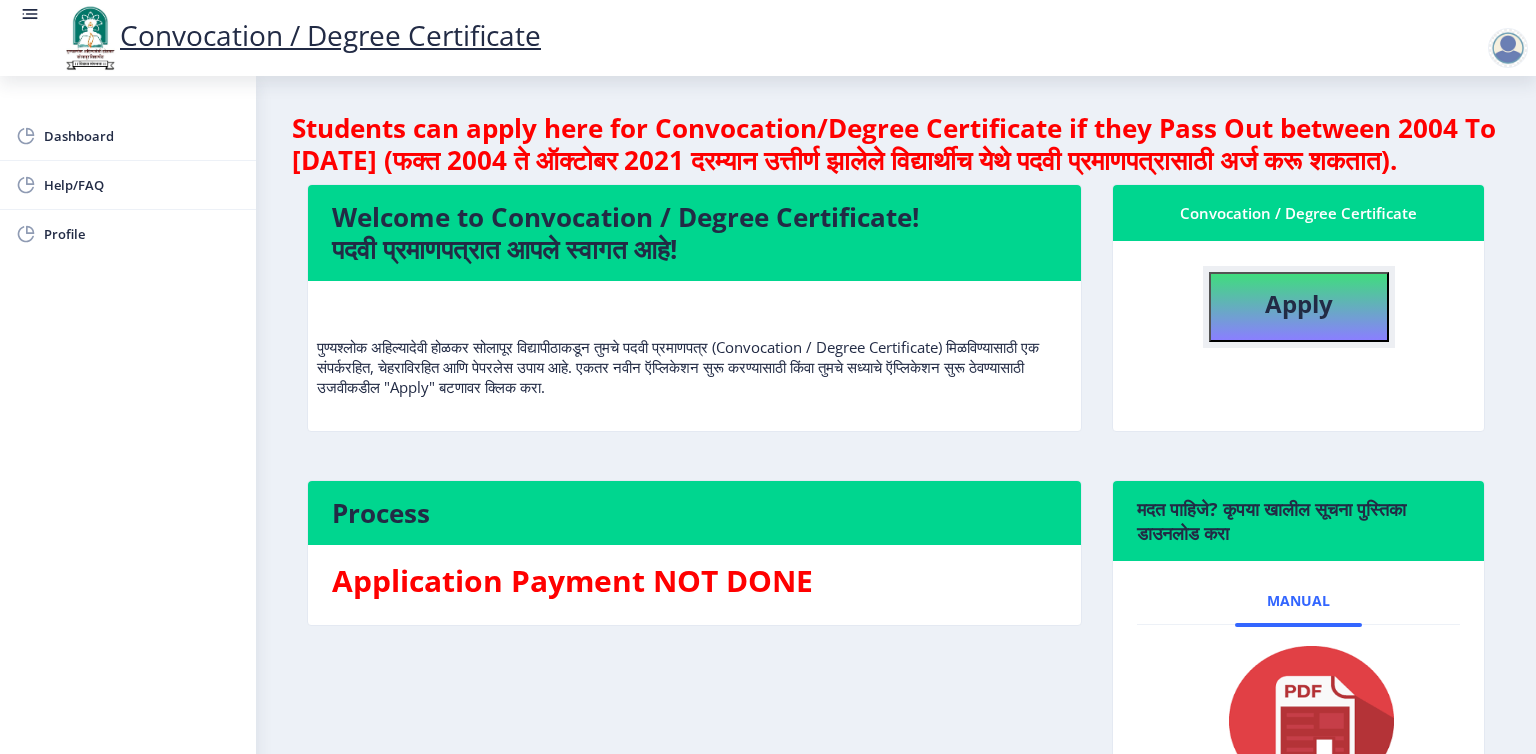 click on "Apply" 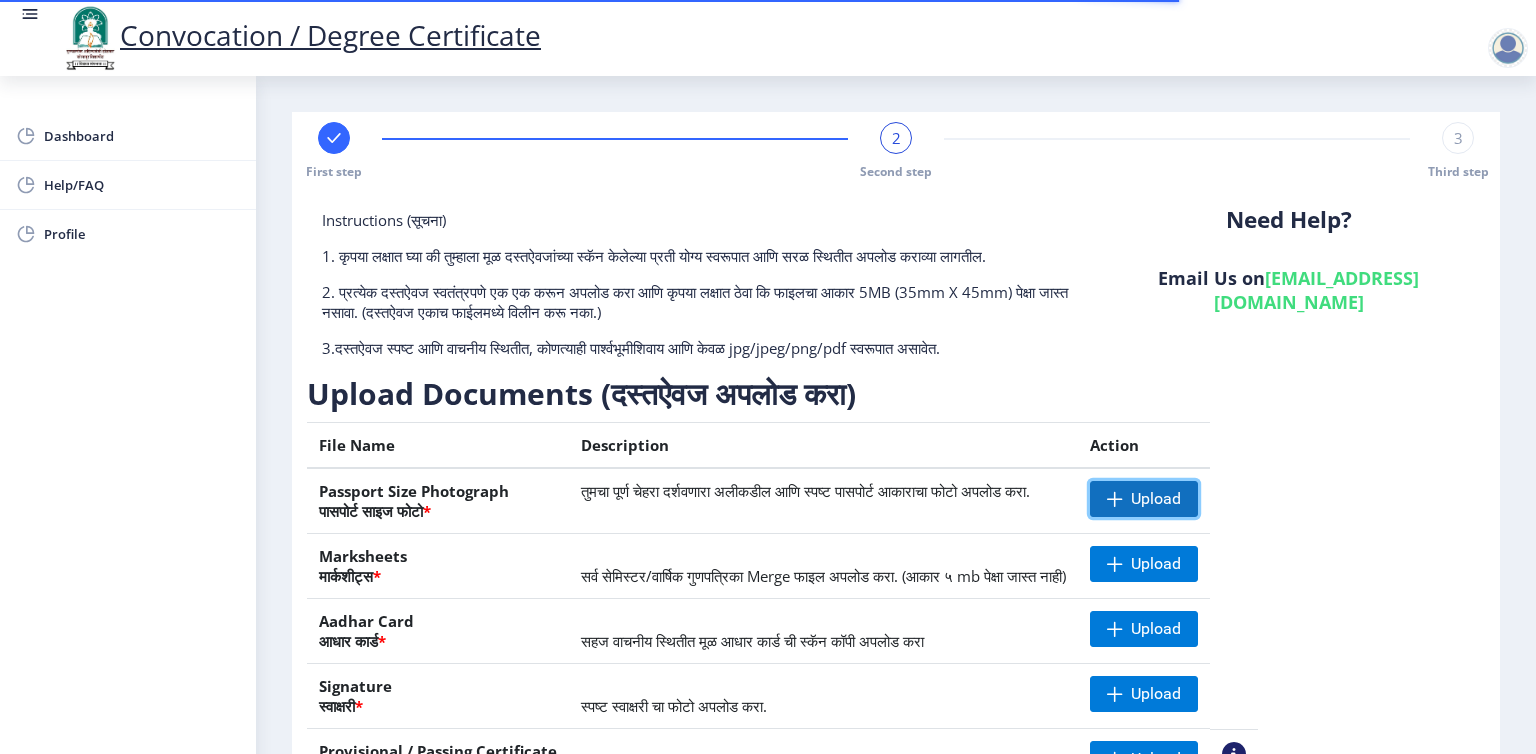 click on "Upload" 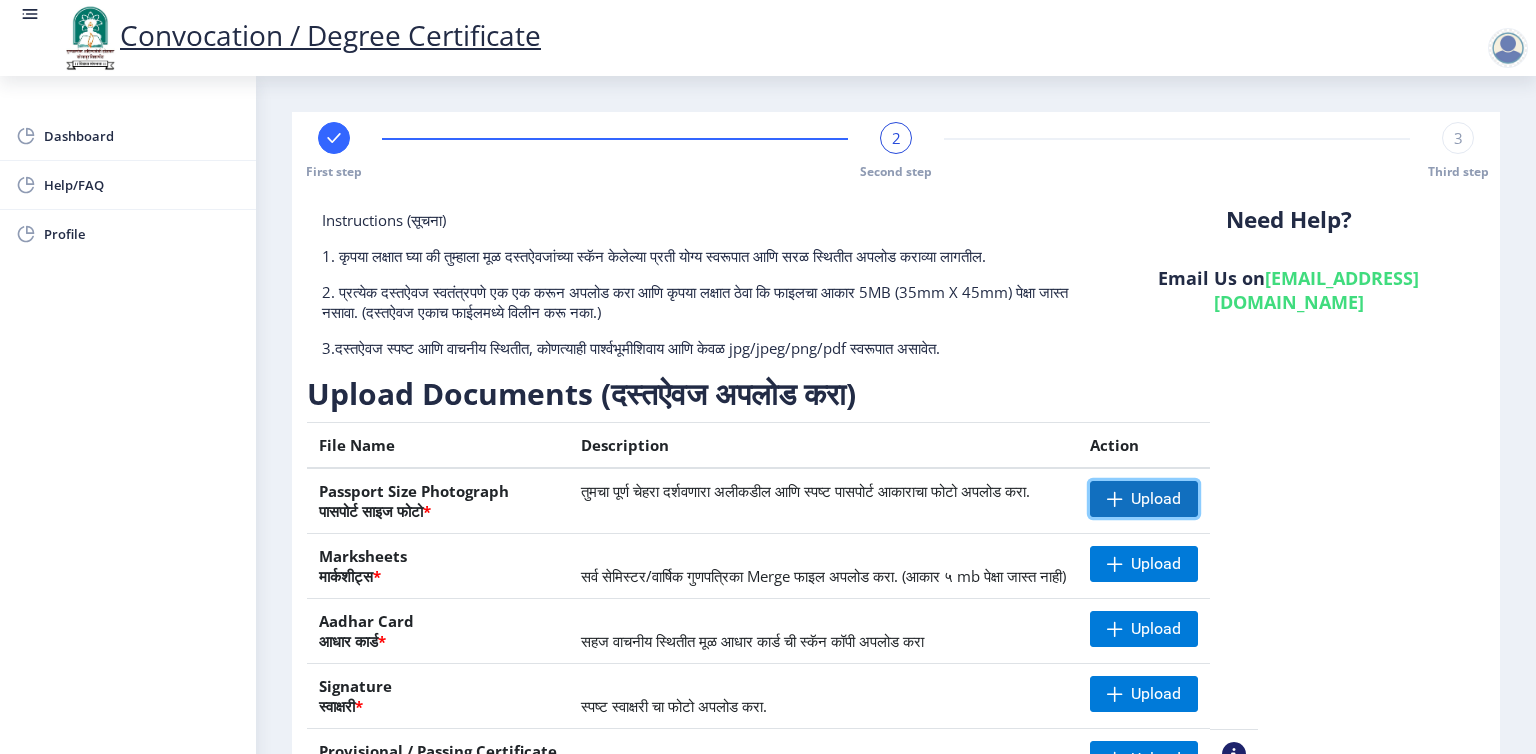 click on "Upload" 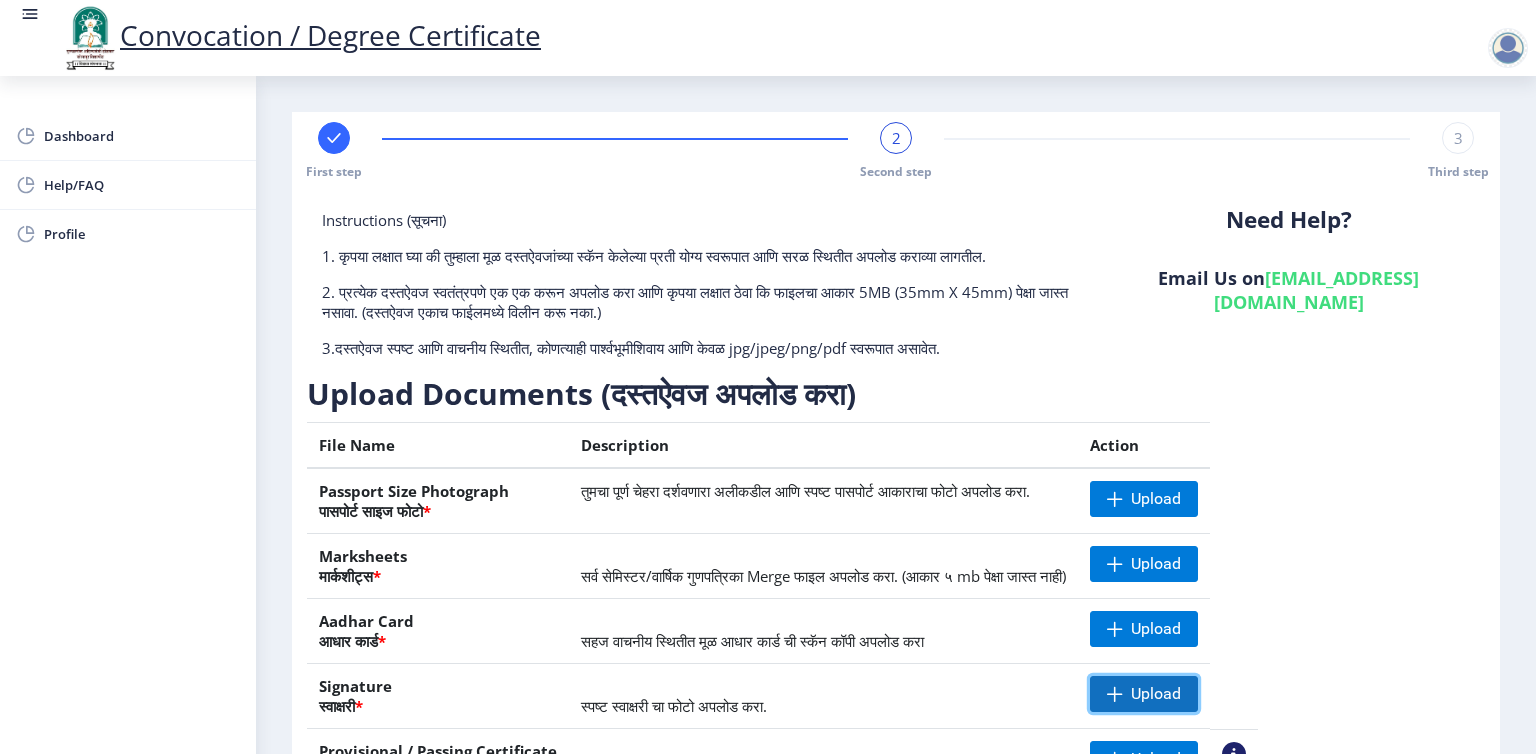 click on "Upload" 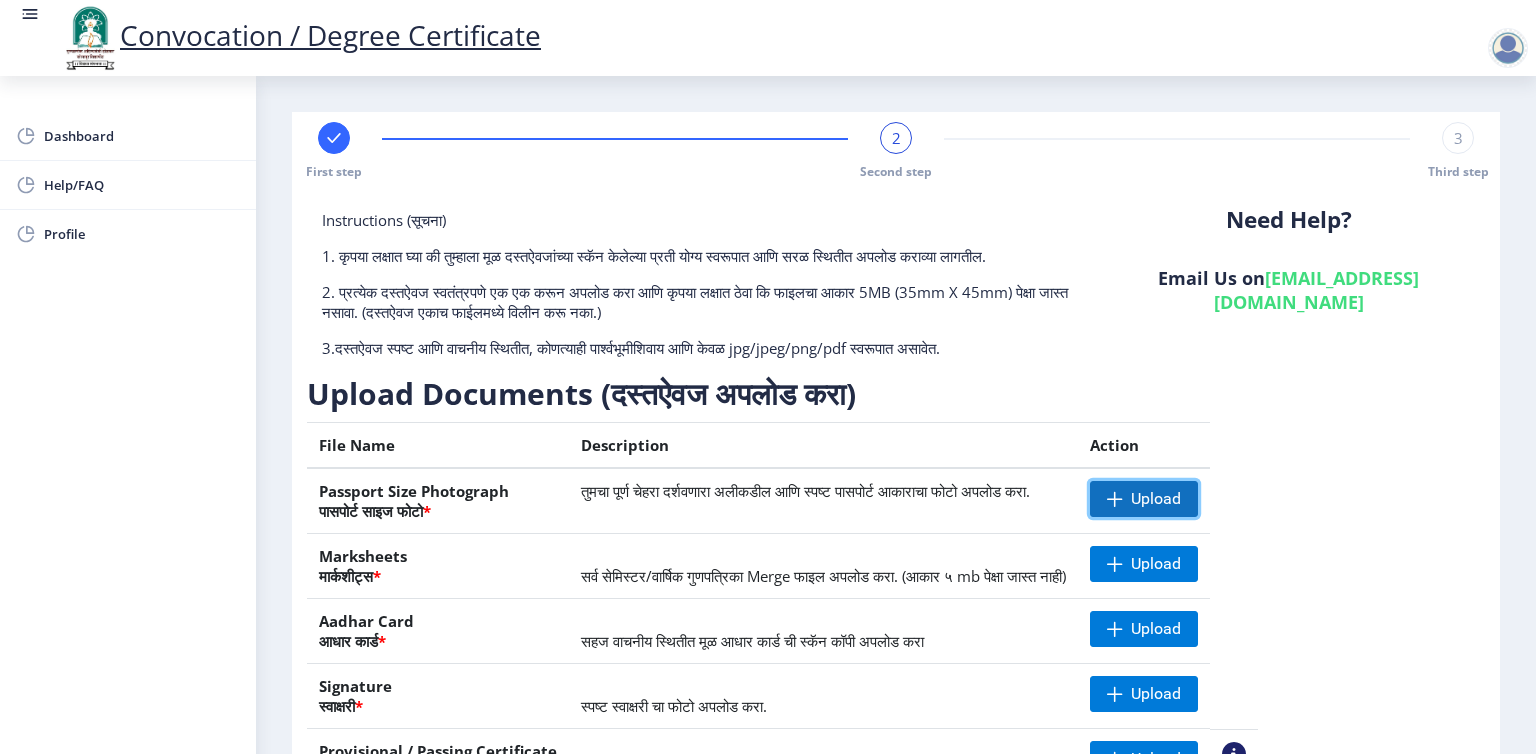 click on "Upload" 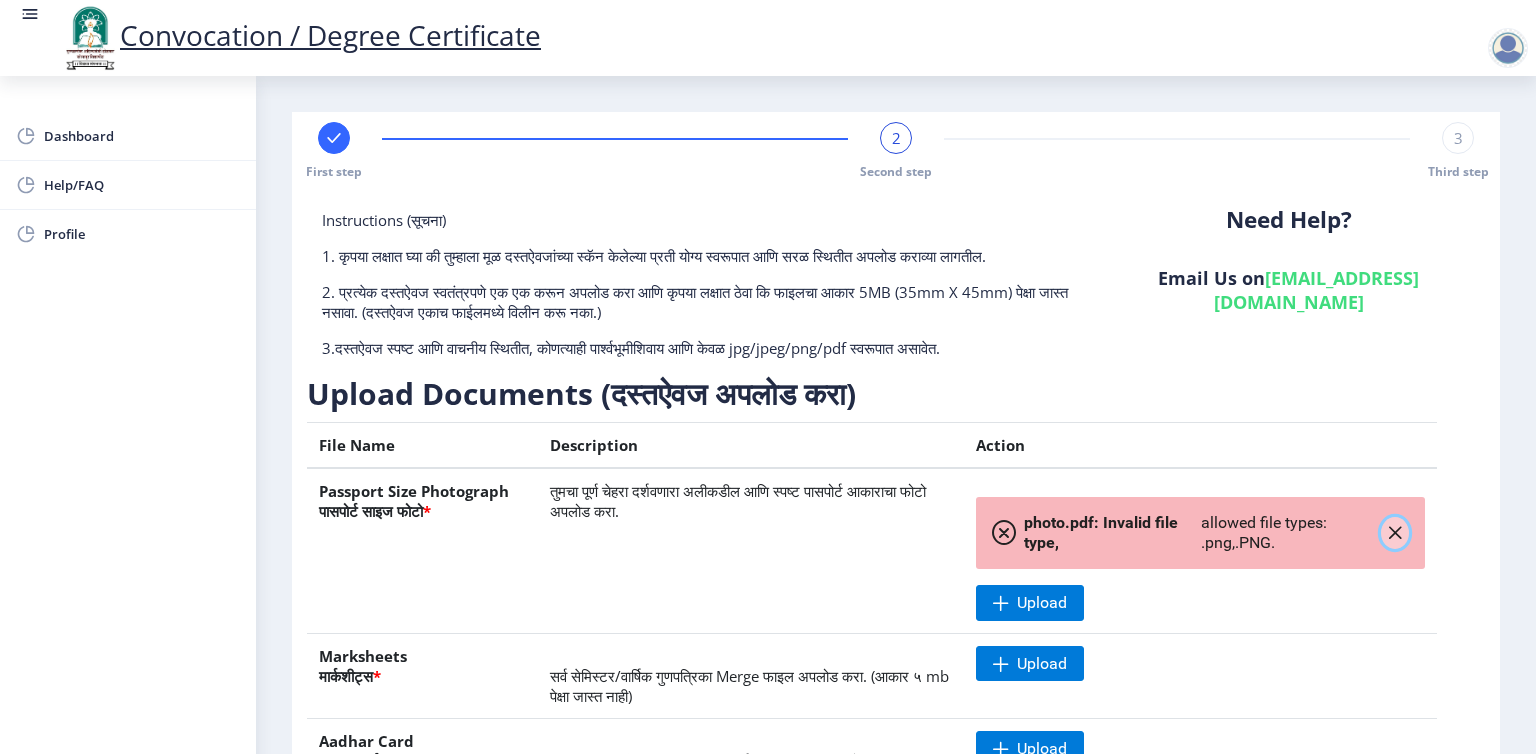click 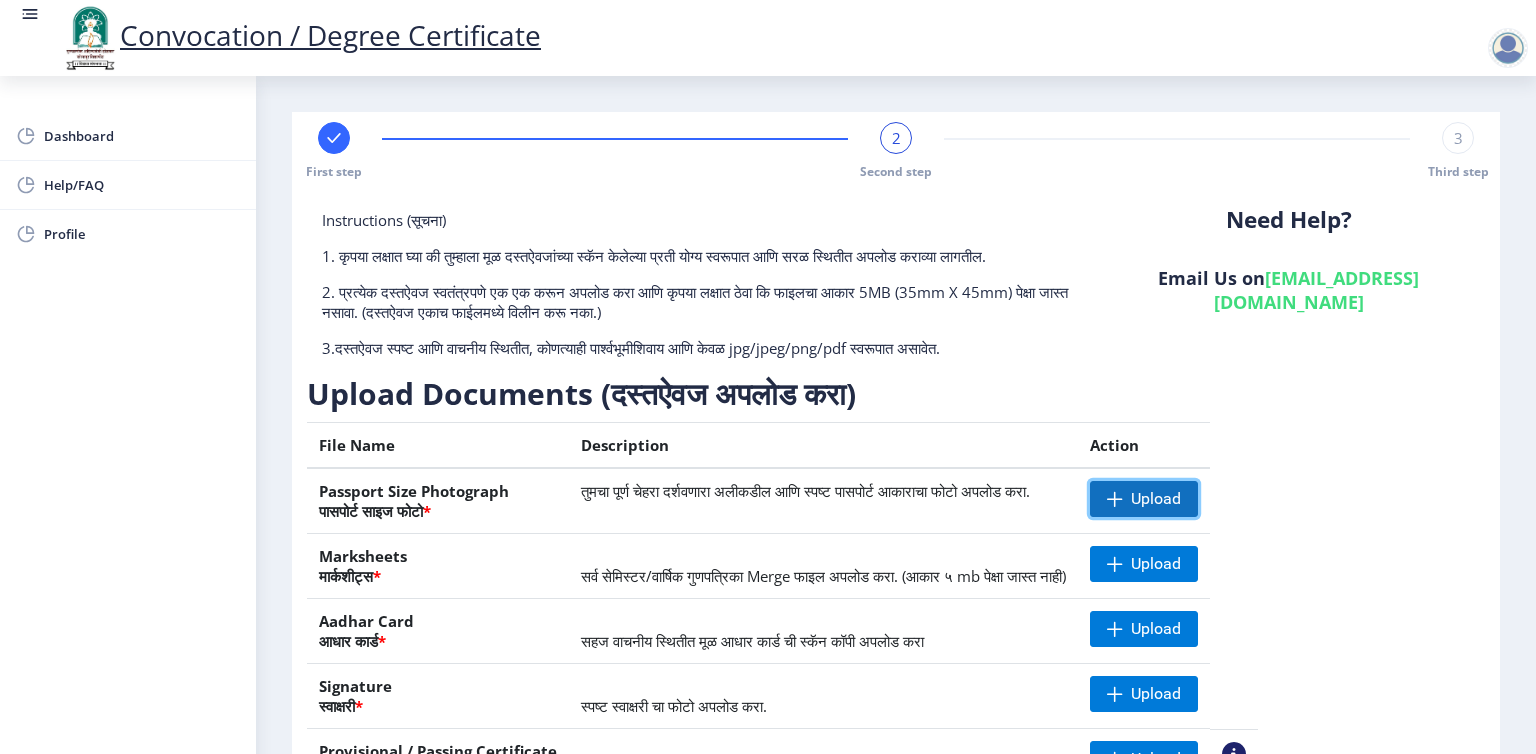 click on "Upload" 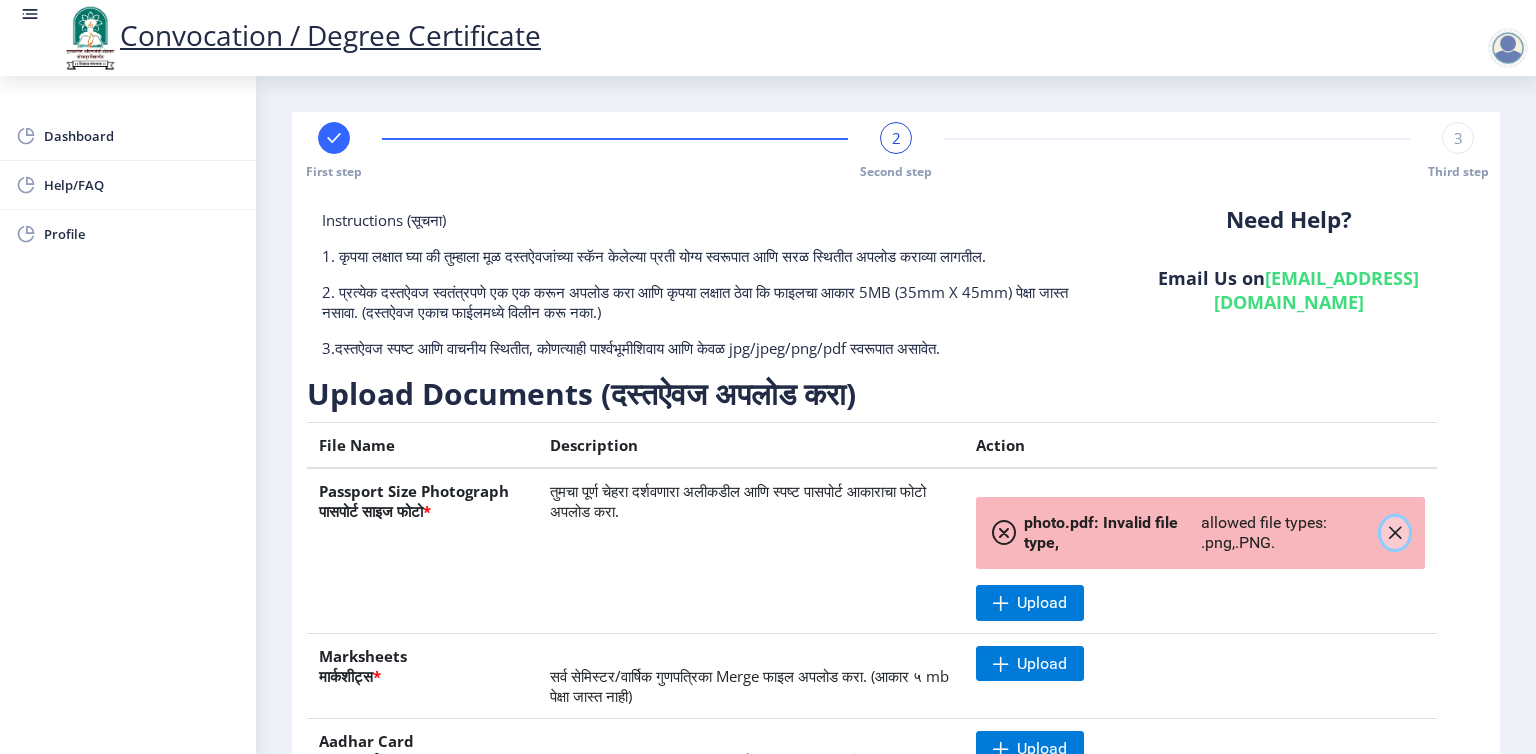 click 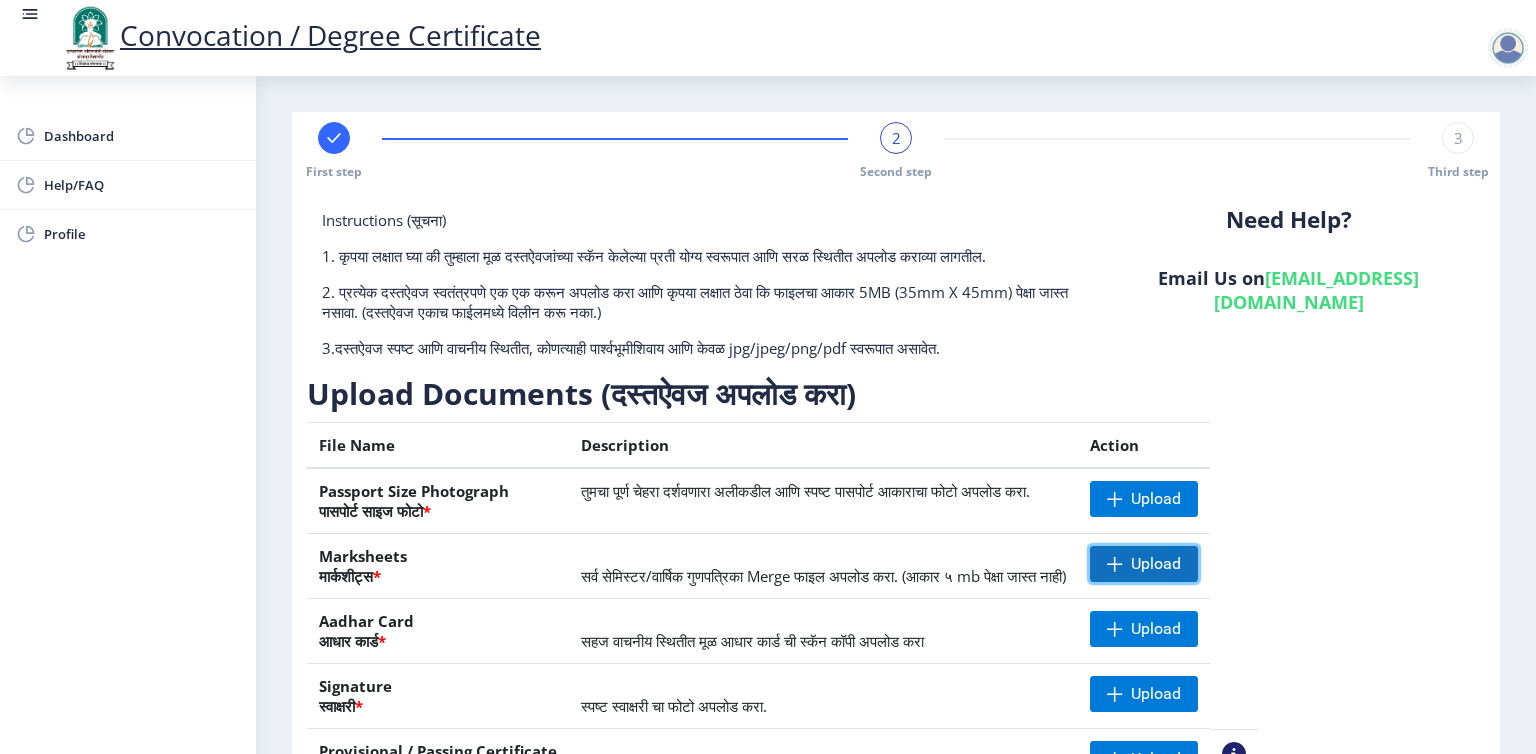 click on "Upload" 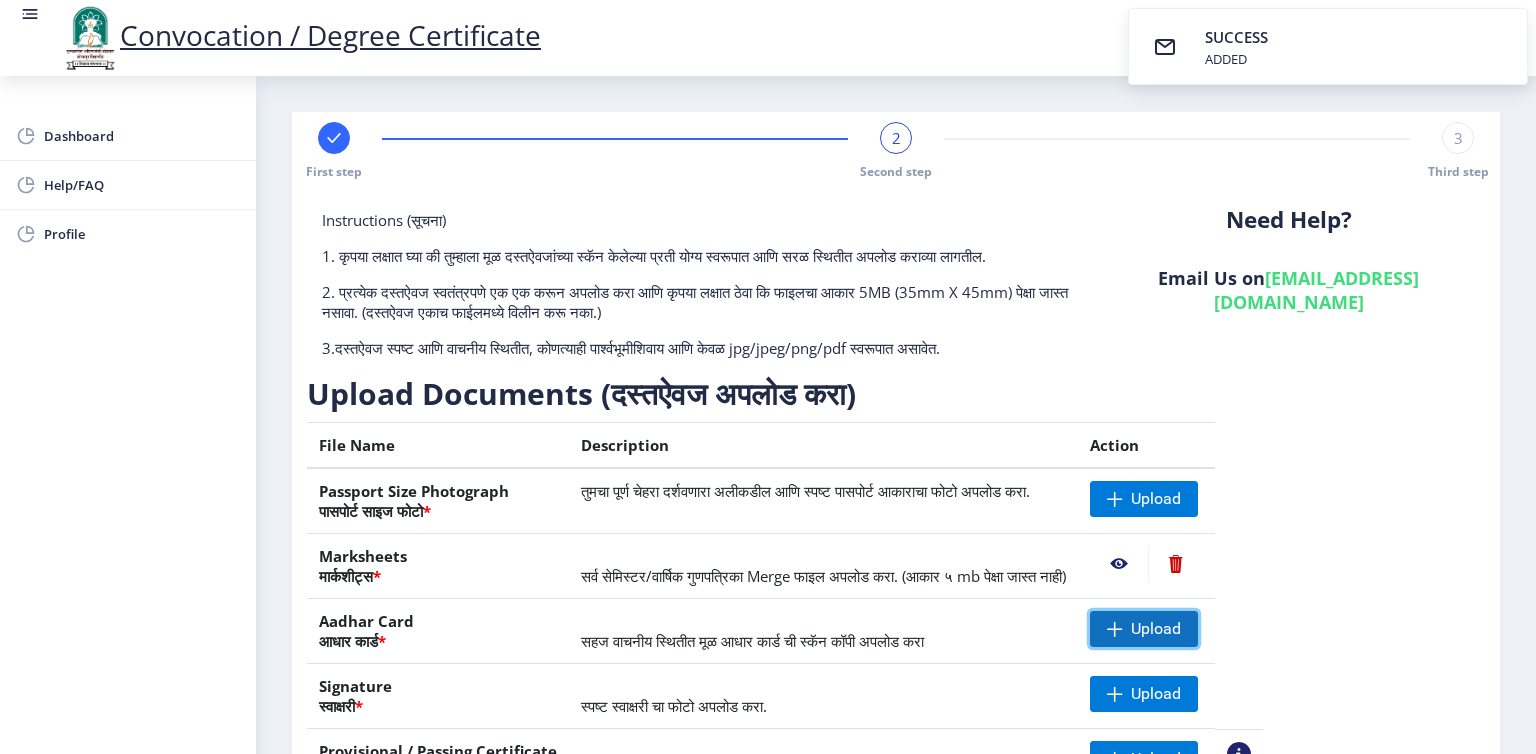 click 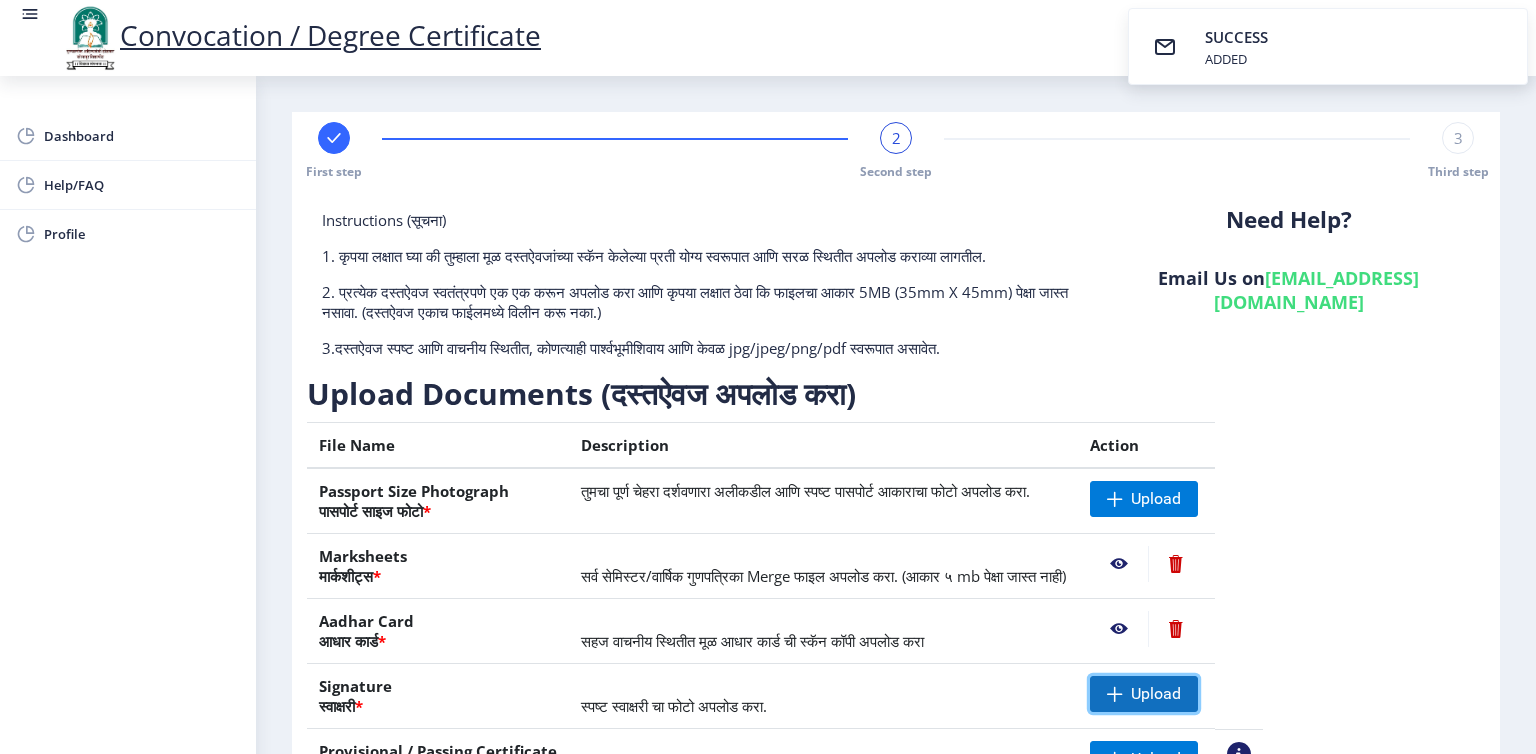 click on "Upload" 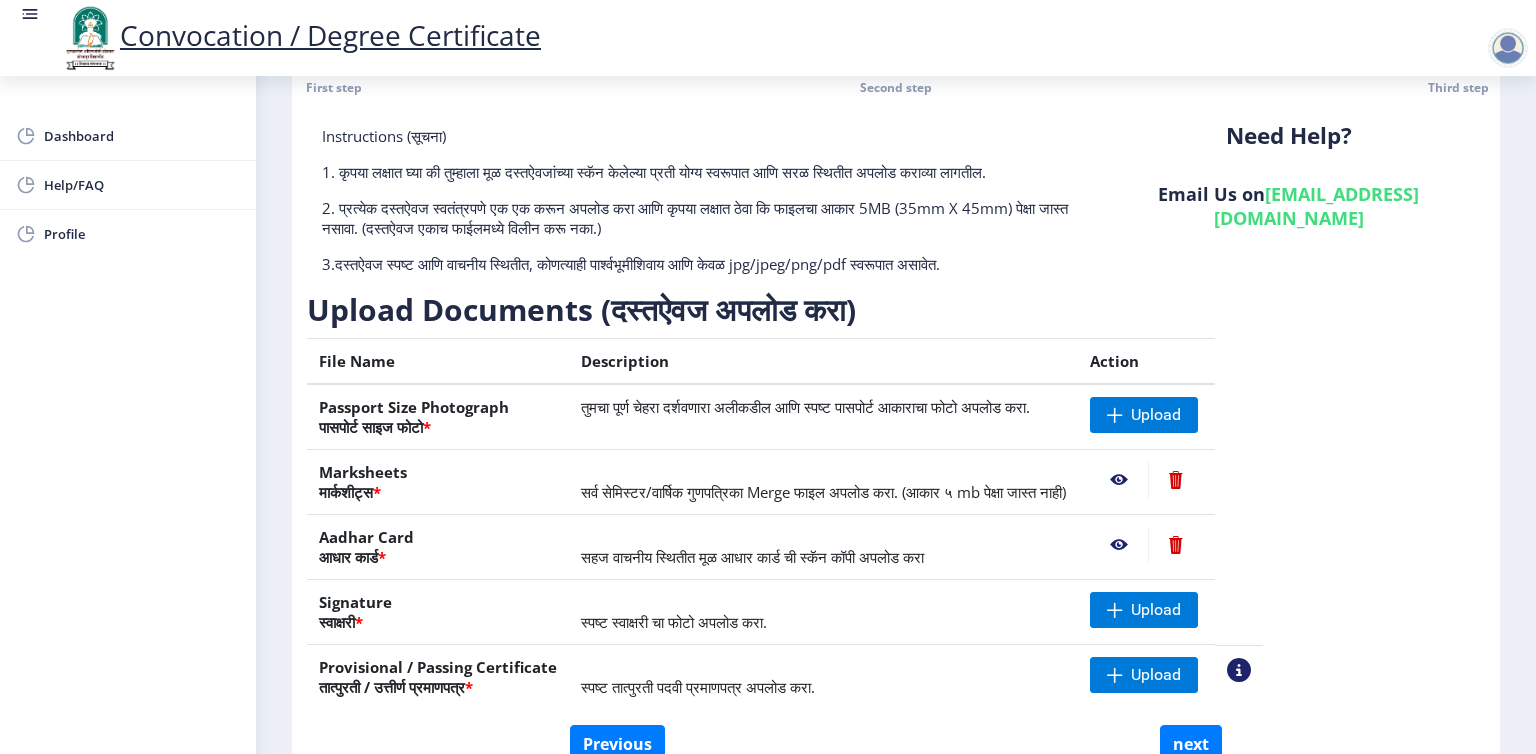 scroll, scrollTop: 93, scrollLeft: 0, axis: vertical 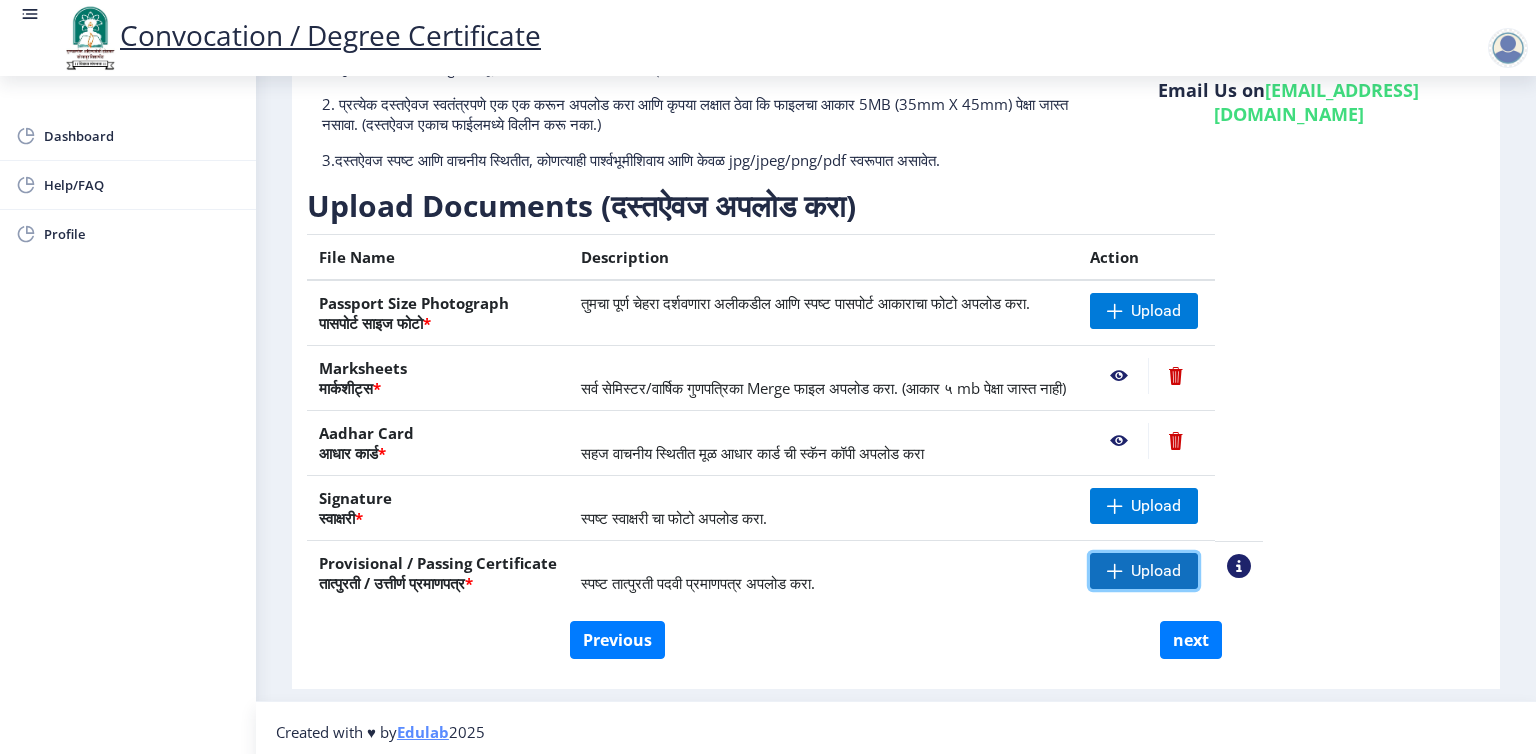 click on "Upload" 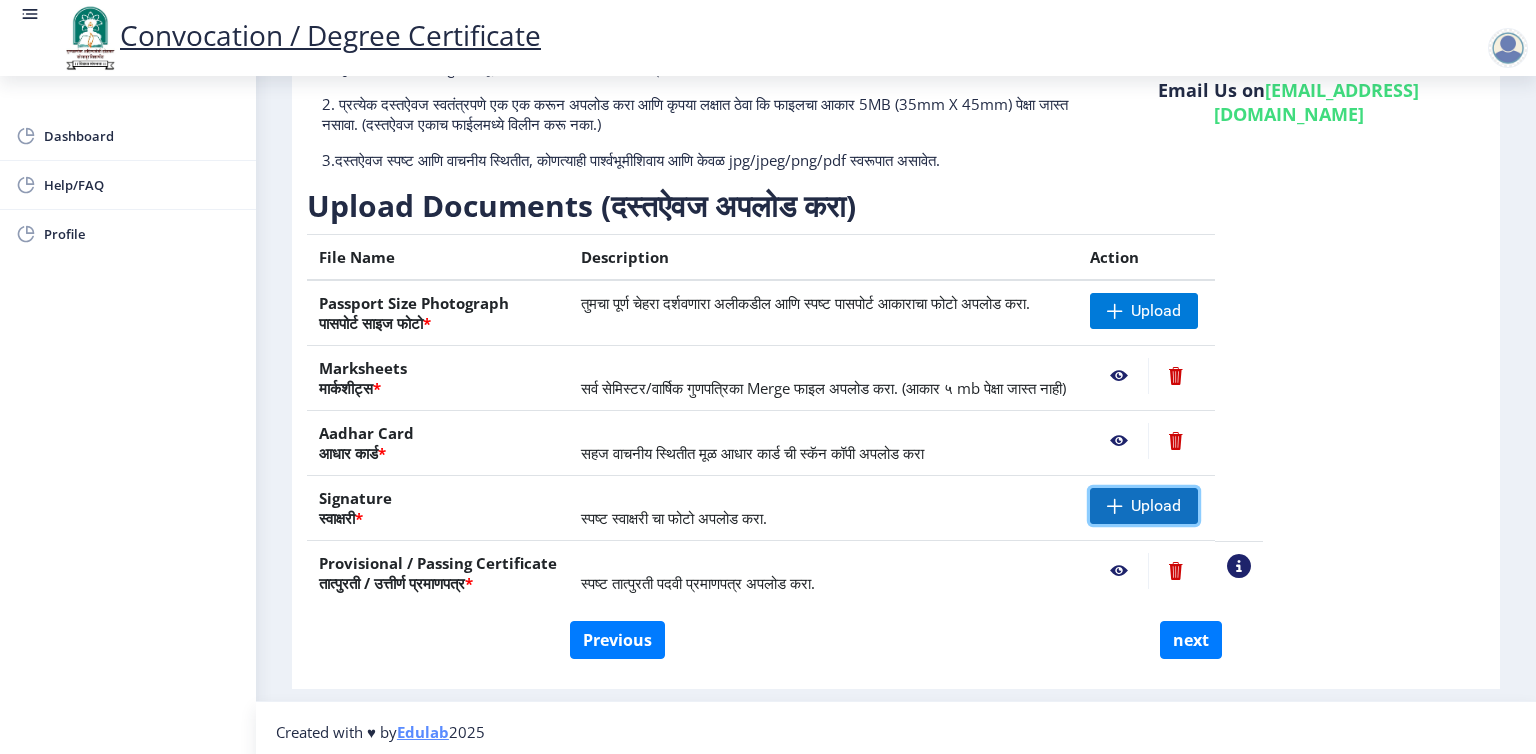 click on "Upload" 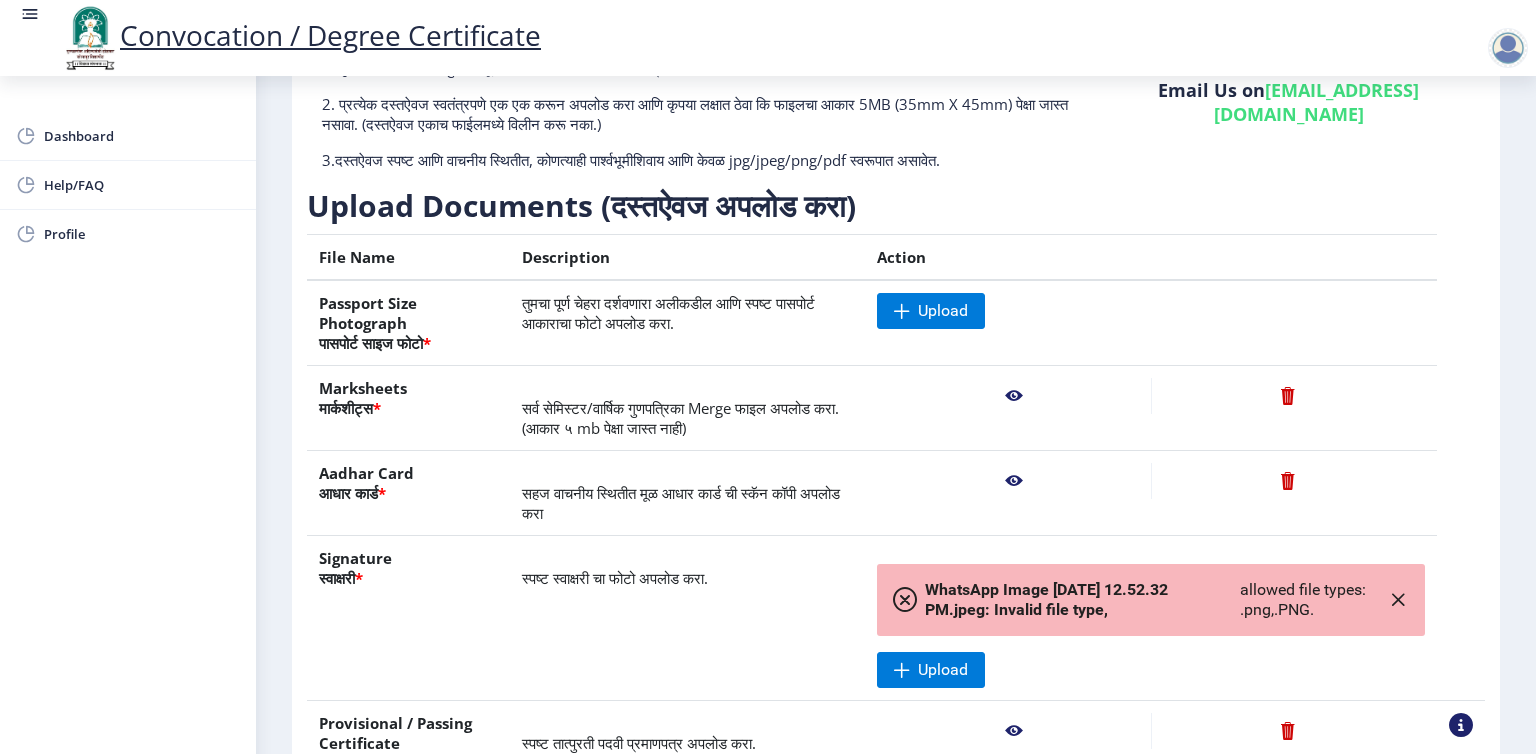 click 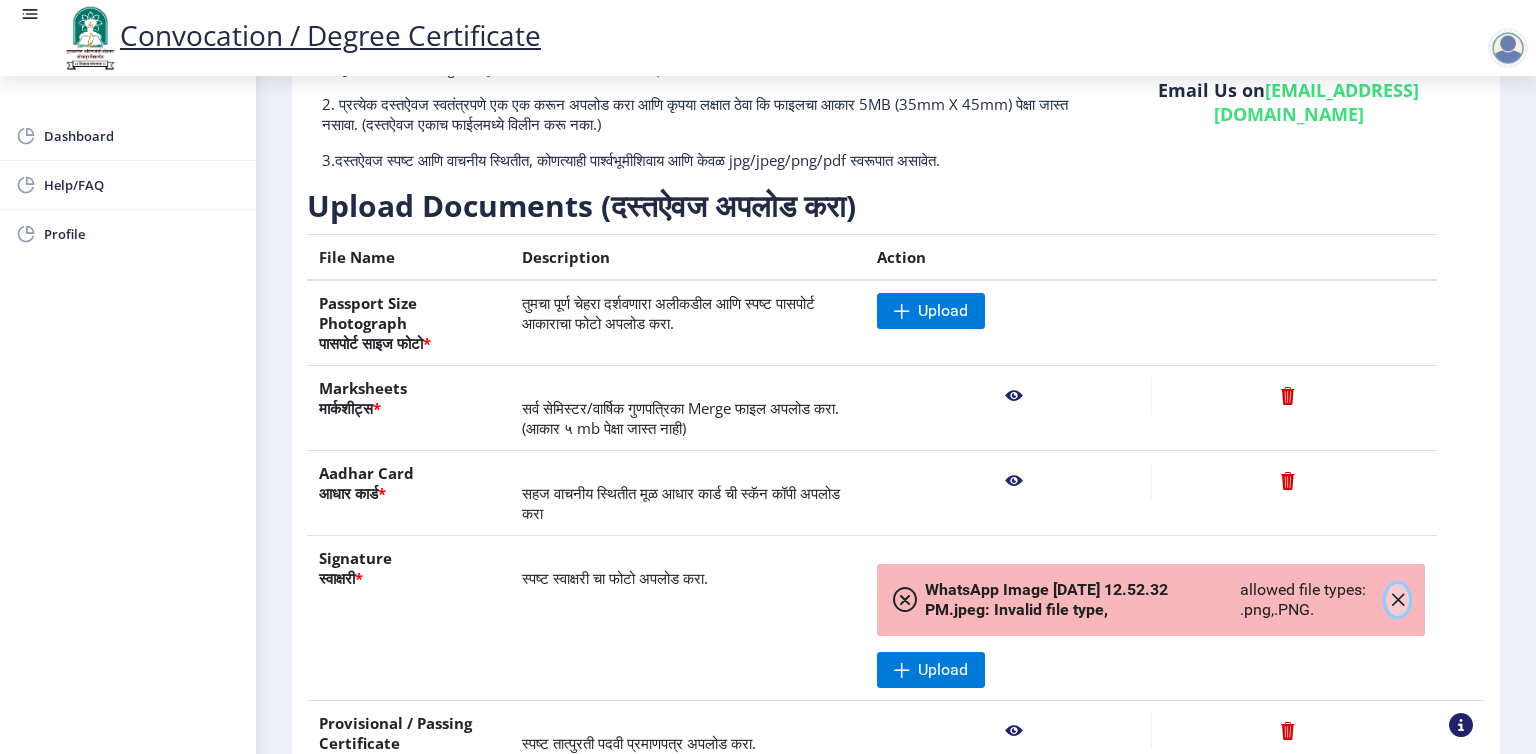 click 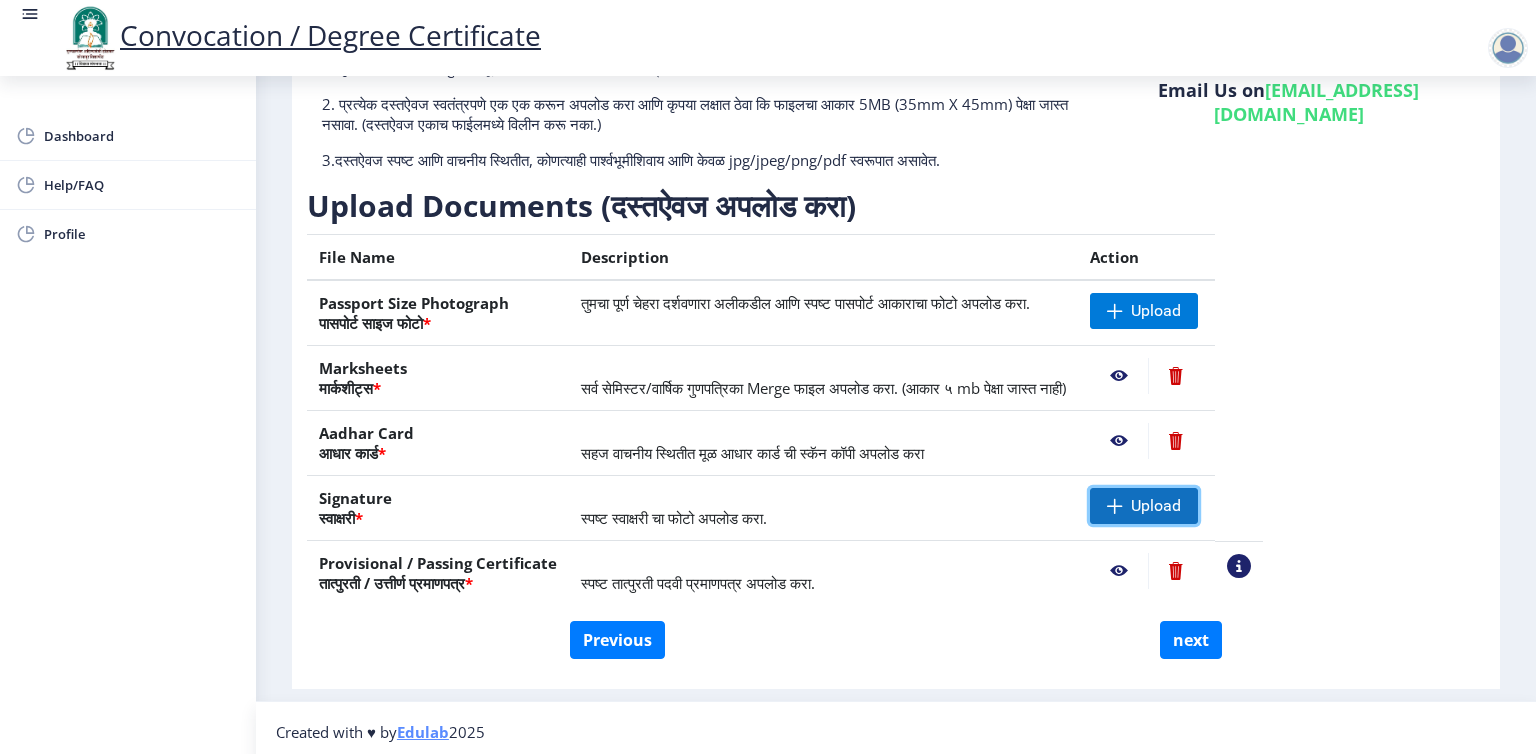 click on "Upload" 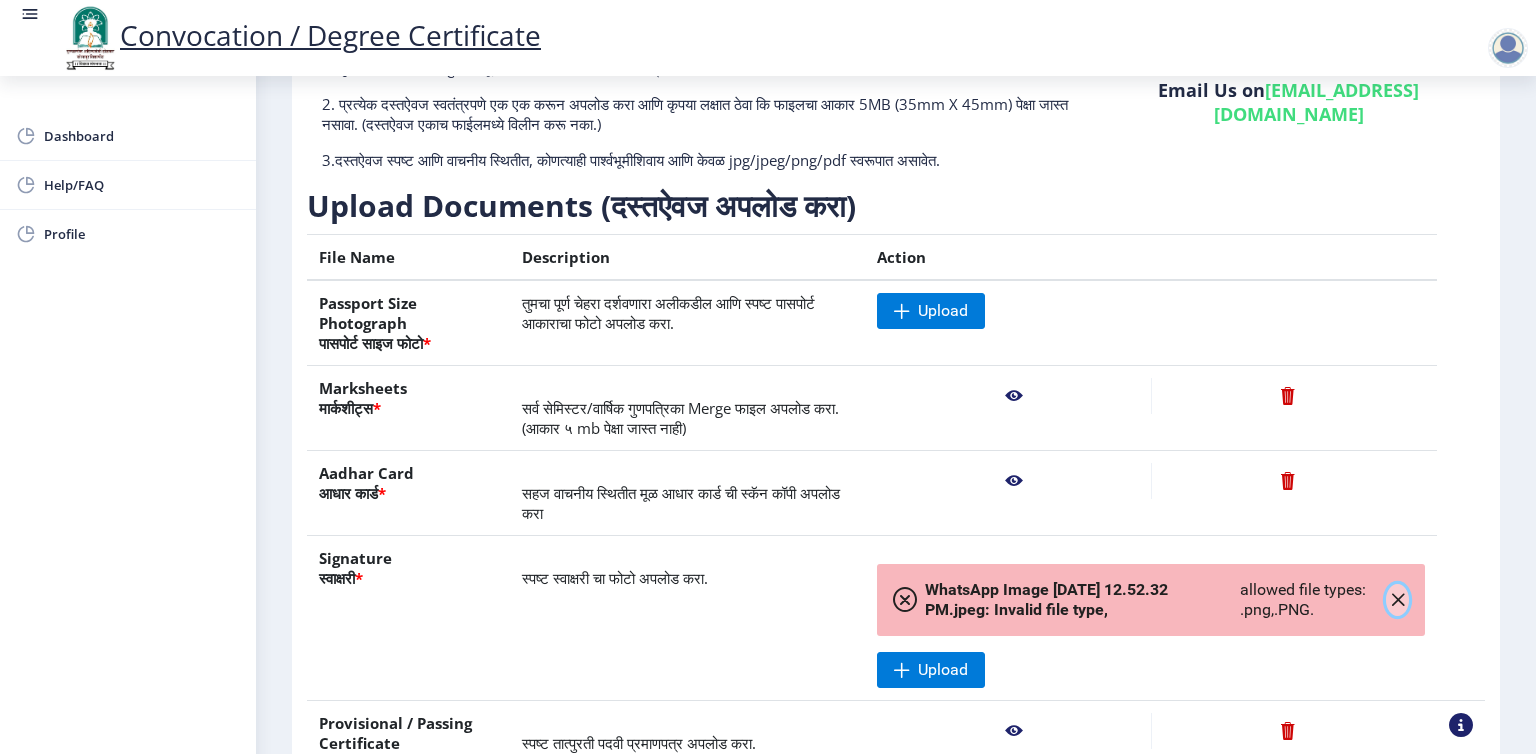 click 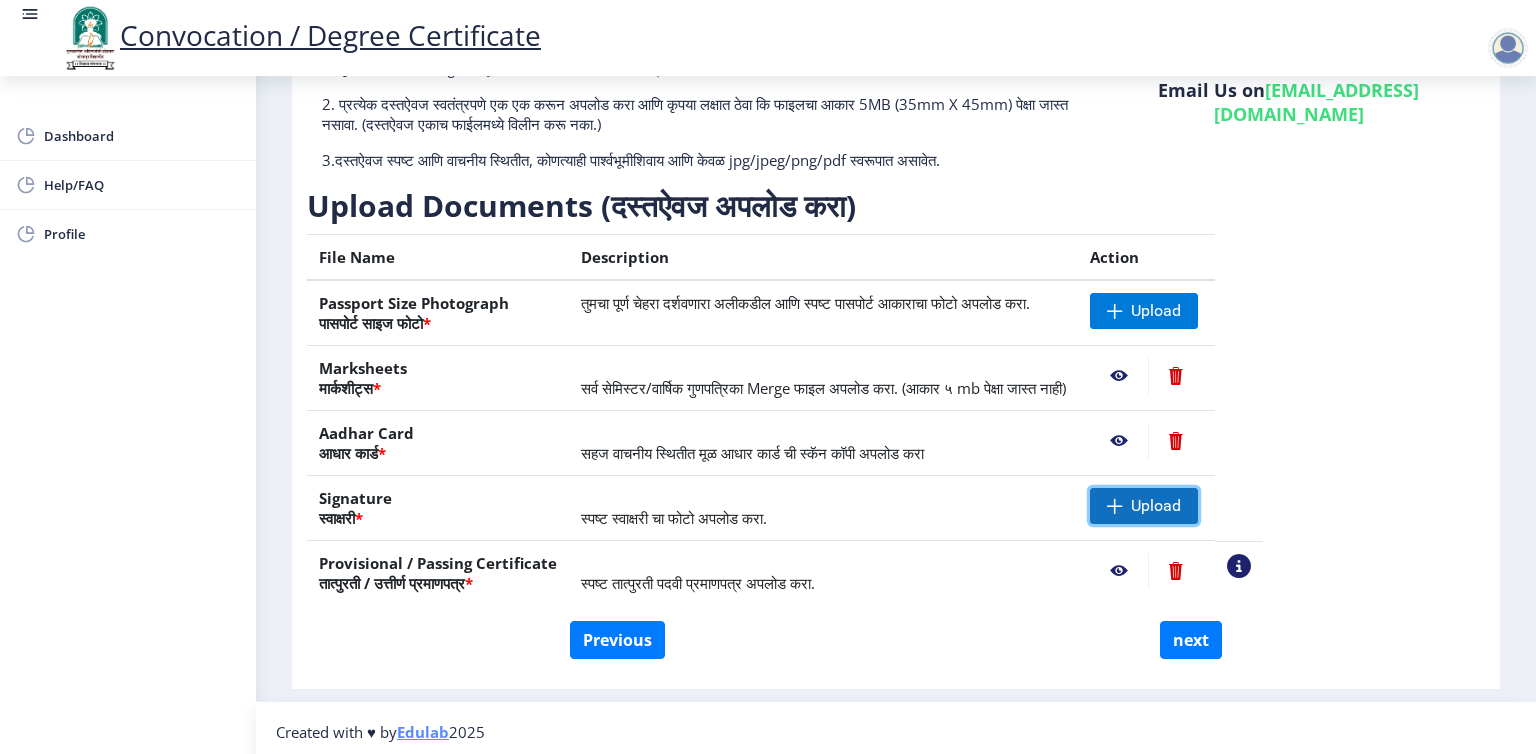 click on "Upload" 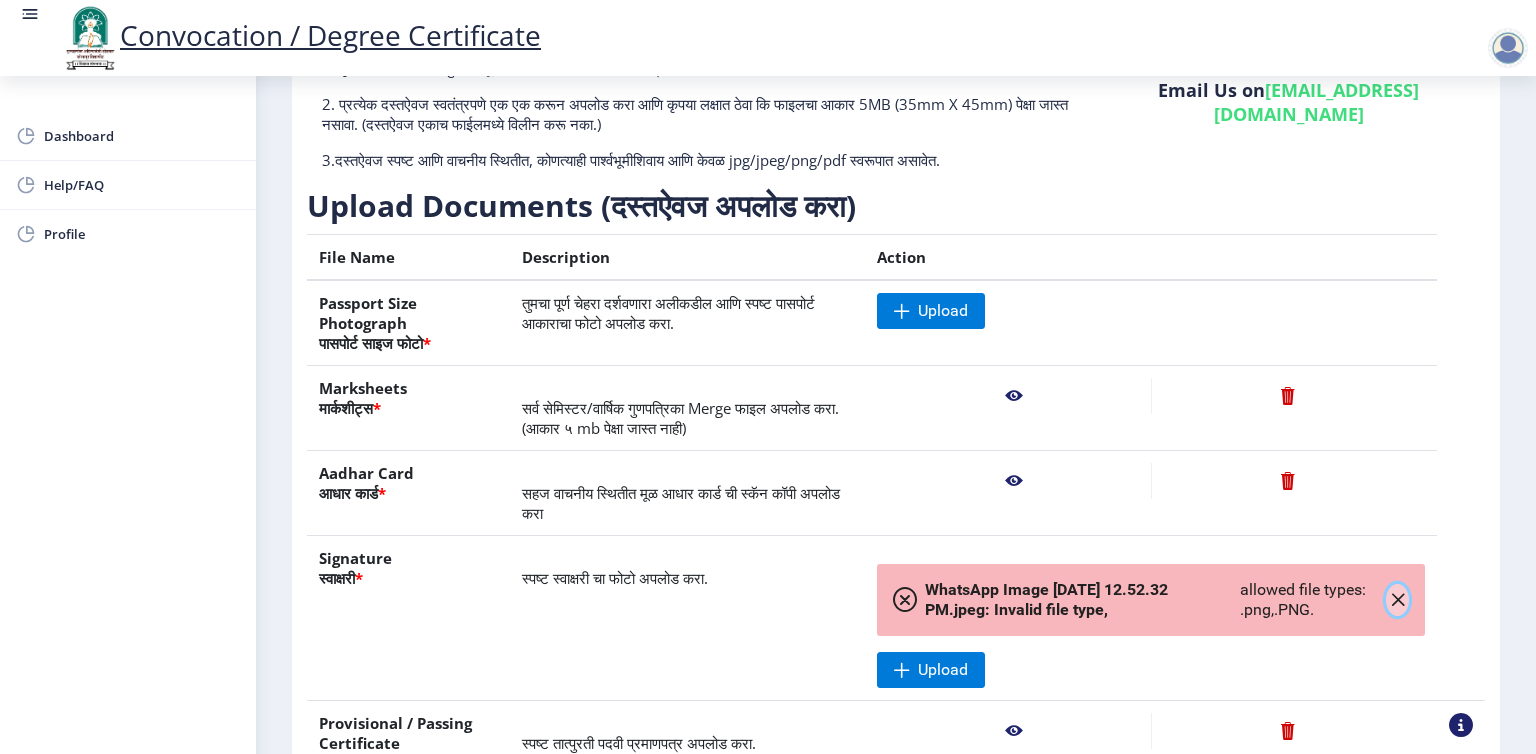 click 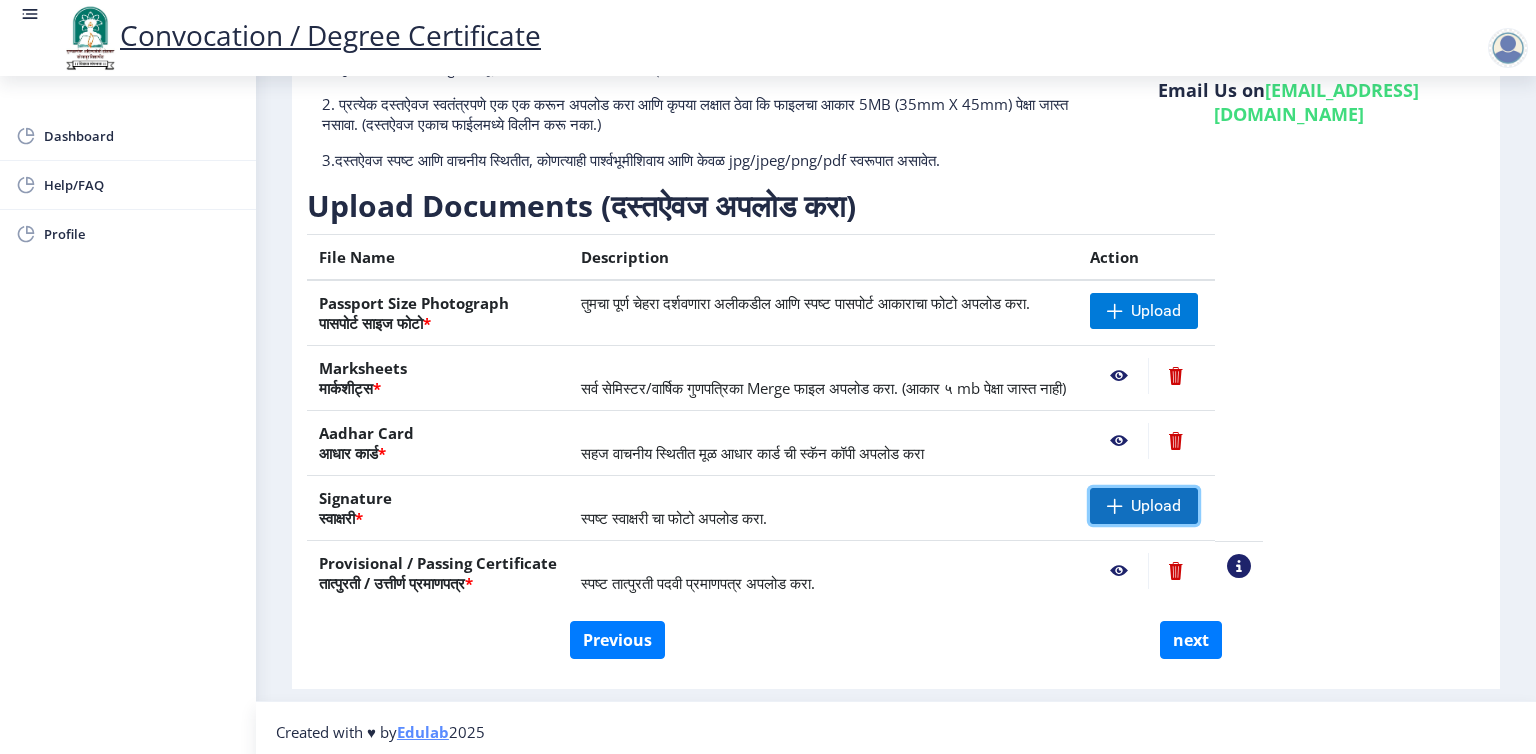 click on "Upload" 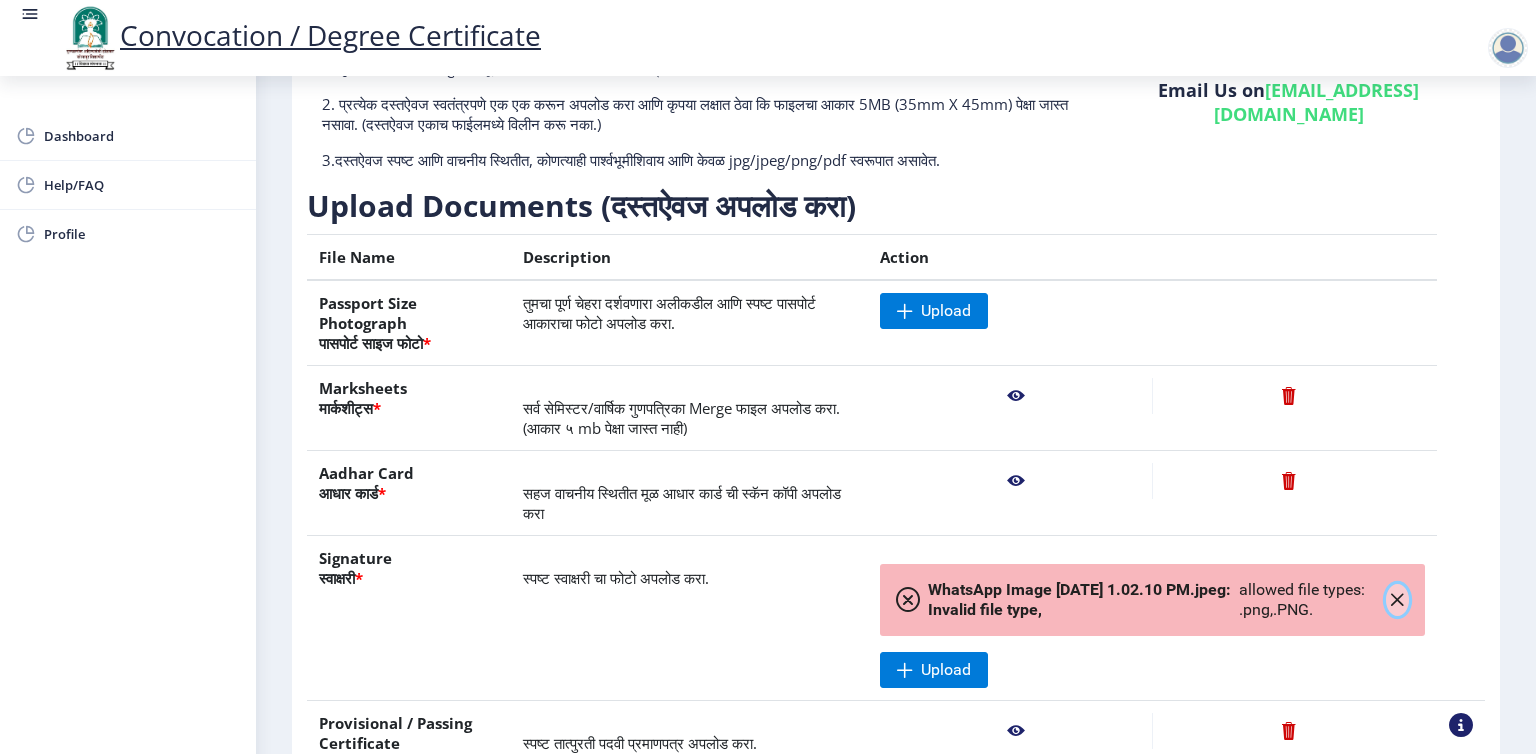 click 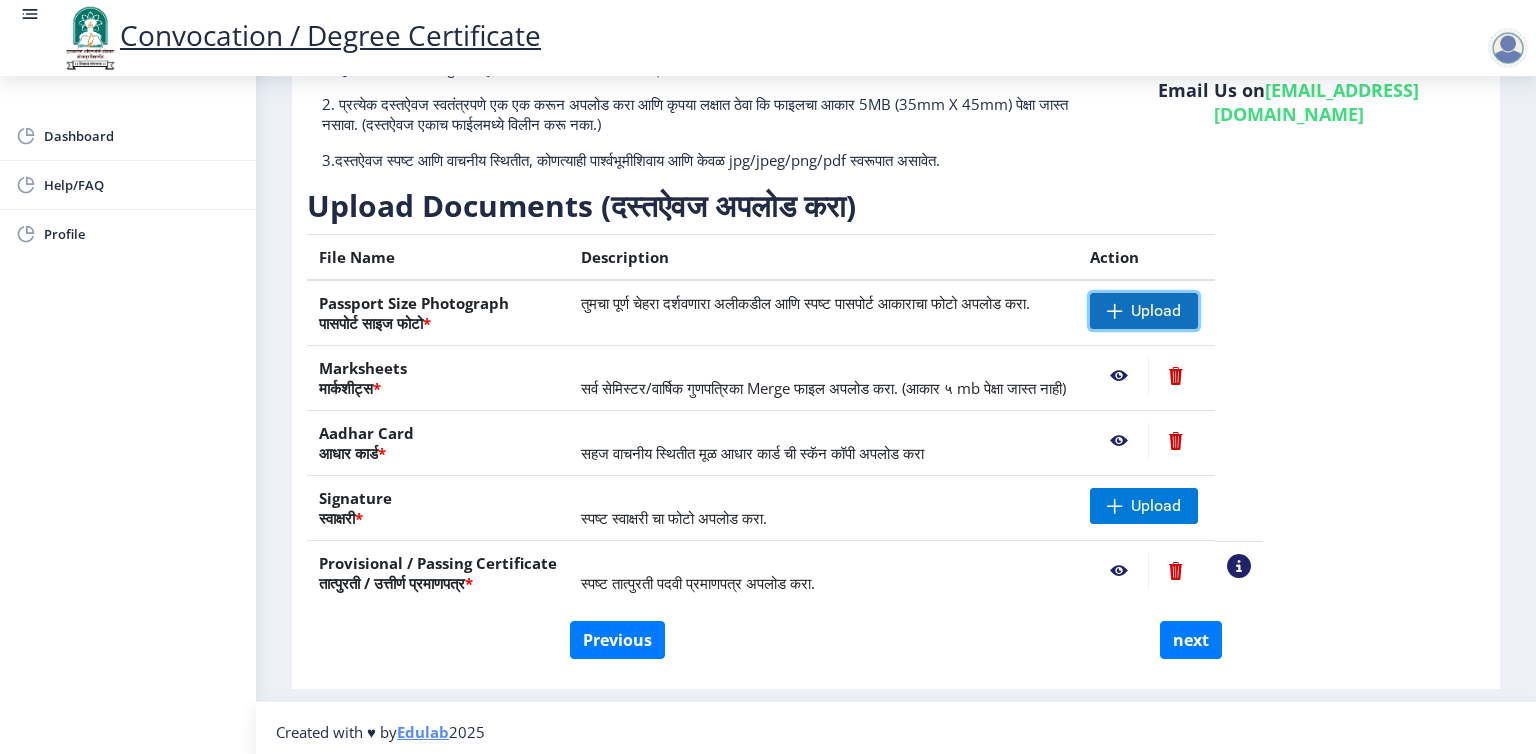 click on "Upload" 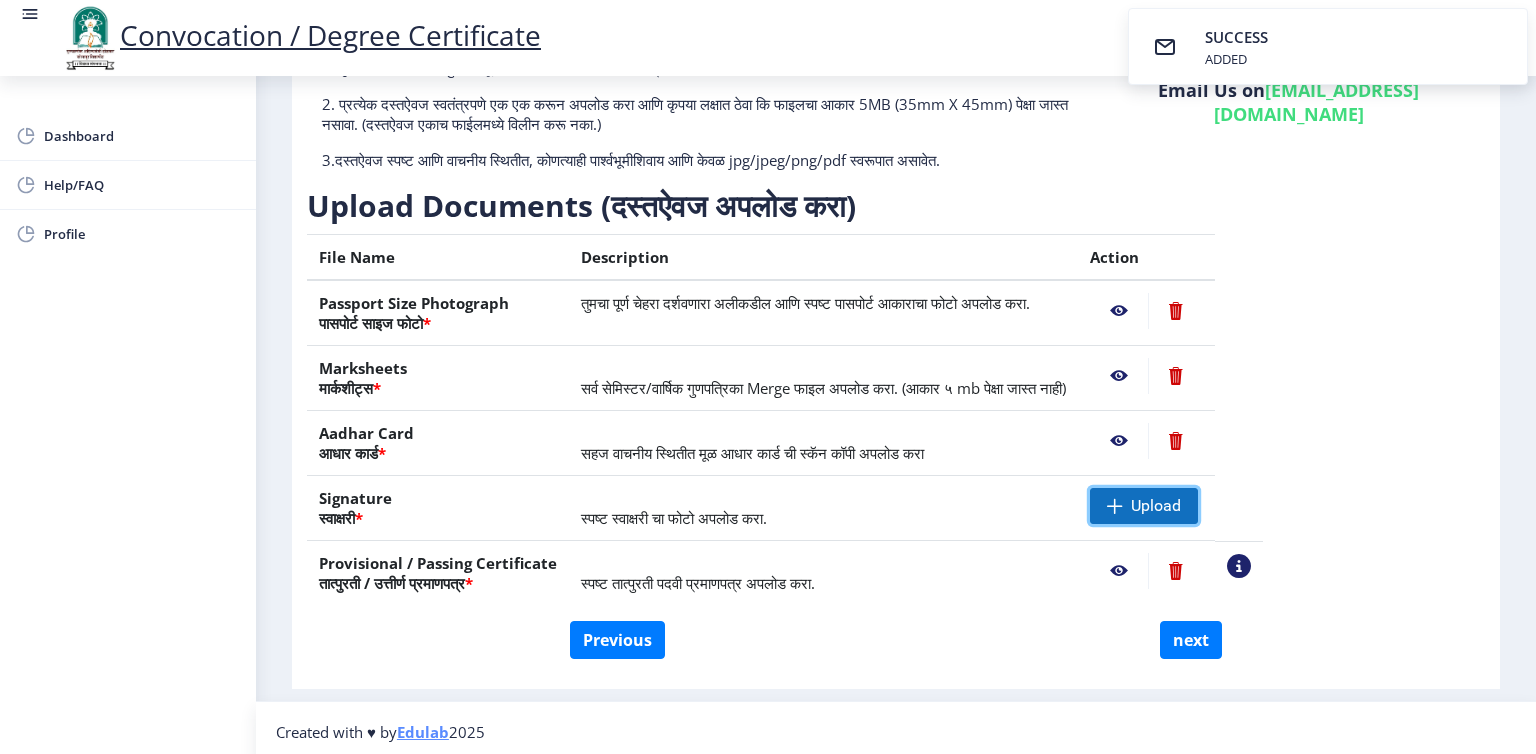 click on "Upload" 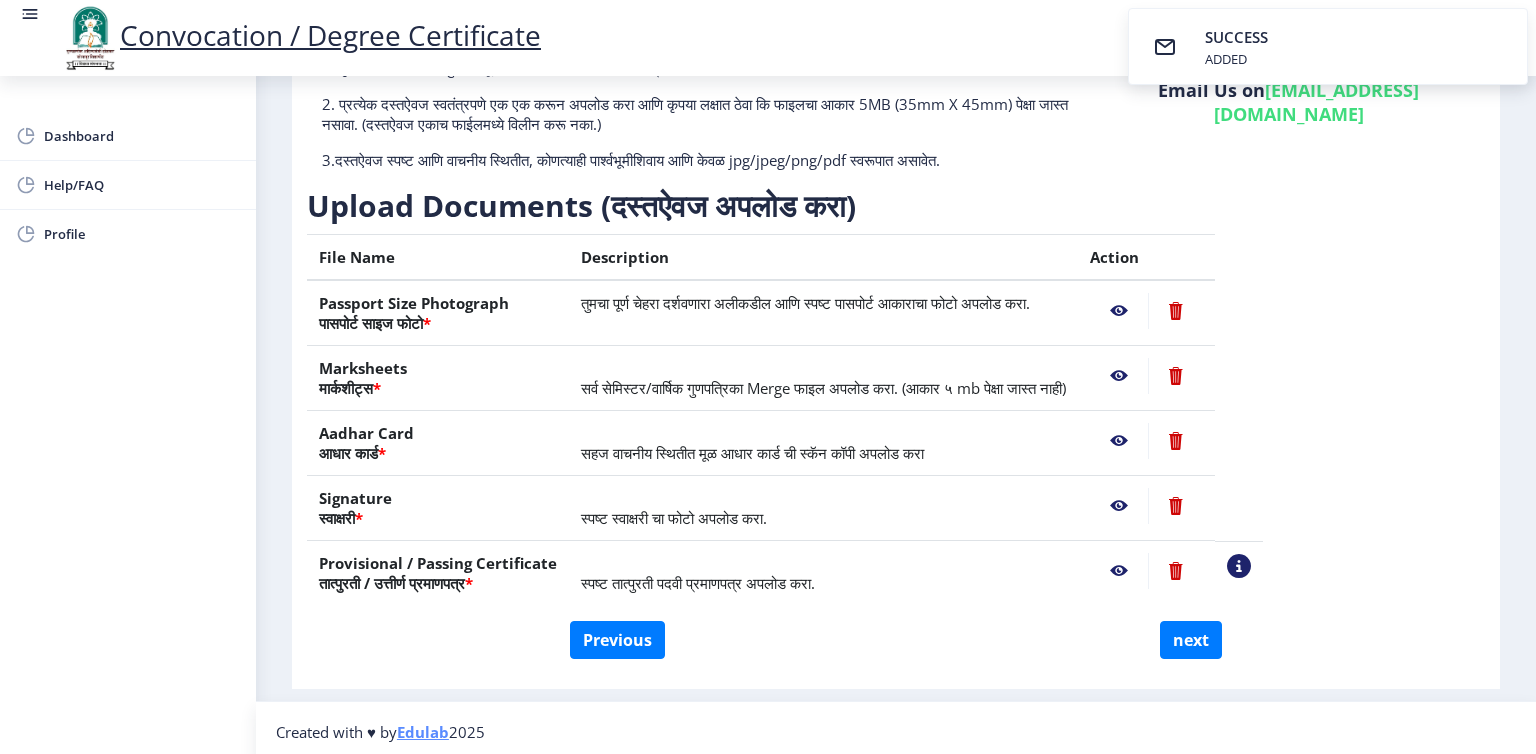 click 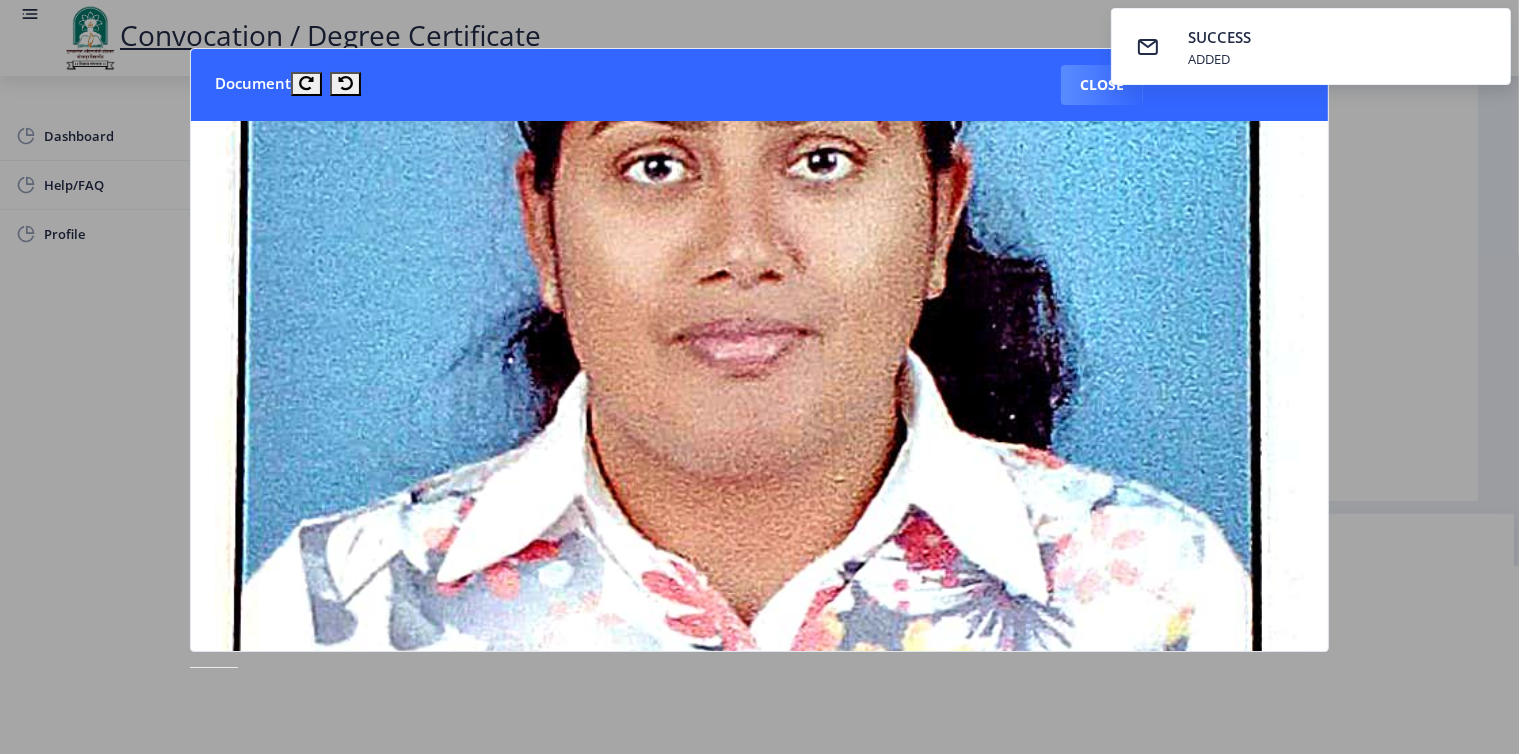 scroll, scrollTop: 662, scrollLeft: 0, axis: vertical 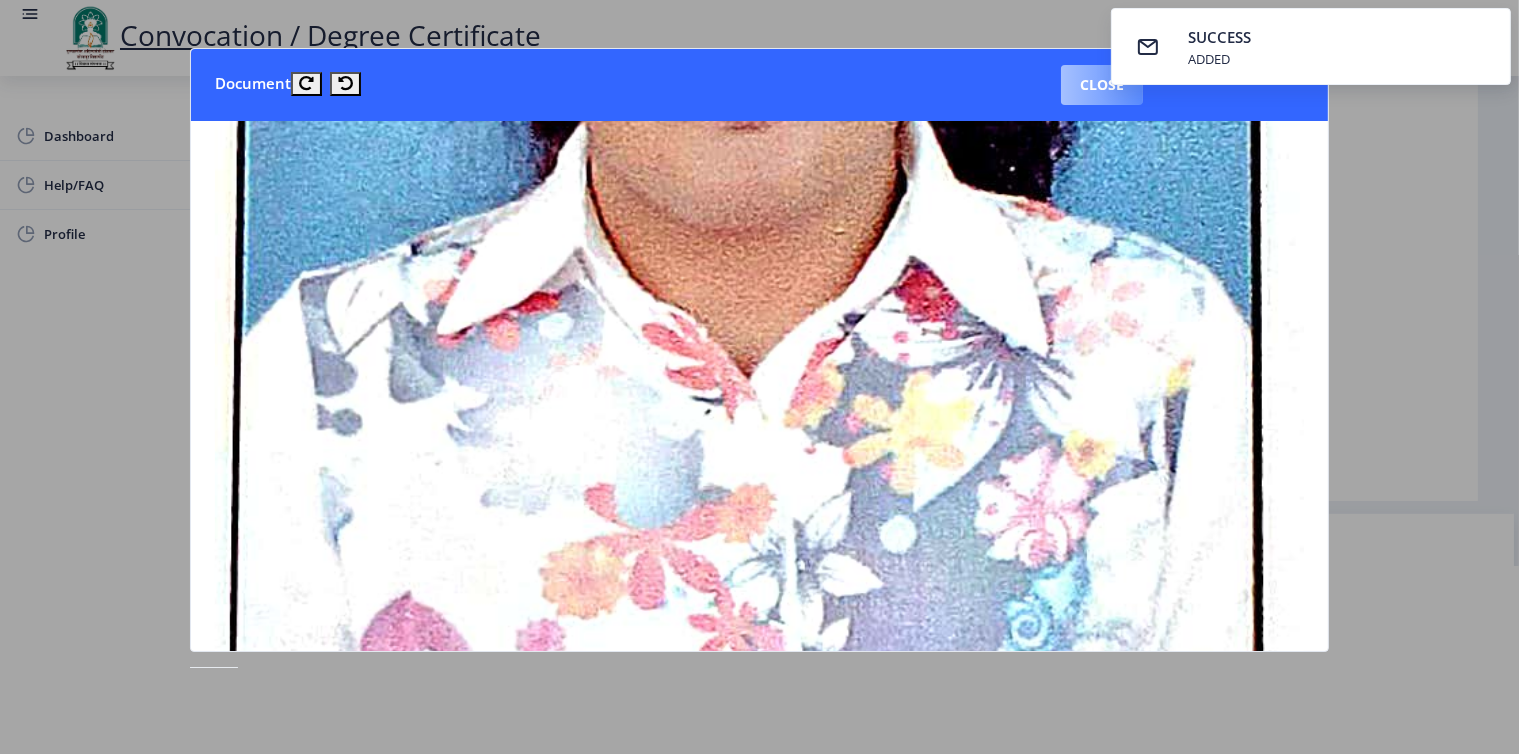 click on "Close" at bounding box center (1102, 85) 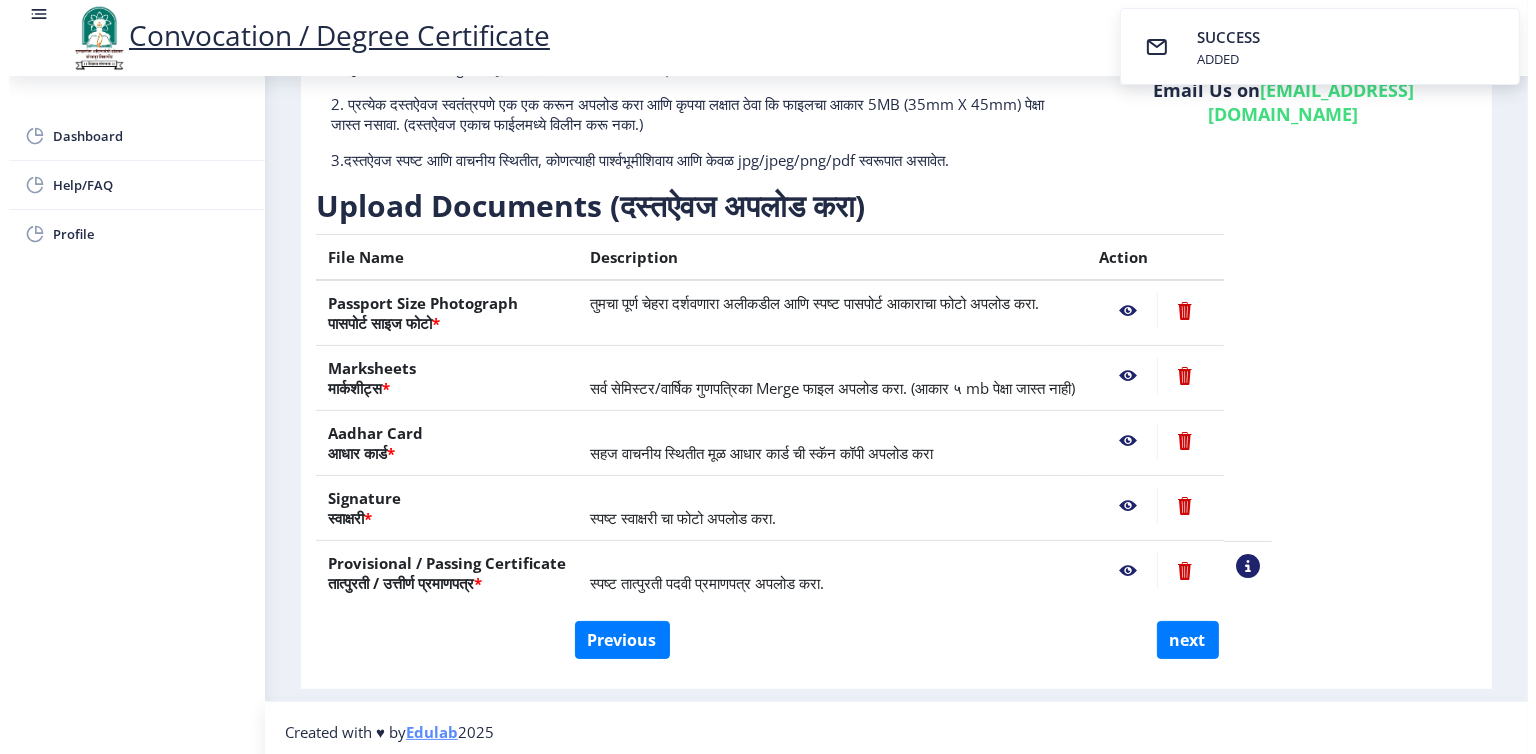 scroll, scrollTop: 0, scrollLeft: 0, axis: both 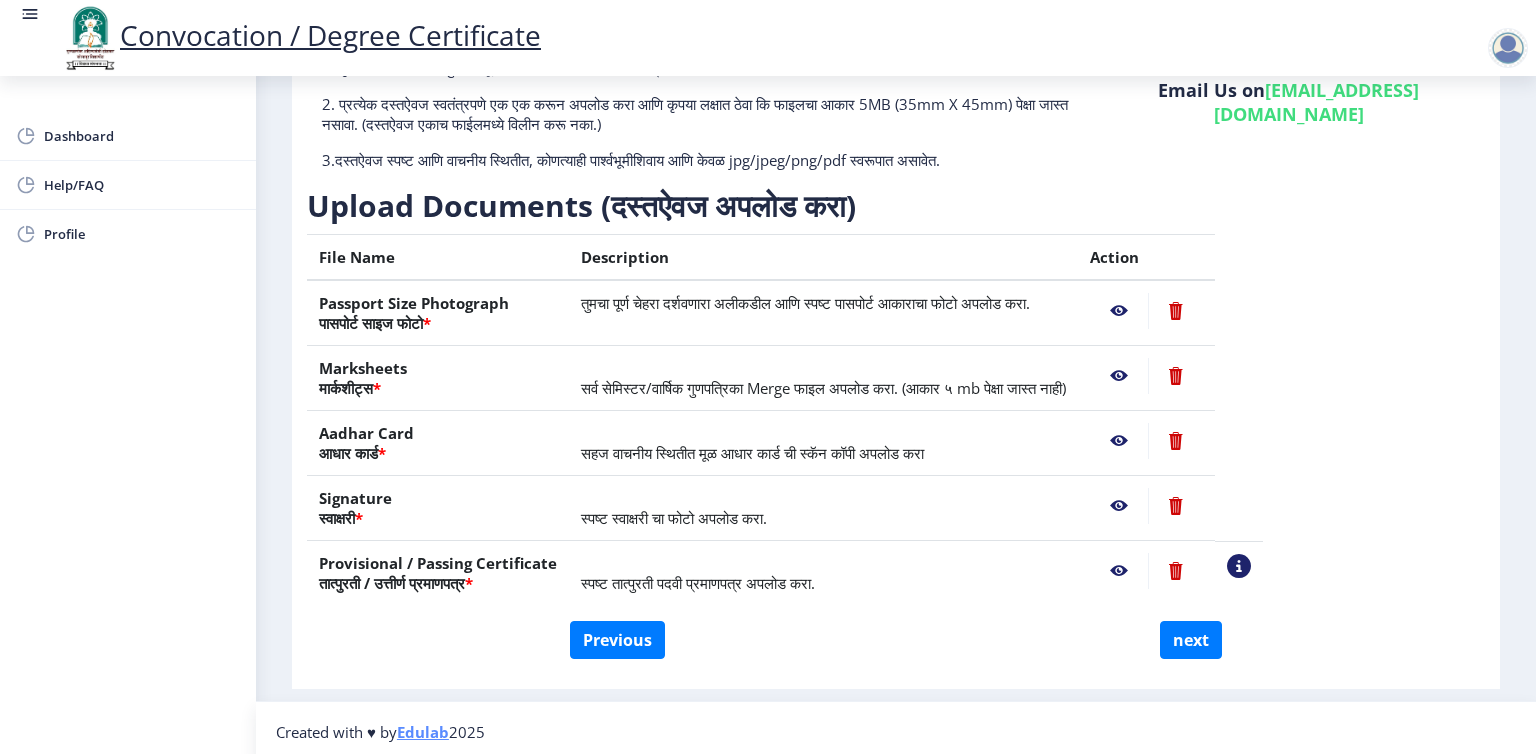 click 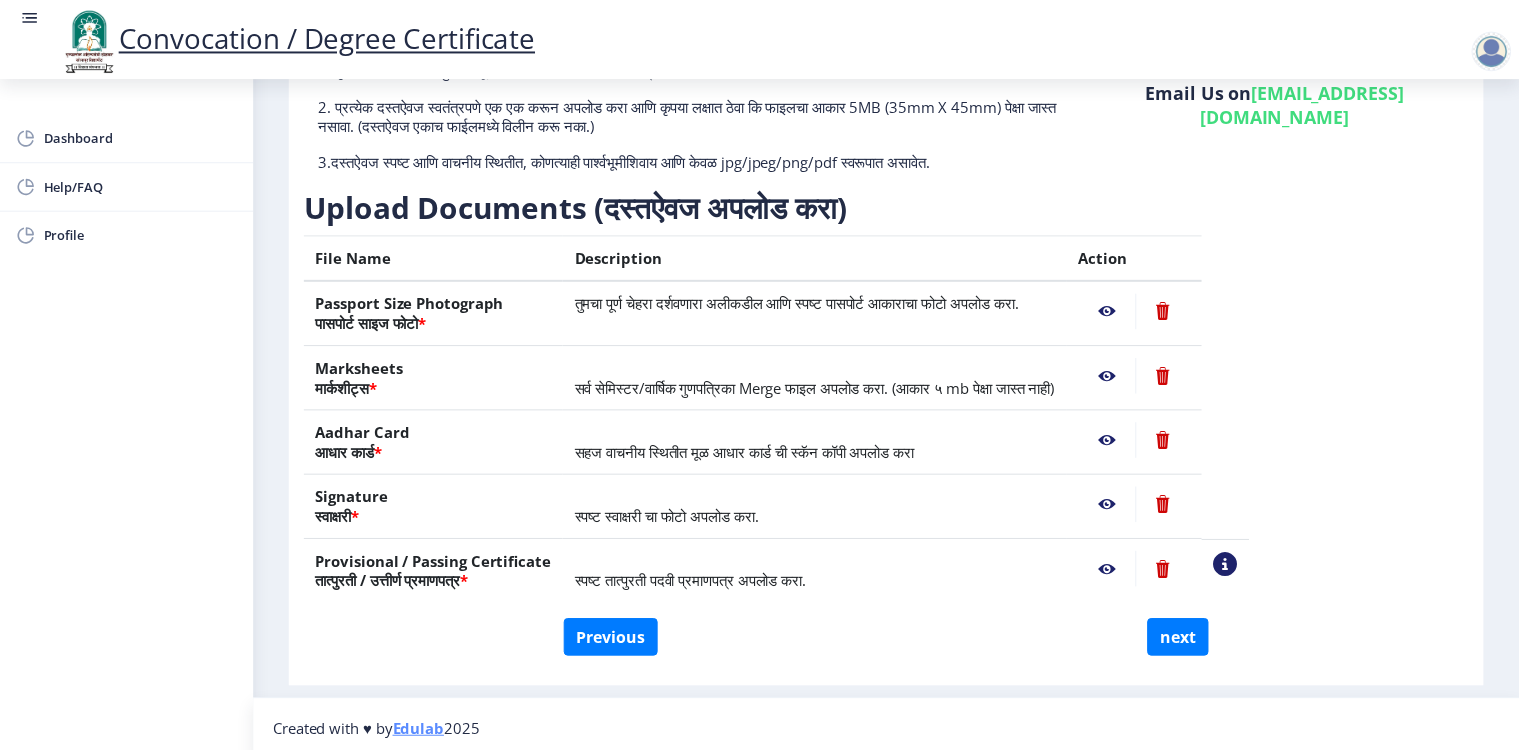 scroll, scrollTop: 0, scrollLeft: 0, axis: both 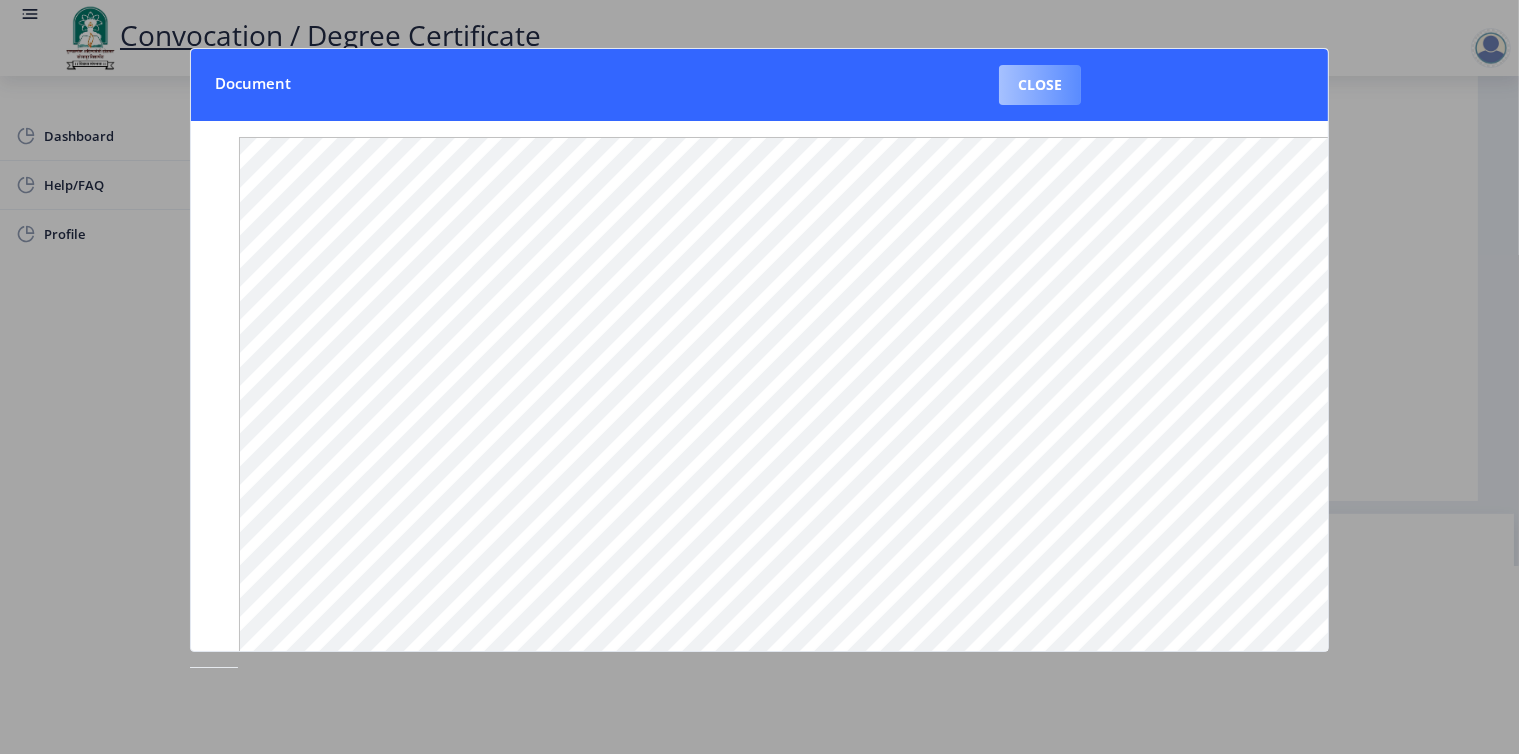 click on "Close" at bounding box center [1040, 85] 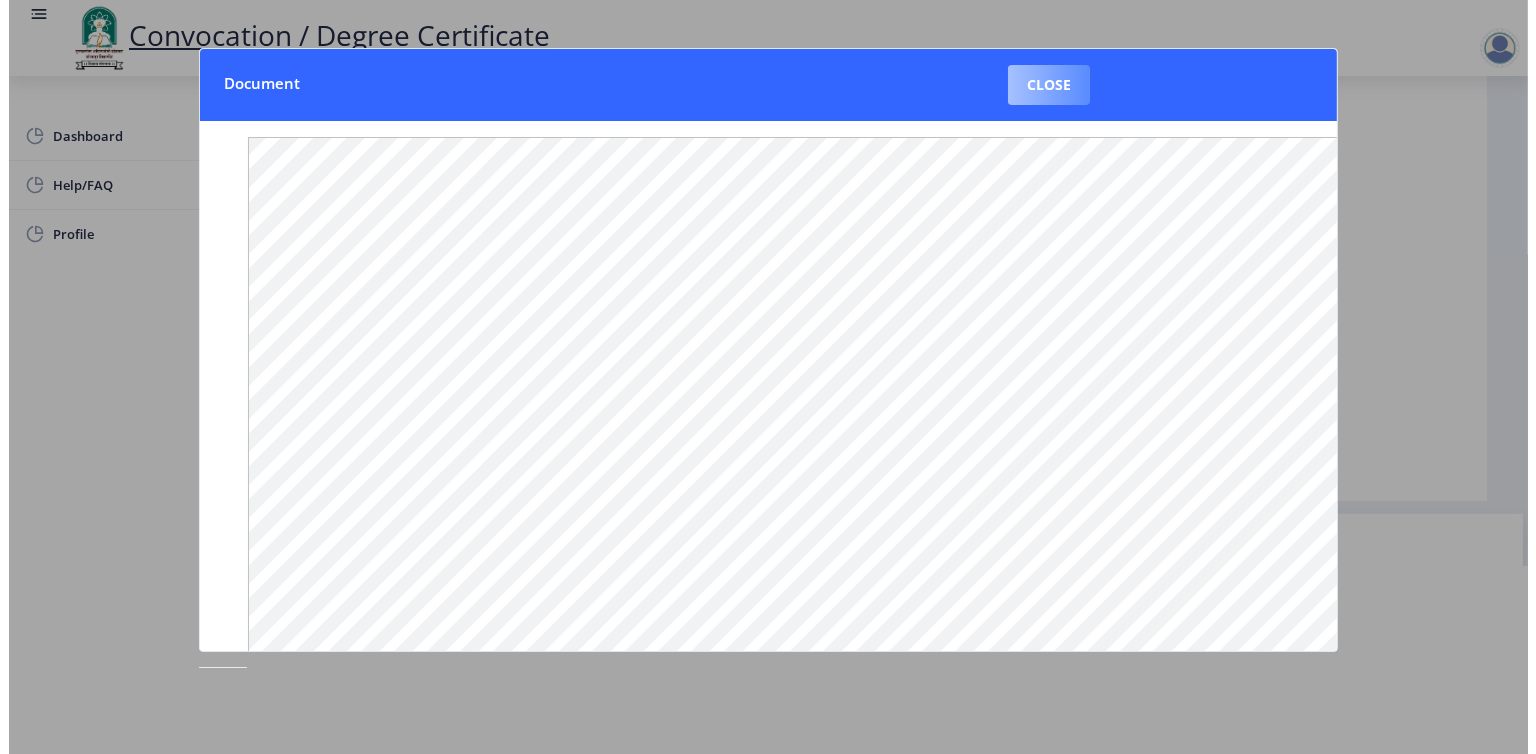 scroll, scrollTop: 0, scrollLeft: 0, axis: both 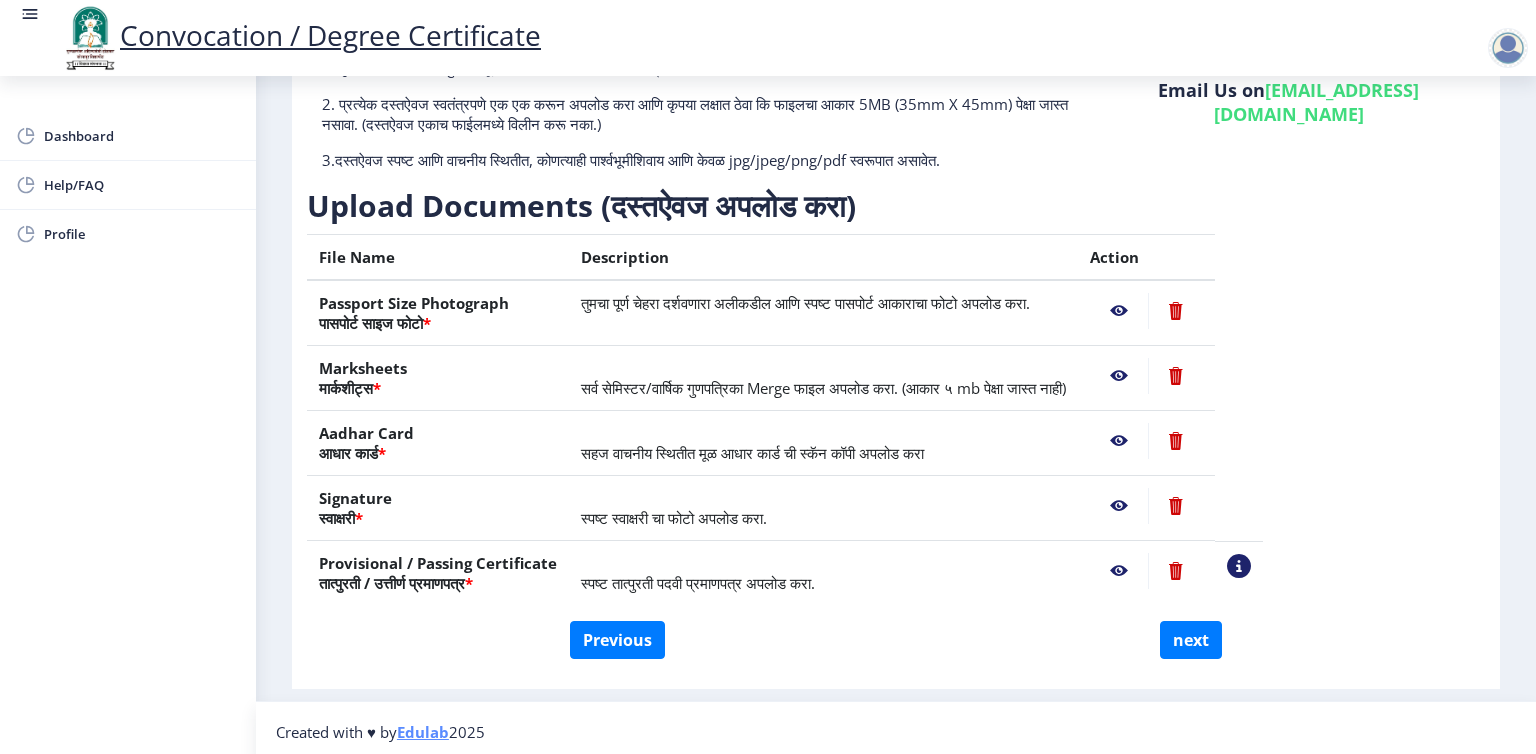 click 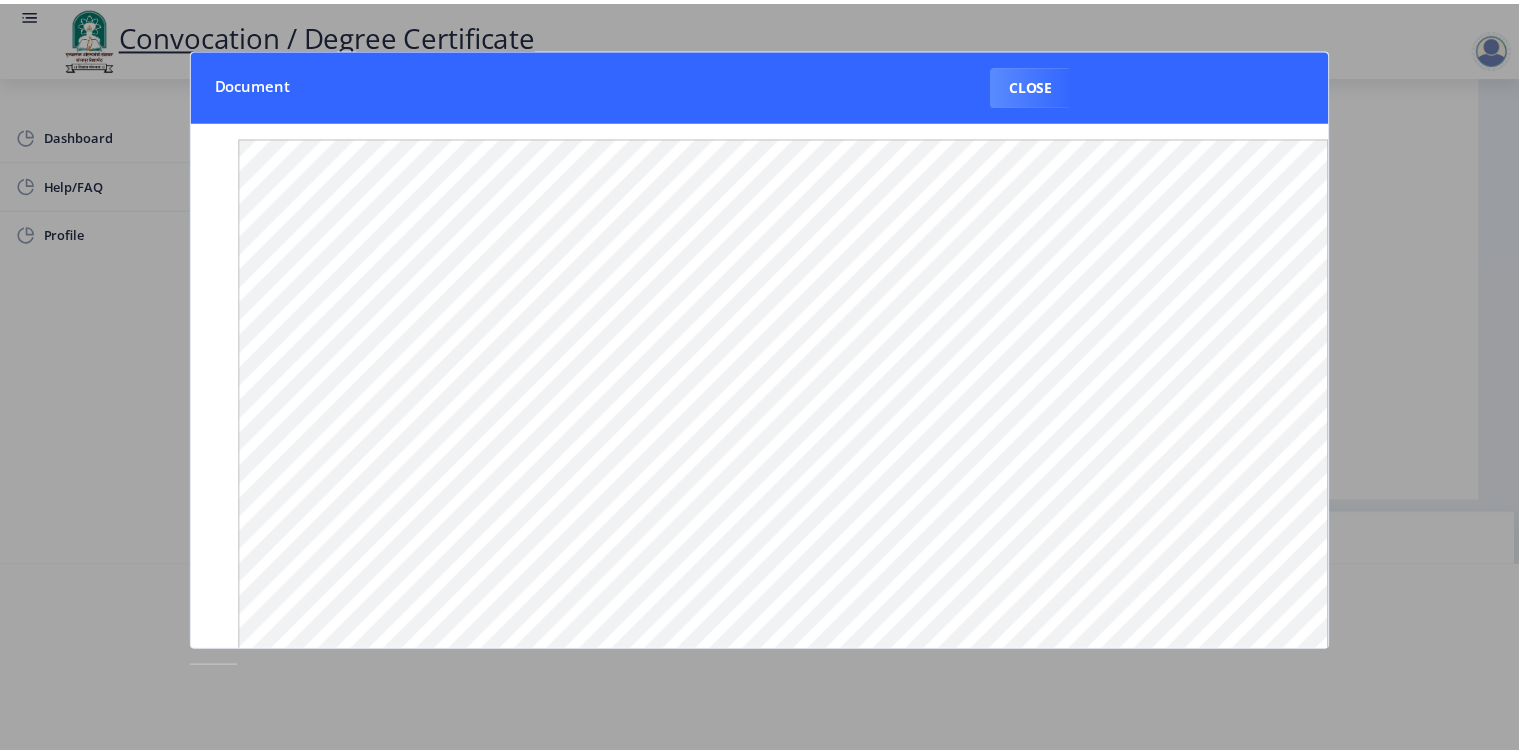 scroll, scrollTop: 0, scrollLeft: 0, axis: both 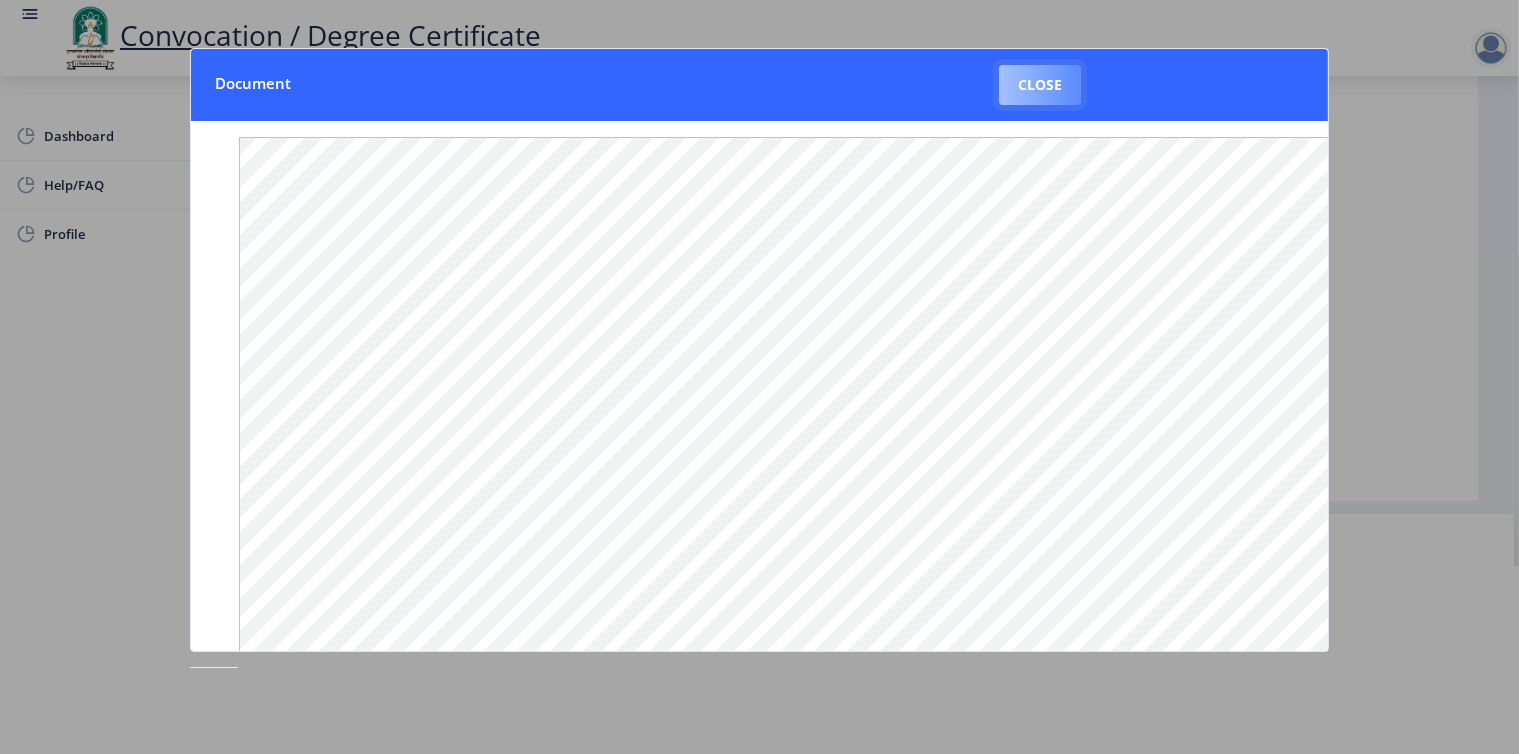 click on "Close" at bounding box center [1040, 85] 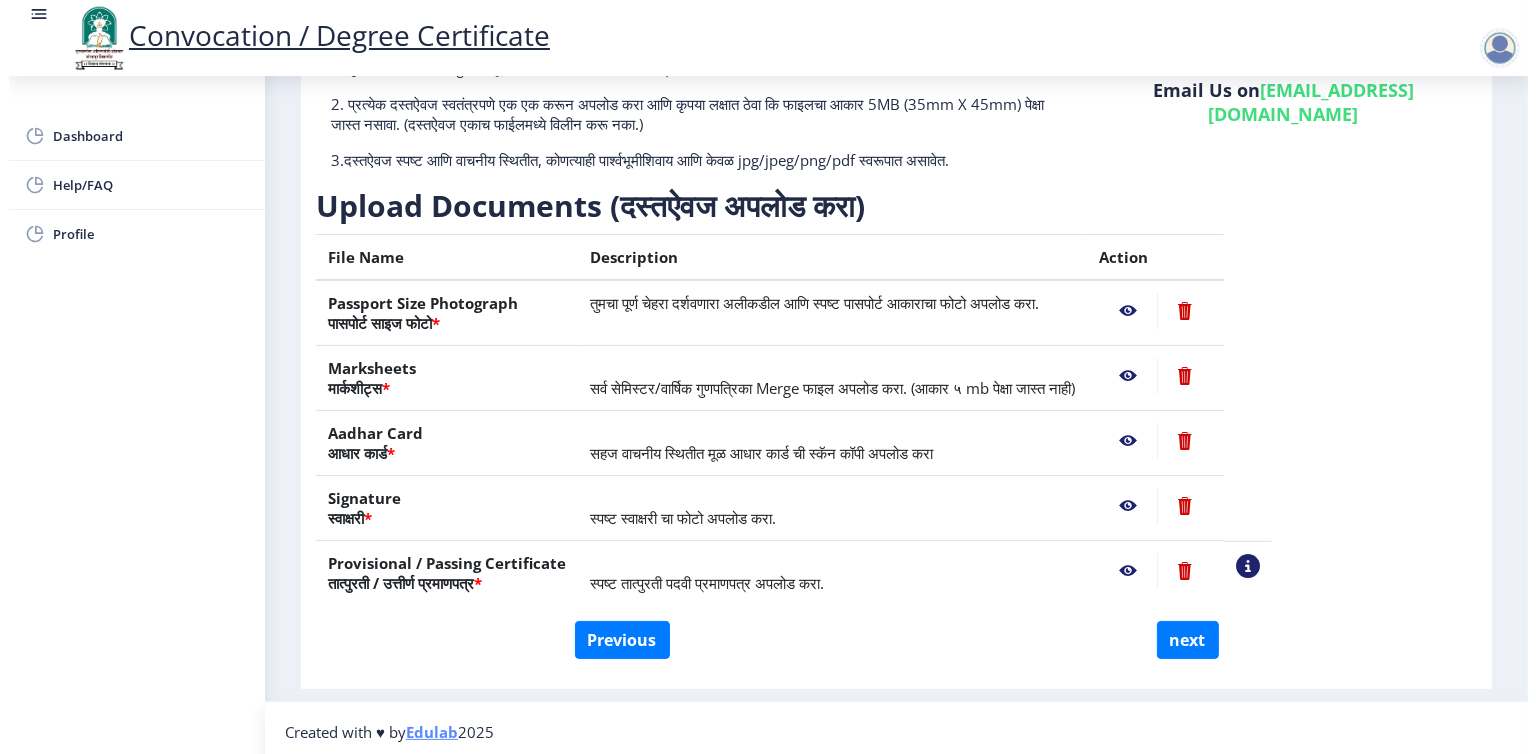 scroll, scrollTop: 0, scrollLeft: 0, axis: both 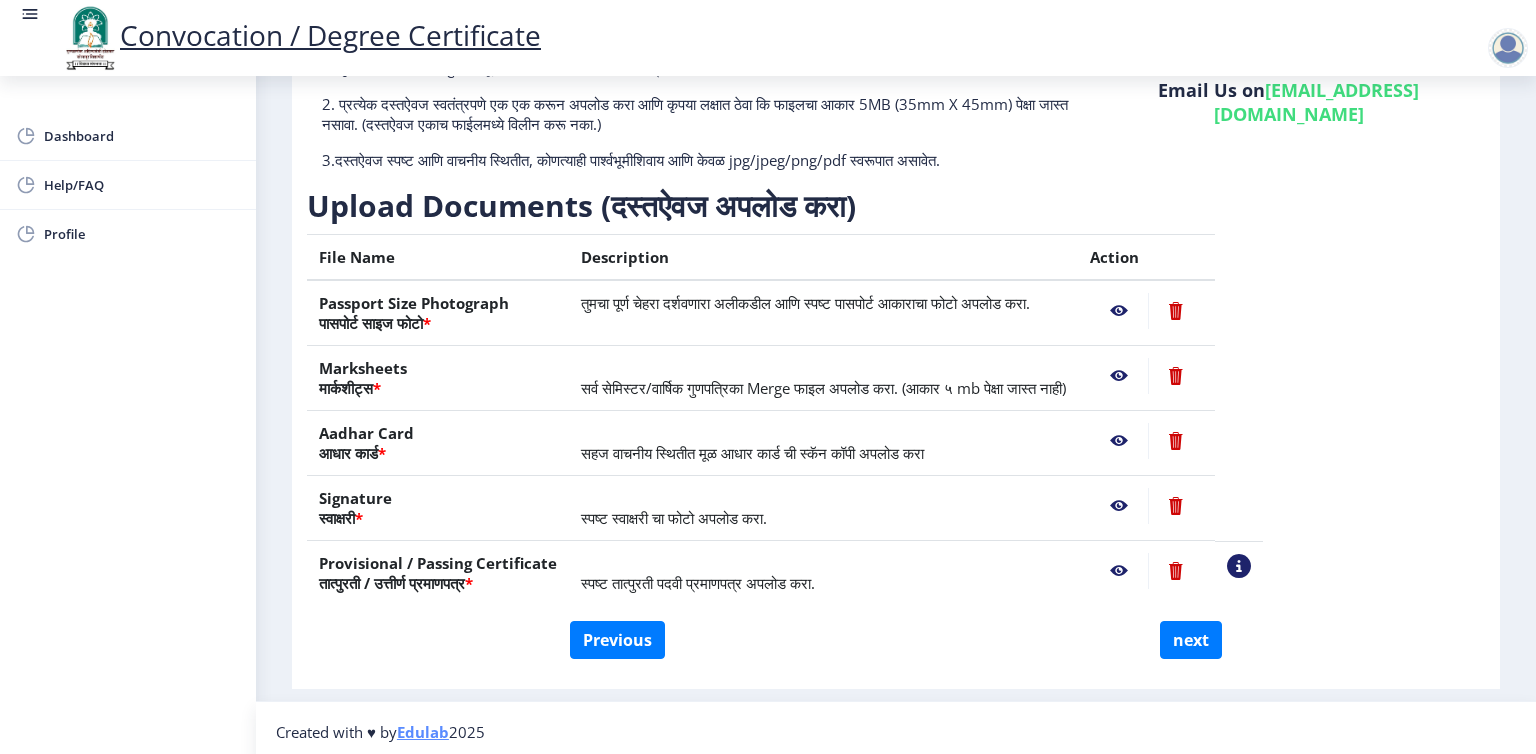 click 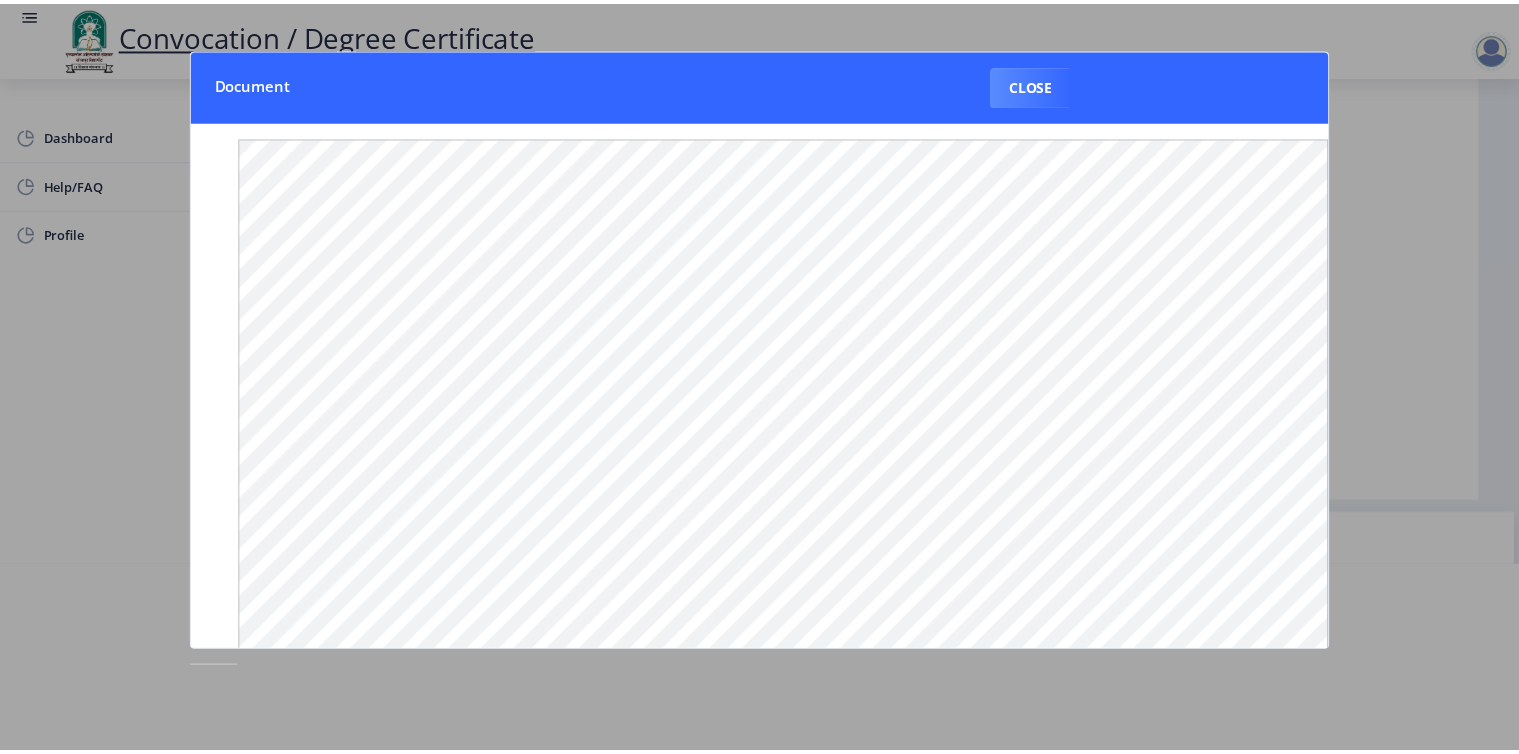 scroll, scrollTop: 0, scrollLeft: 0, axis: both 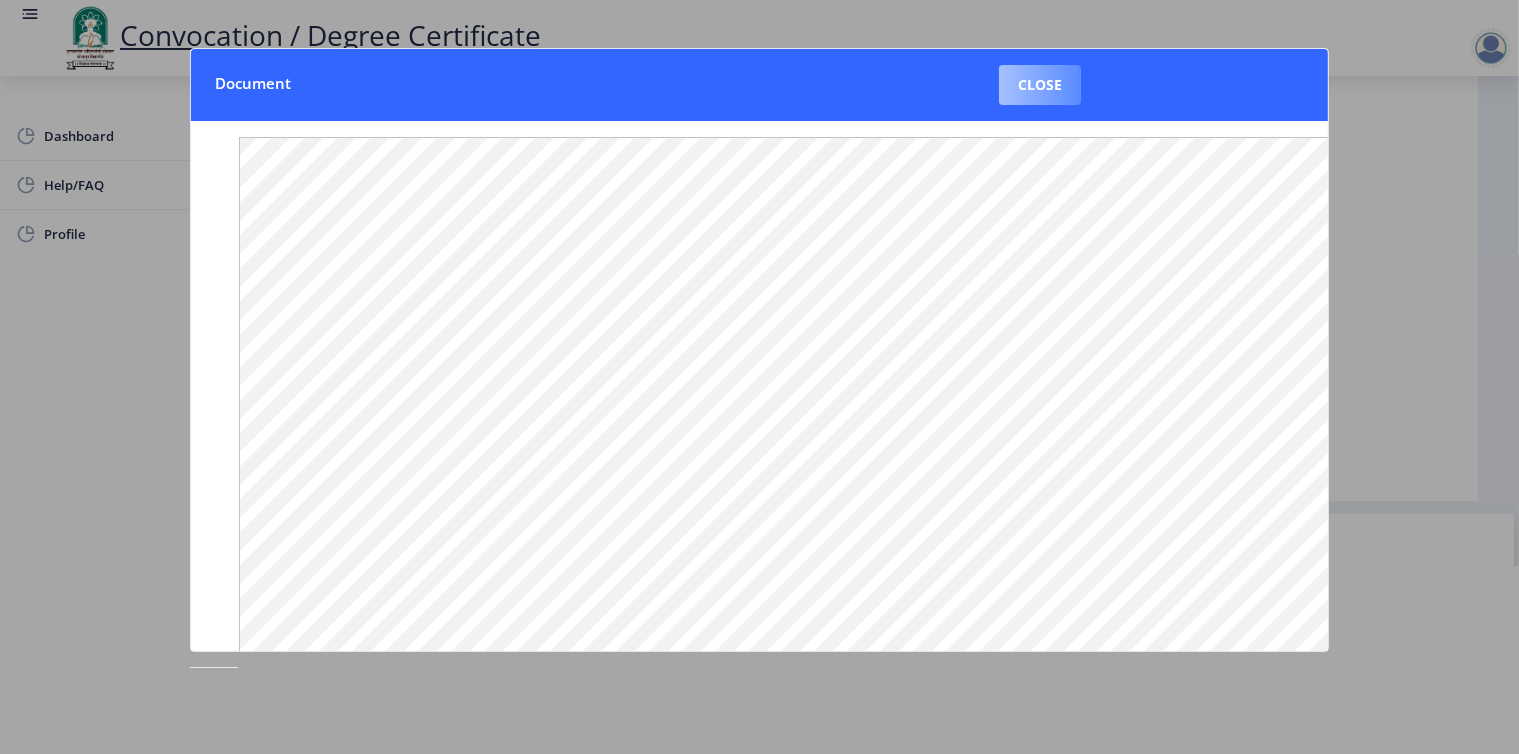click on "Close" at bounding box center [1040, 85] 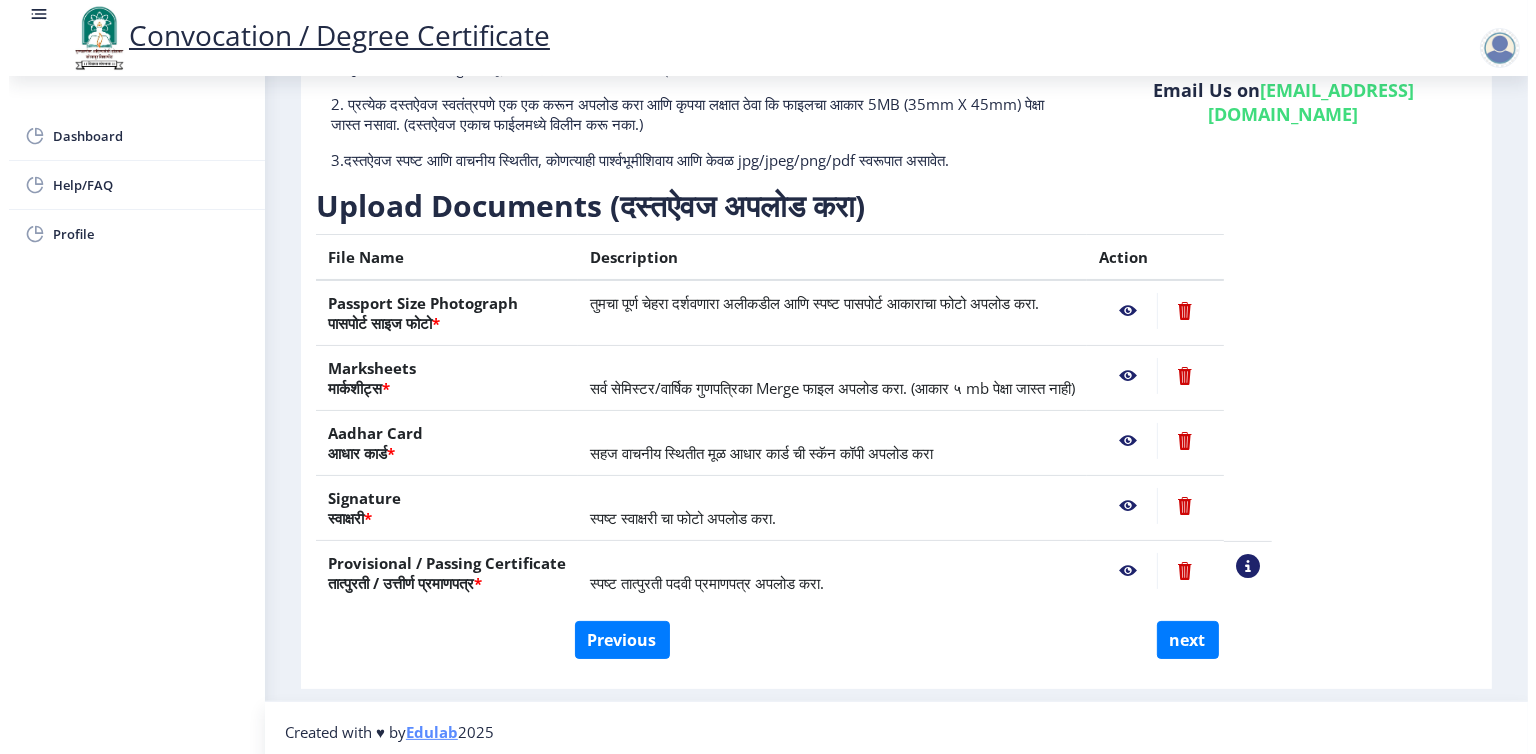 scroll, scrollTop: 0, scrollLeft: 0, axis: both 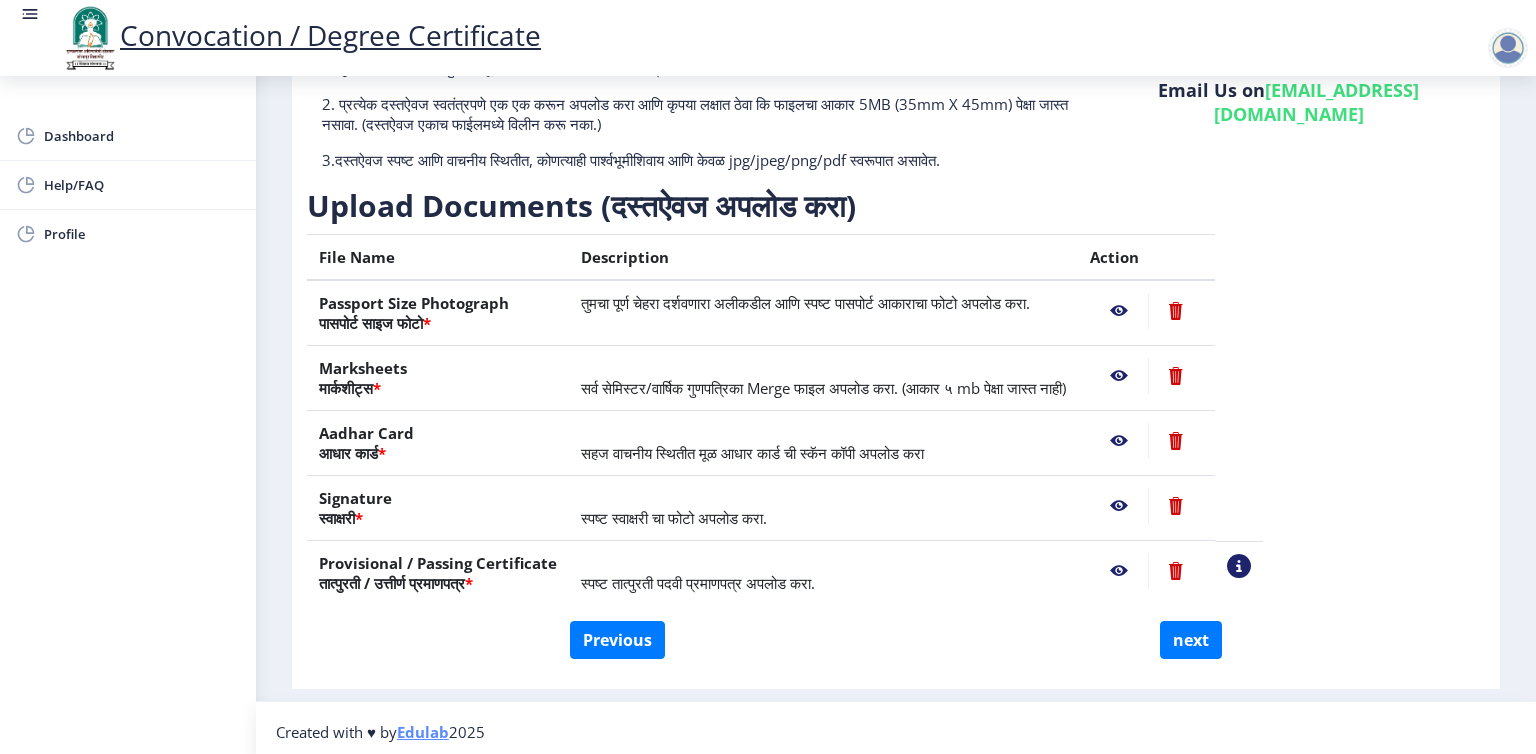 click 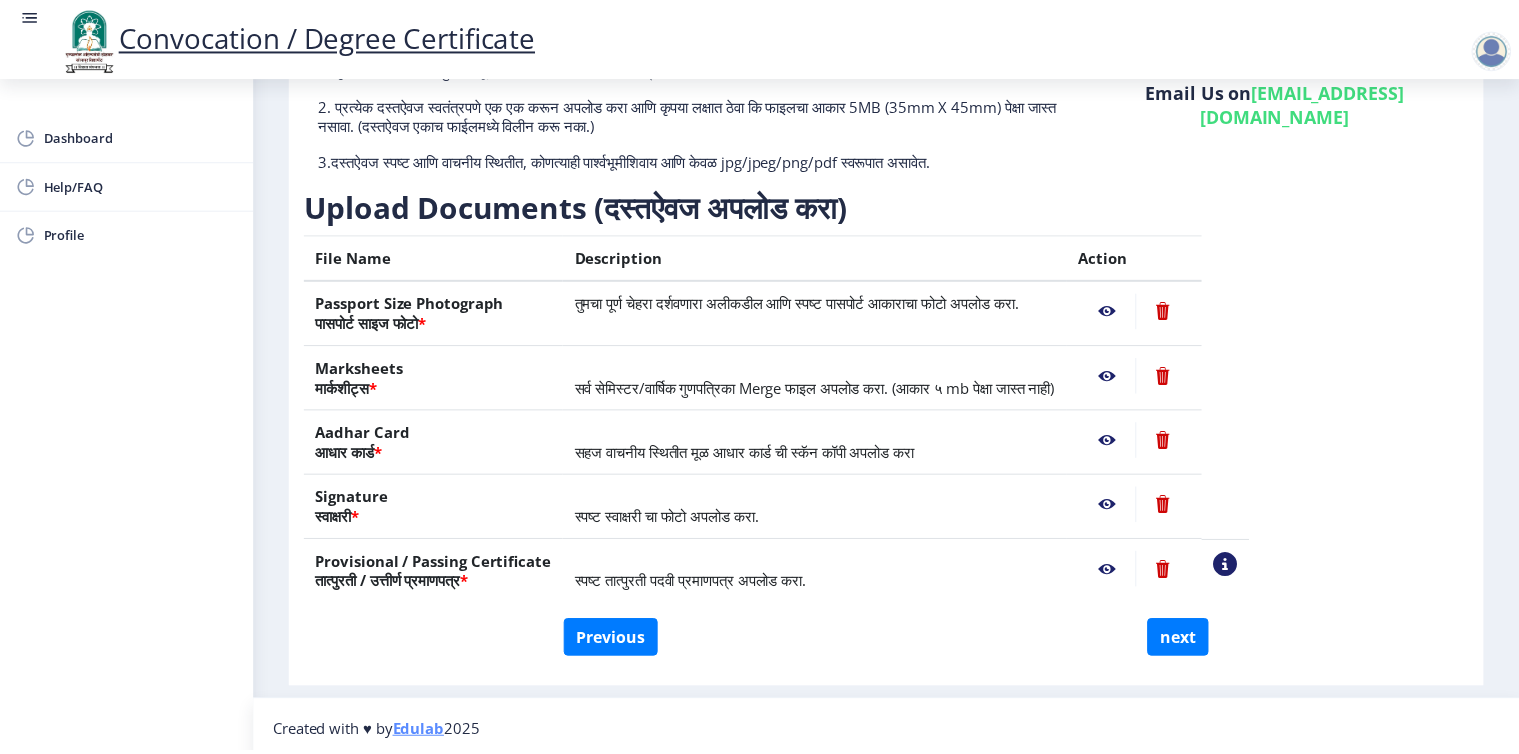 scroll, scrollTop: 0, scrollLeft: 0, axis: both 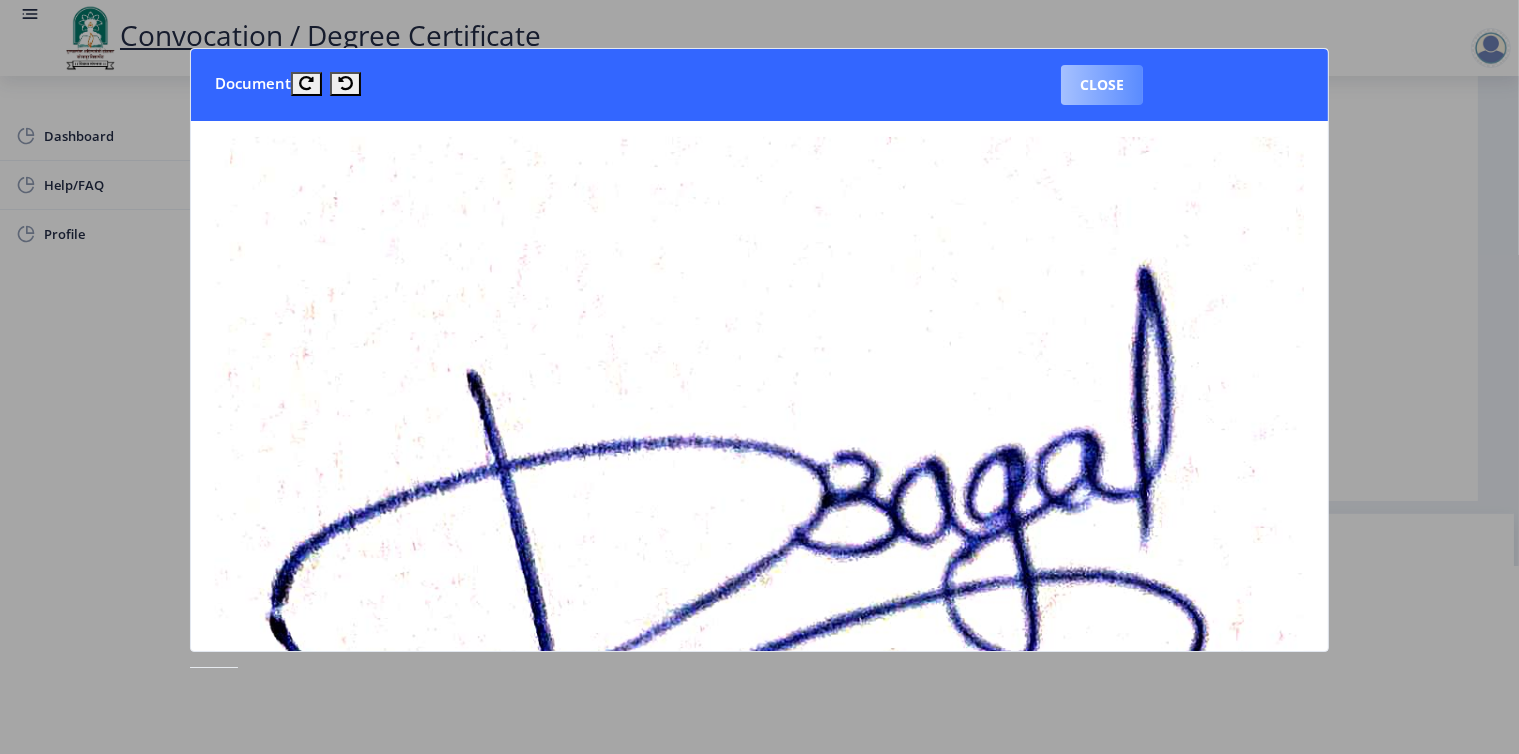 click on "Close" at bounding box center (1102, 85) 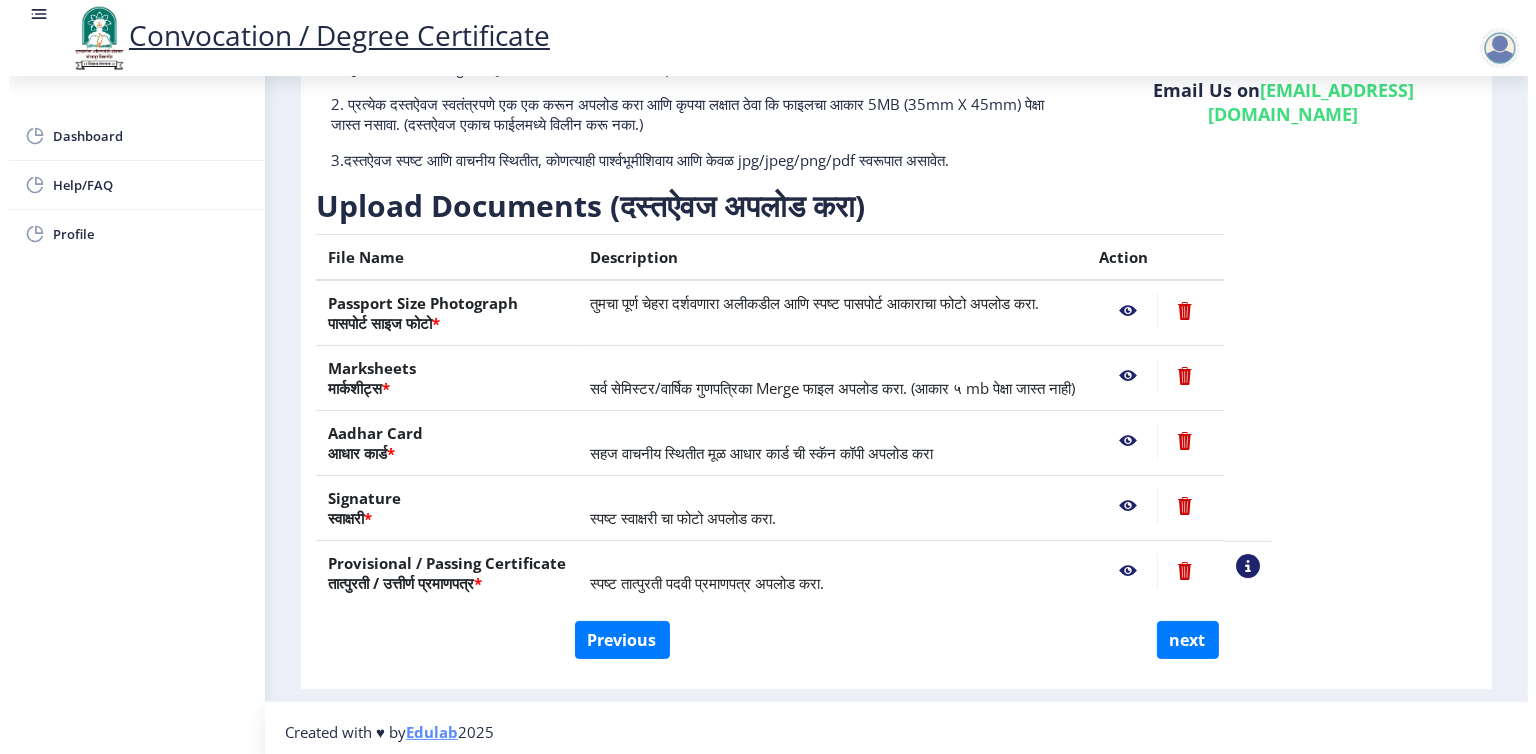 scroll, scrollTop: 0, scrollLeft: 0, axis: both 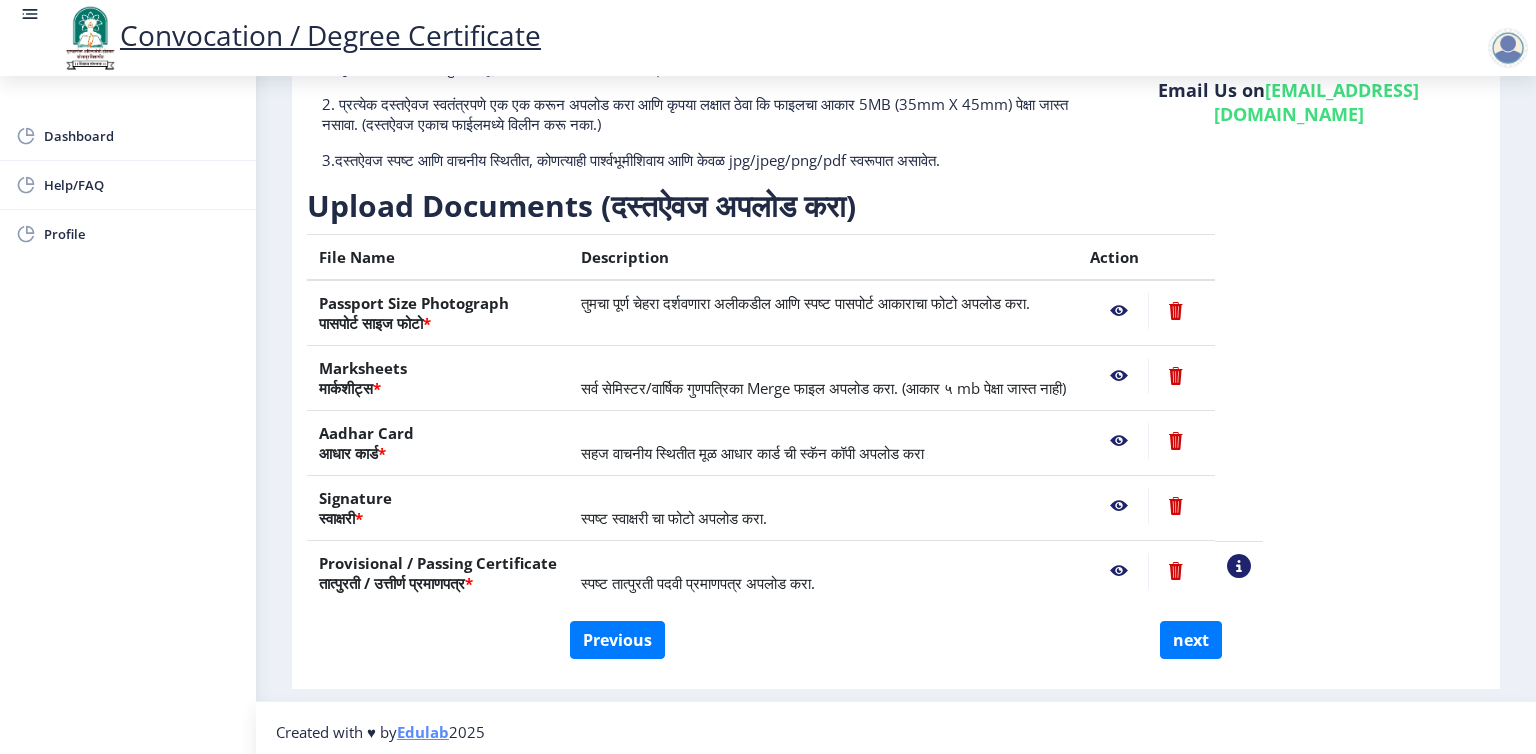 click 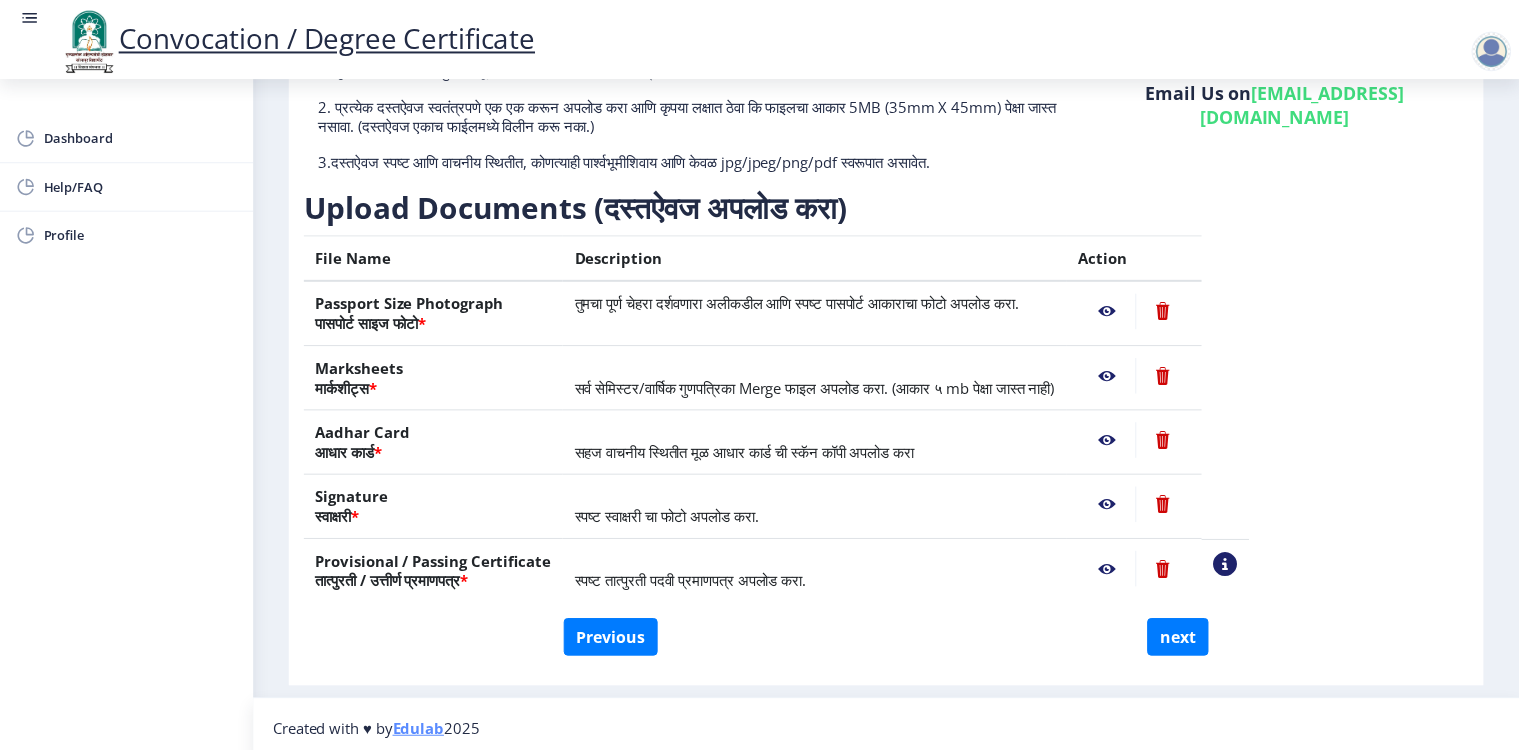 scroll, scrollTop: 0, scrollLeft: 0, axis: both 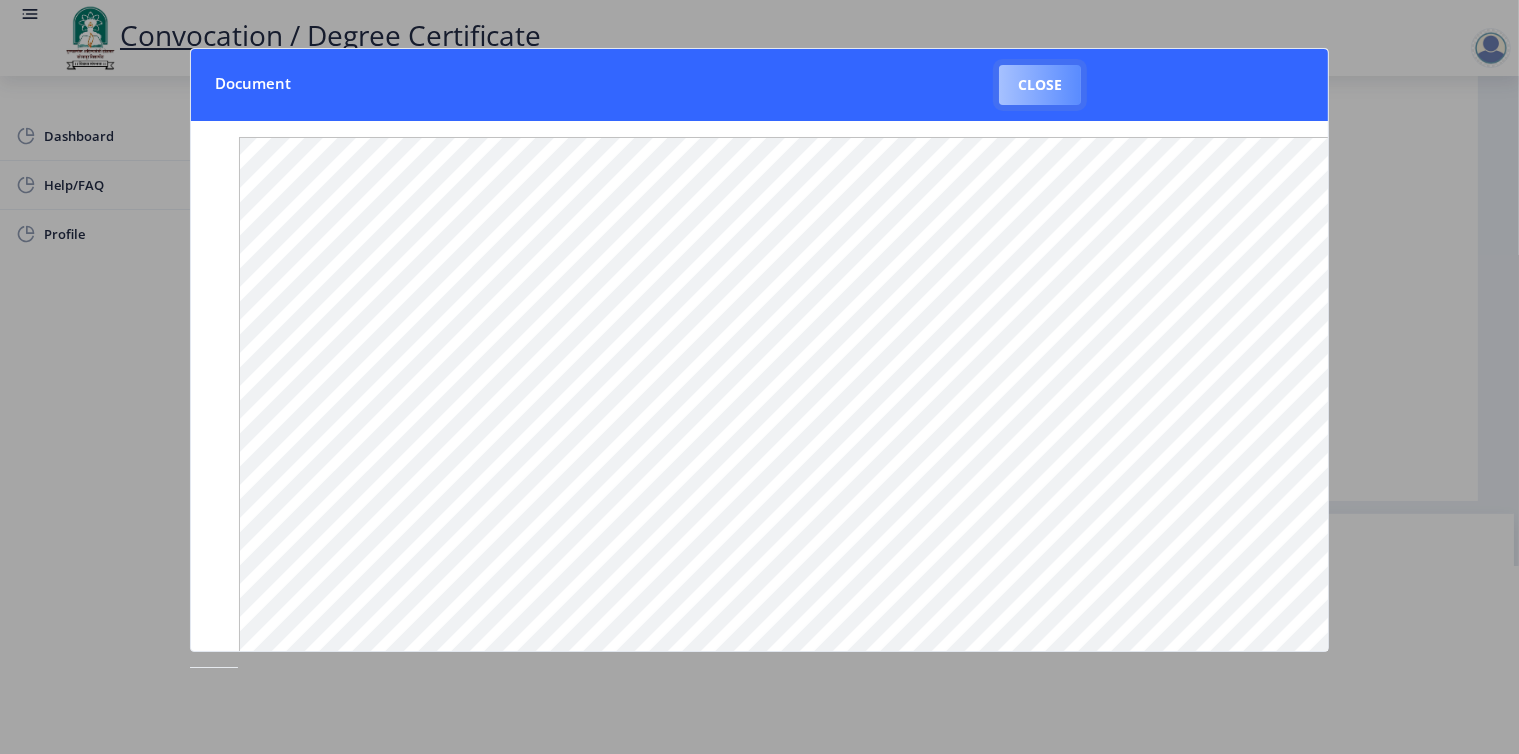 click on "Close" at bounding box center (1040, 85) 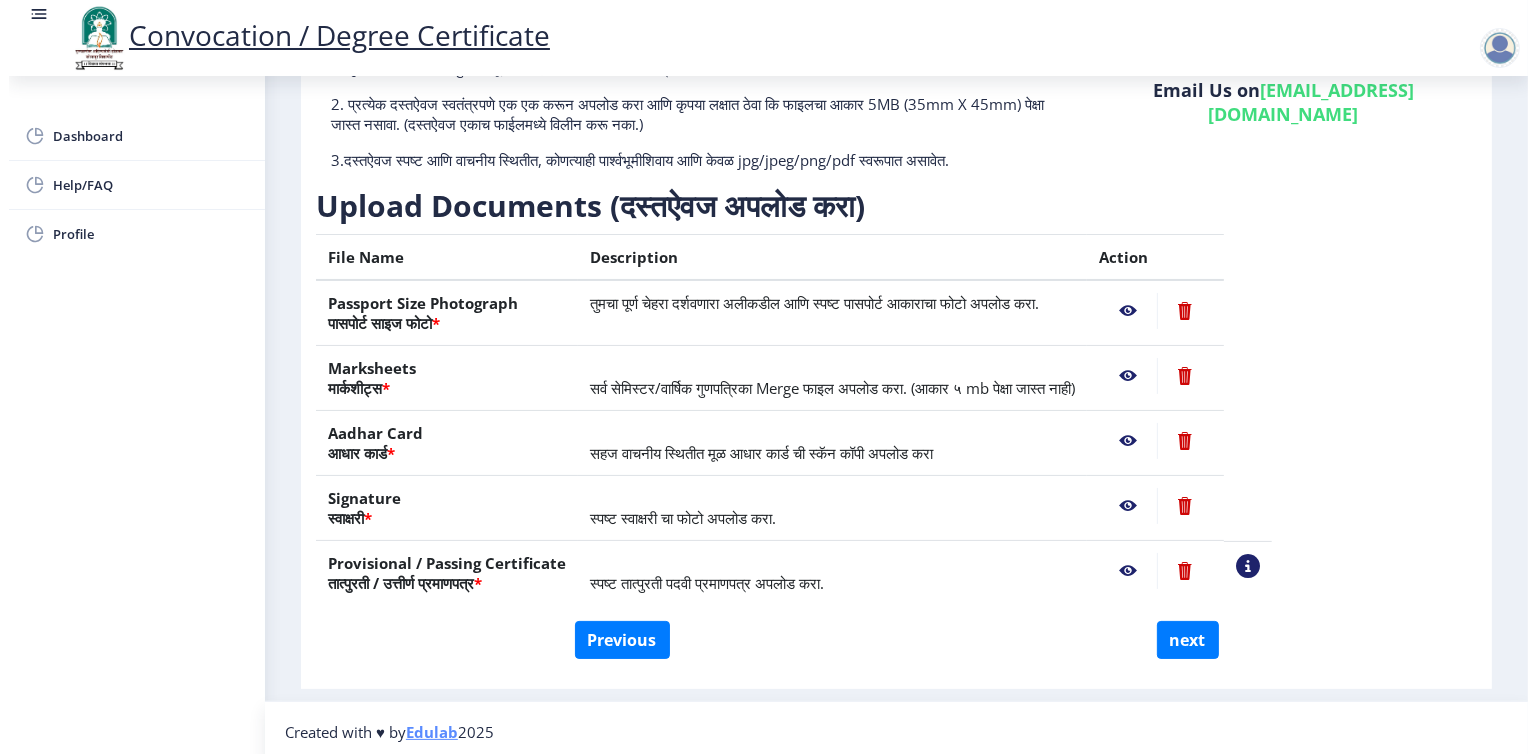 scroll, scrollTop: 0, scrollLeft: 0, axis: both 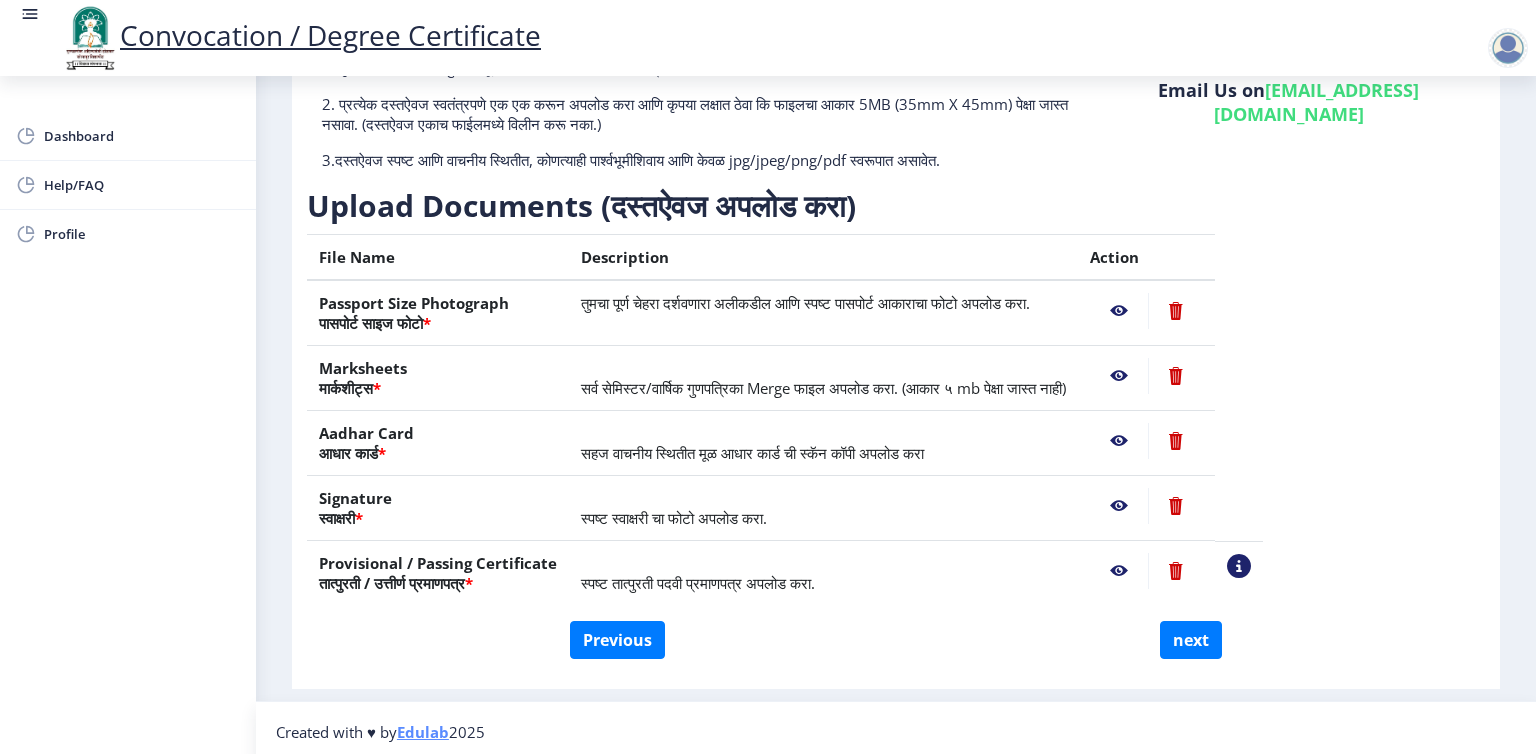 click on "File Name Description Action Passport Size Photograph  पासपोर्ट साइज फोटो  * तुमचा पूर्ण चेहरा दर्शवणारा अलीकडील आणि स्पष्ट पासपोर्ट आकाराचा फोटो अपलोड करा.  Marksheets   मार्कशीट्स  * सर्व सेमिस्टर/वार्षिक गुणपत्रिका Merge फाइल अपलोड करा. (आकार ५ mb पेक्षा जास्त नाही)  Aadhar Card  आधार कार्ड  * सहज वाचनीय स्थितीत मूळ आधार कार्ड ची स्कॅन कॉपी अपलोड करा  Signature  स्वाक्षरी  * स्पष्ट स्वाक्षरी चा फोटो अपलोड करा. Provisional / Passing Certificate  * View Sample PDC" 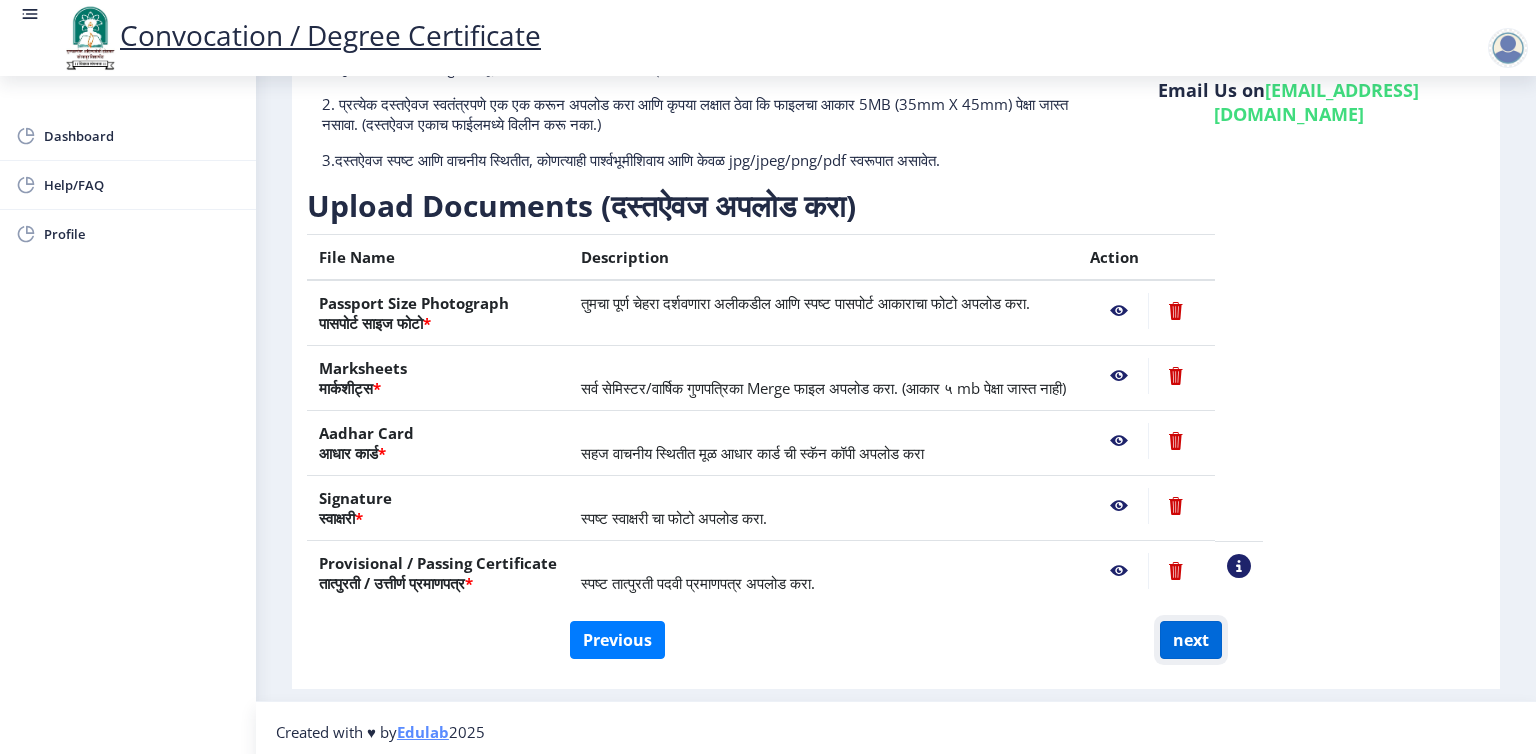 click on "next" 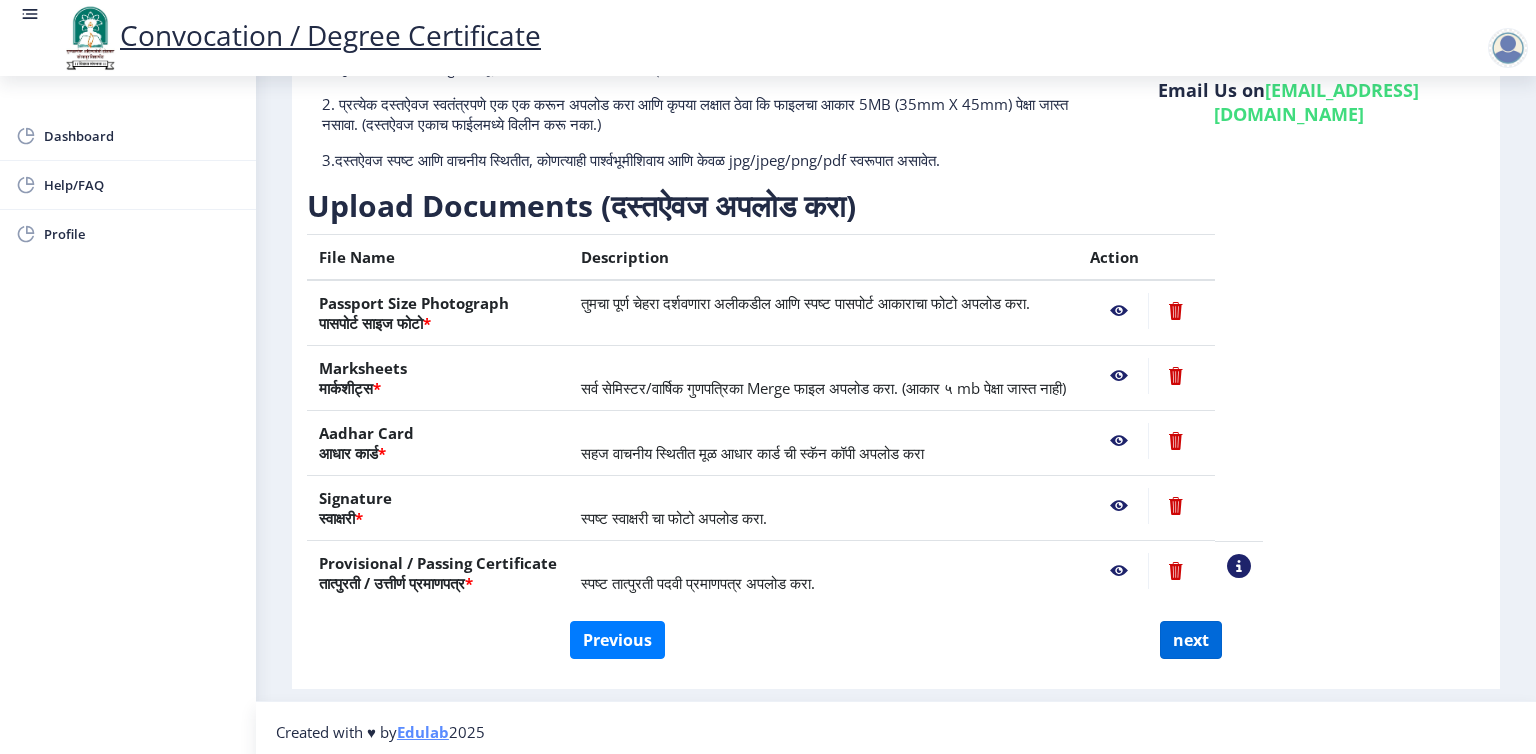 select 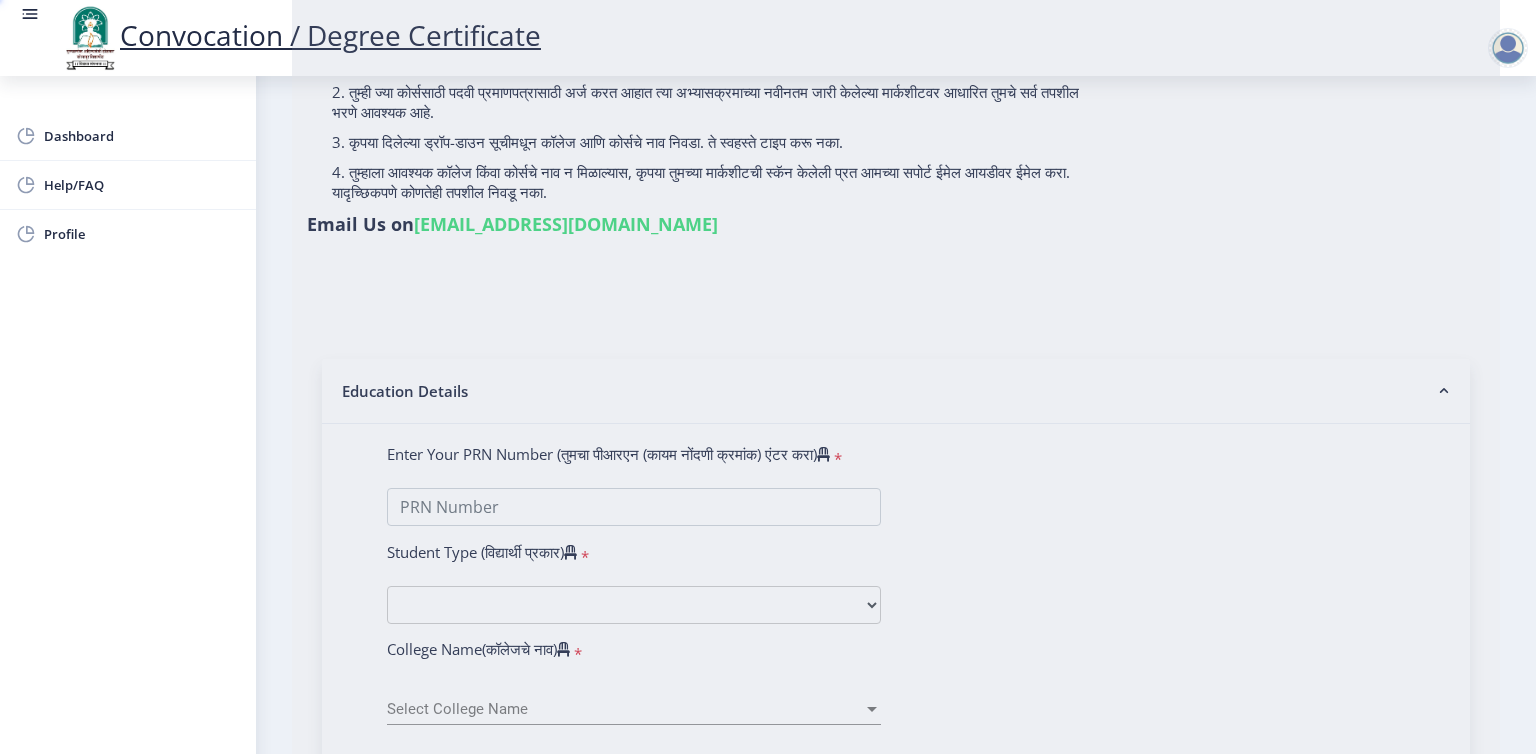 scroll, scrollTop: 0, scrollLeft: 0, axis: both 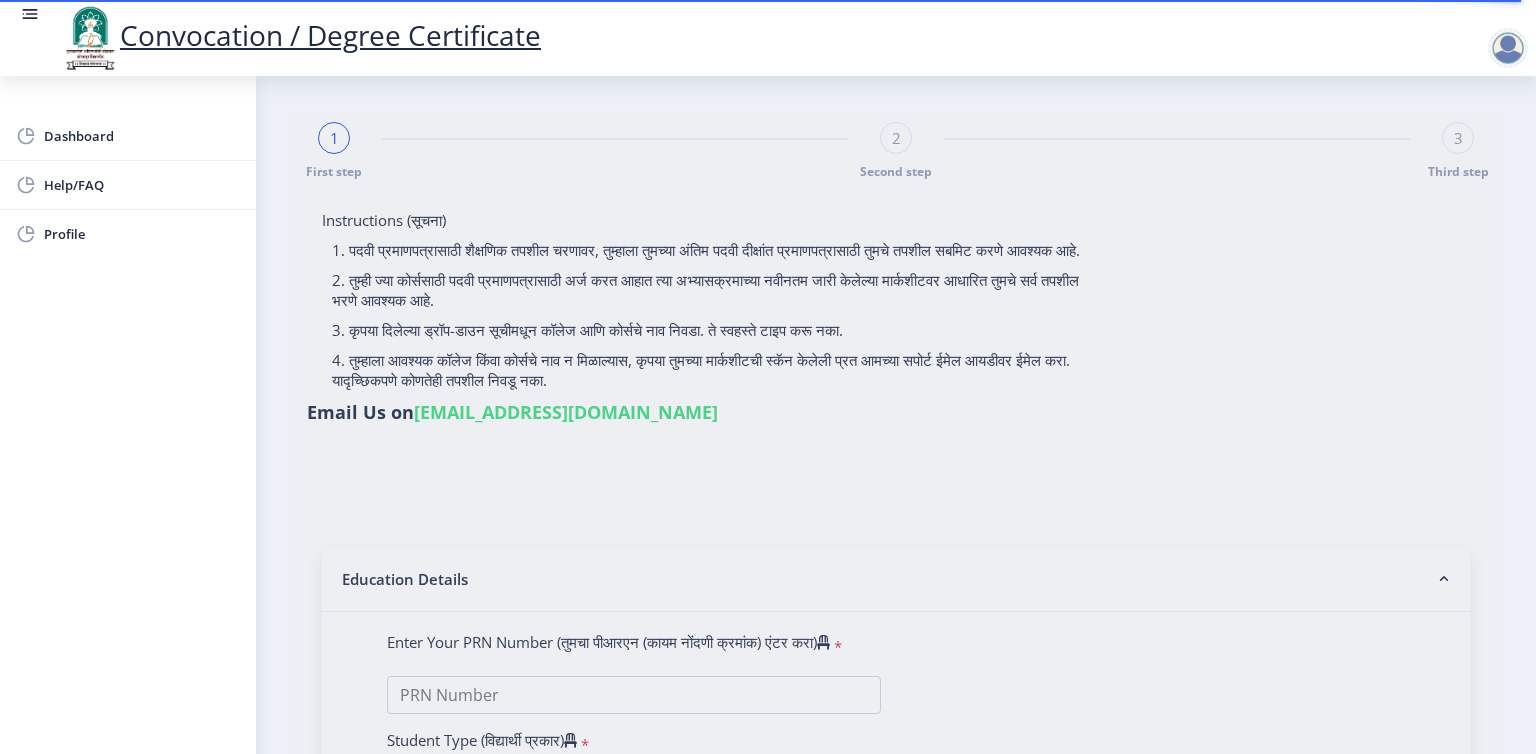 type on "[PERSON_NAME] [PERSON_NAME]" 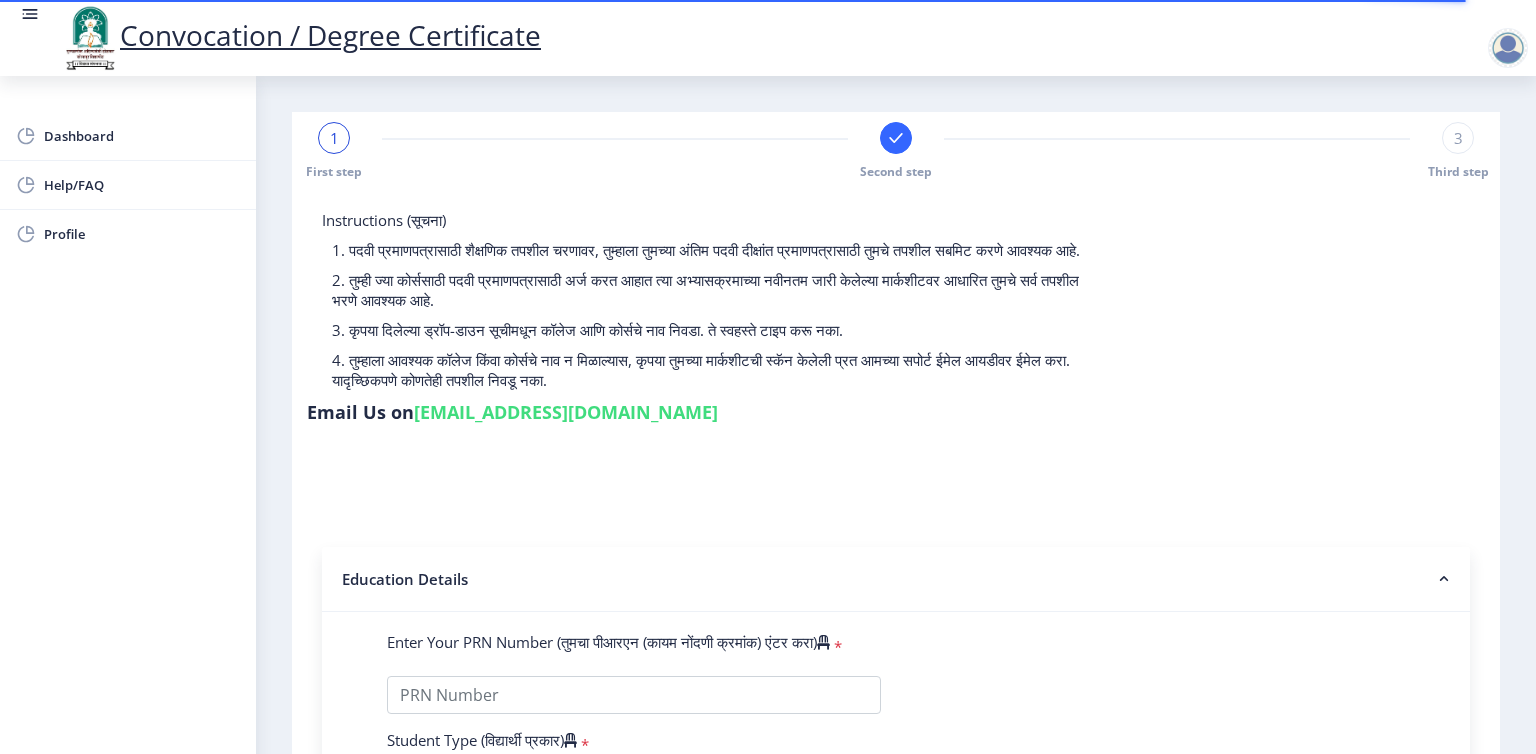 type on "[PERSON_NAME] [PERSON_NAME]" 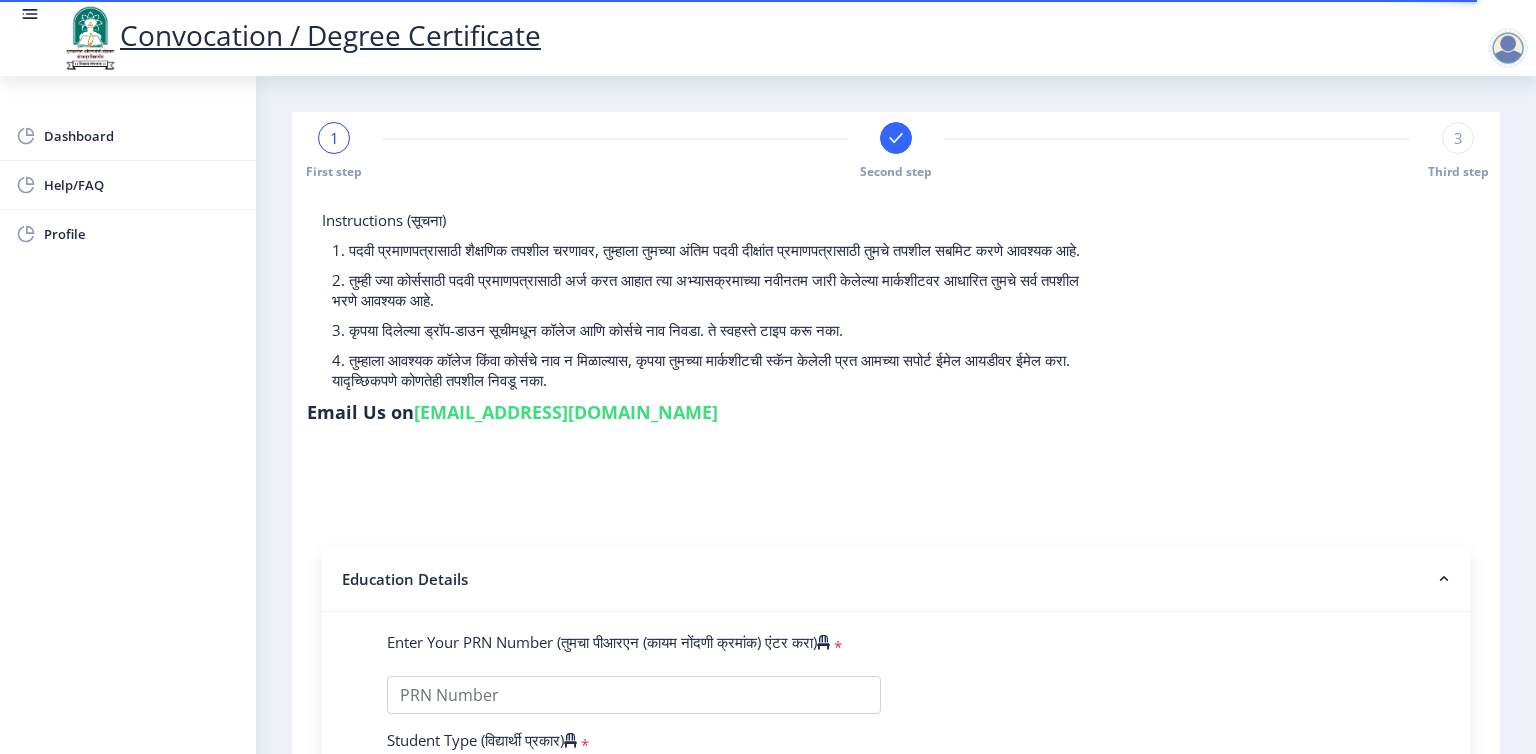 select 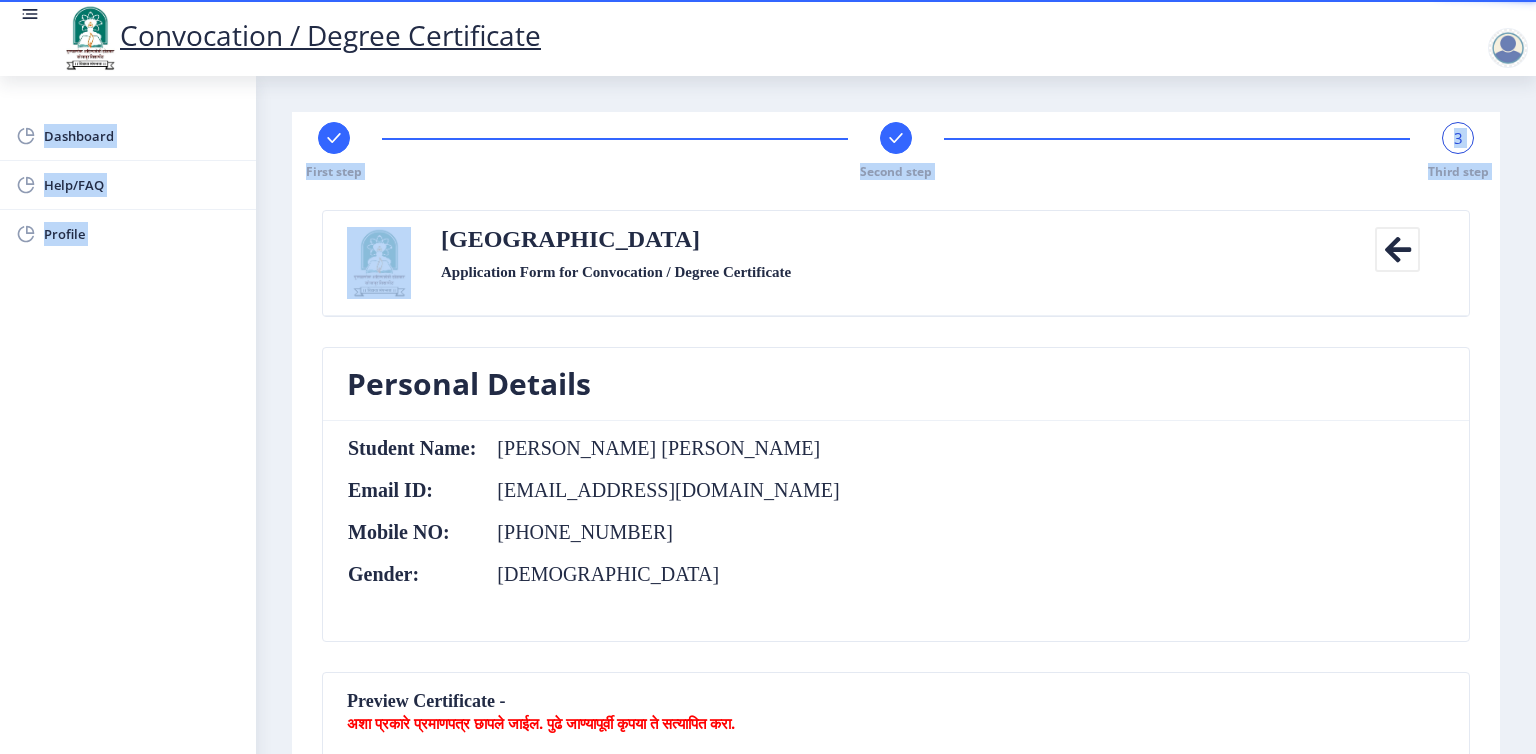 drag, startPoint x: 1528, startPoint y: 212, endPoint x: 1535, endPoint y: 223, distance: 13.038404 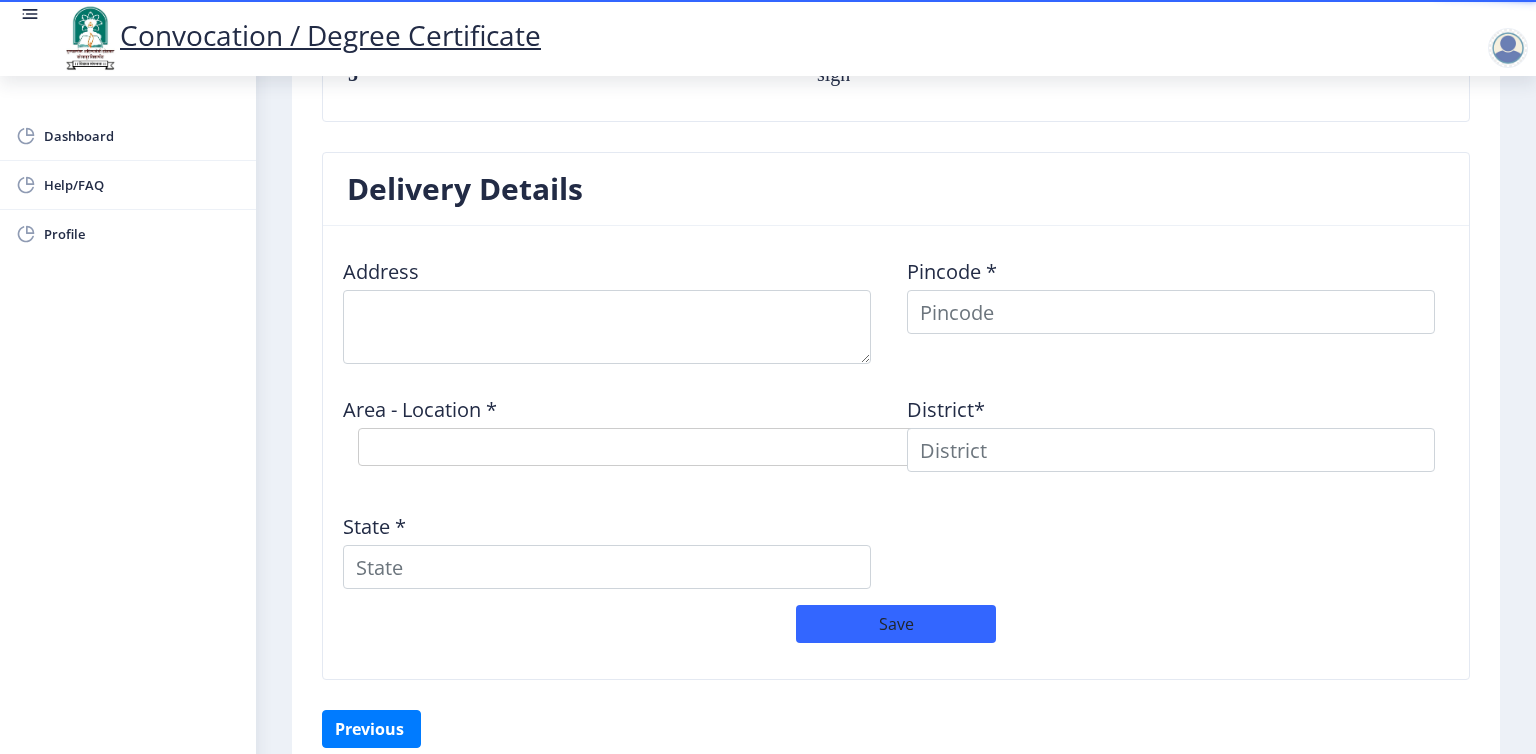 scroll, scrollTop: 1539, scrollLeft: 0, axis: vertical 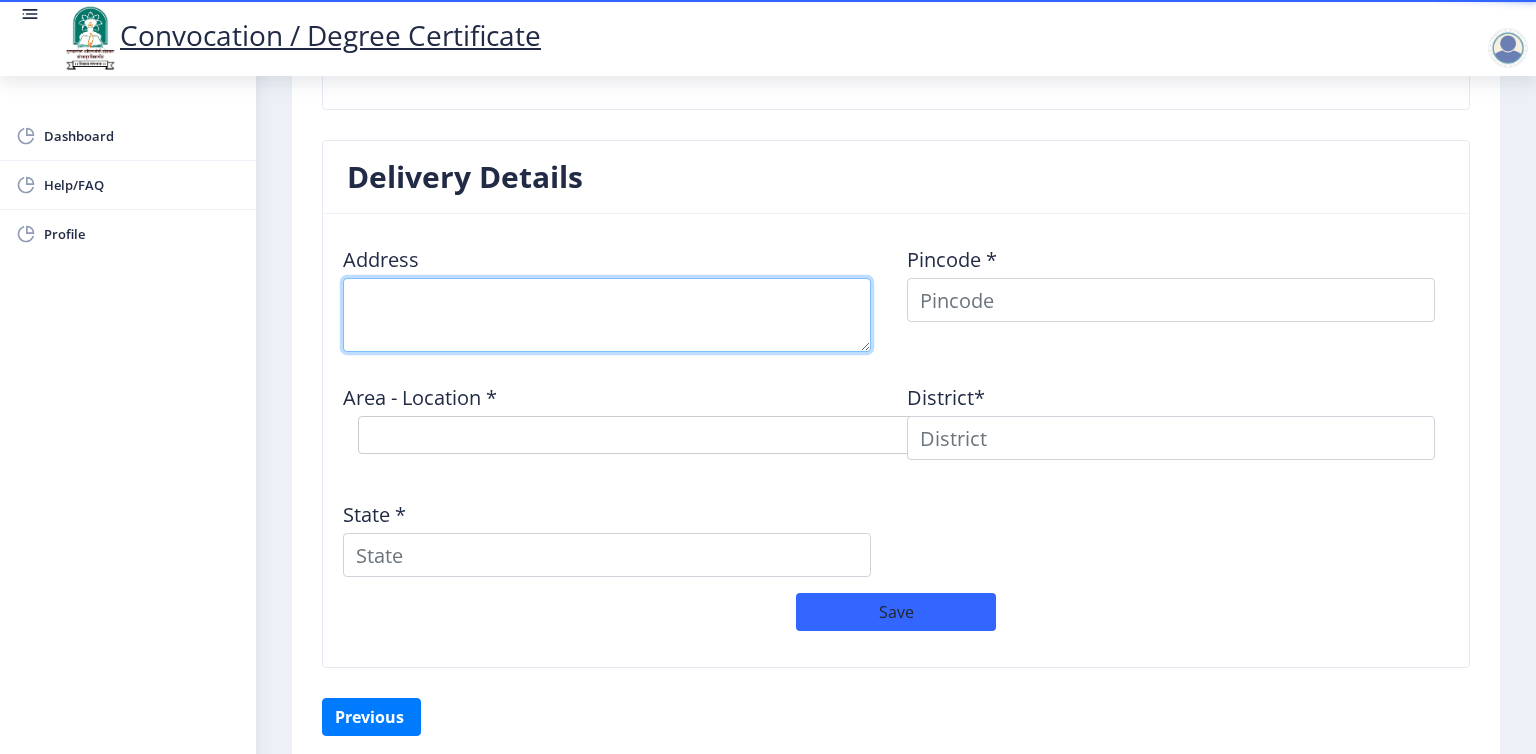 click at bounding box center (607, 315) 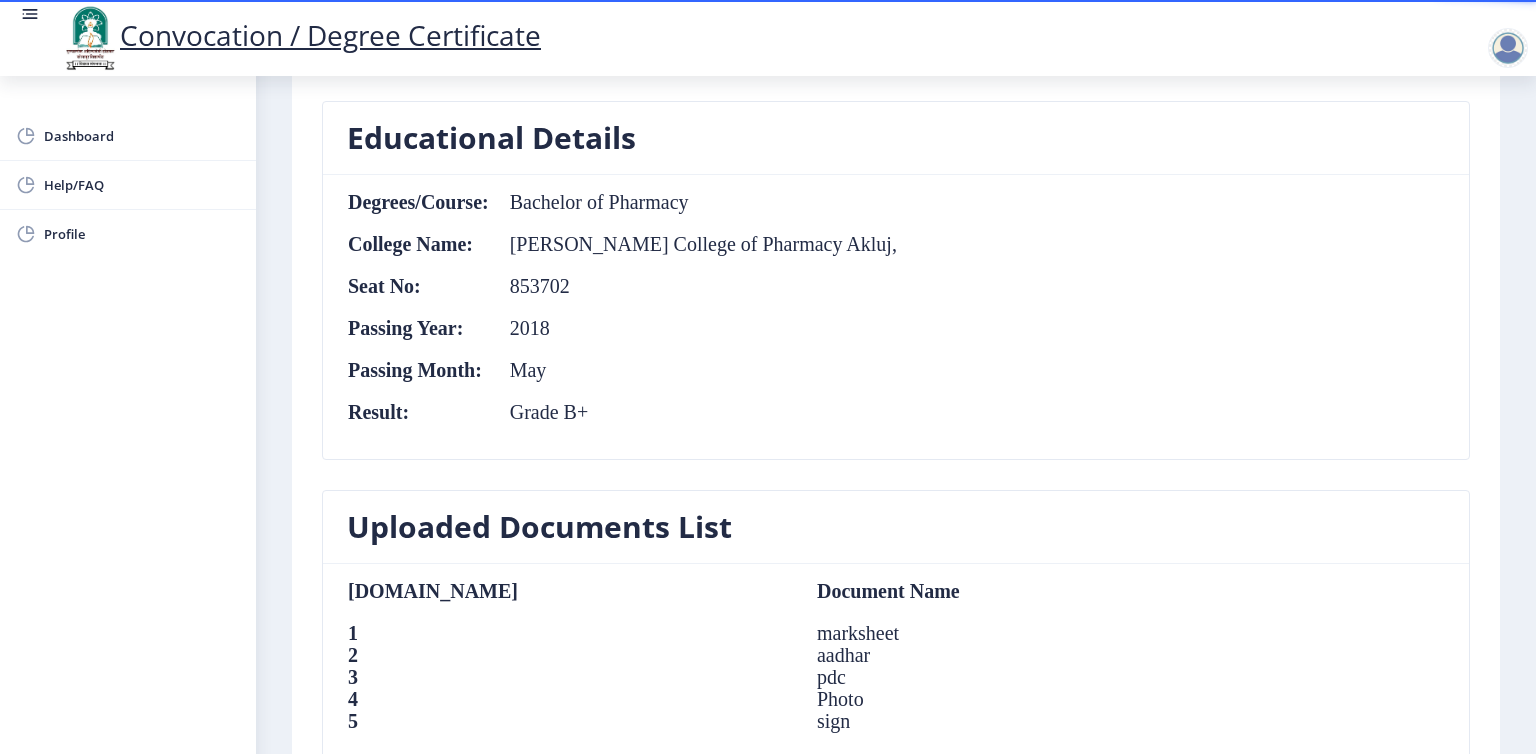 scroll, scrollTop: 880, scrollLeft: 0, axis: vertical 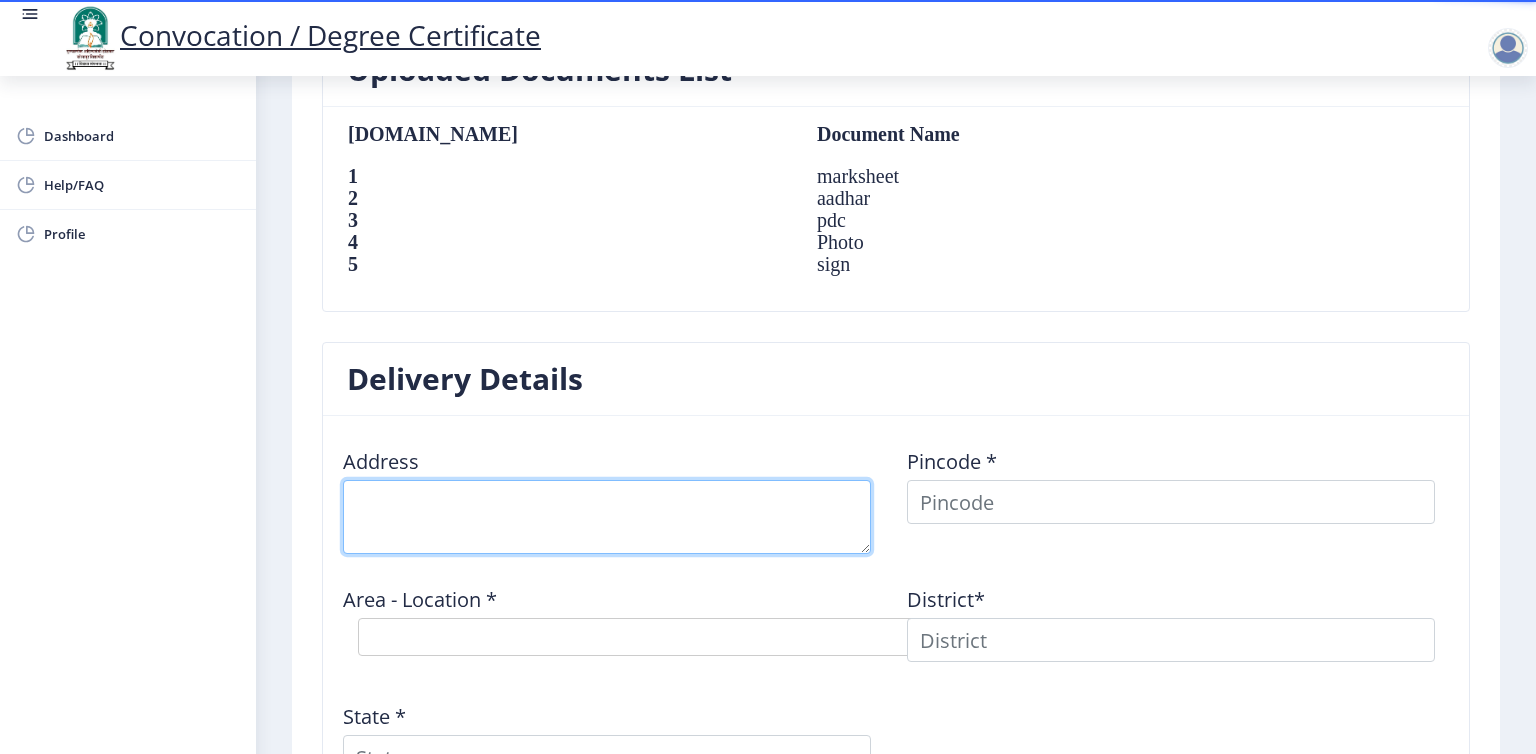 click at bounding box center [607, 517] 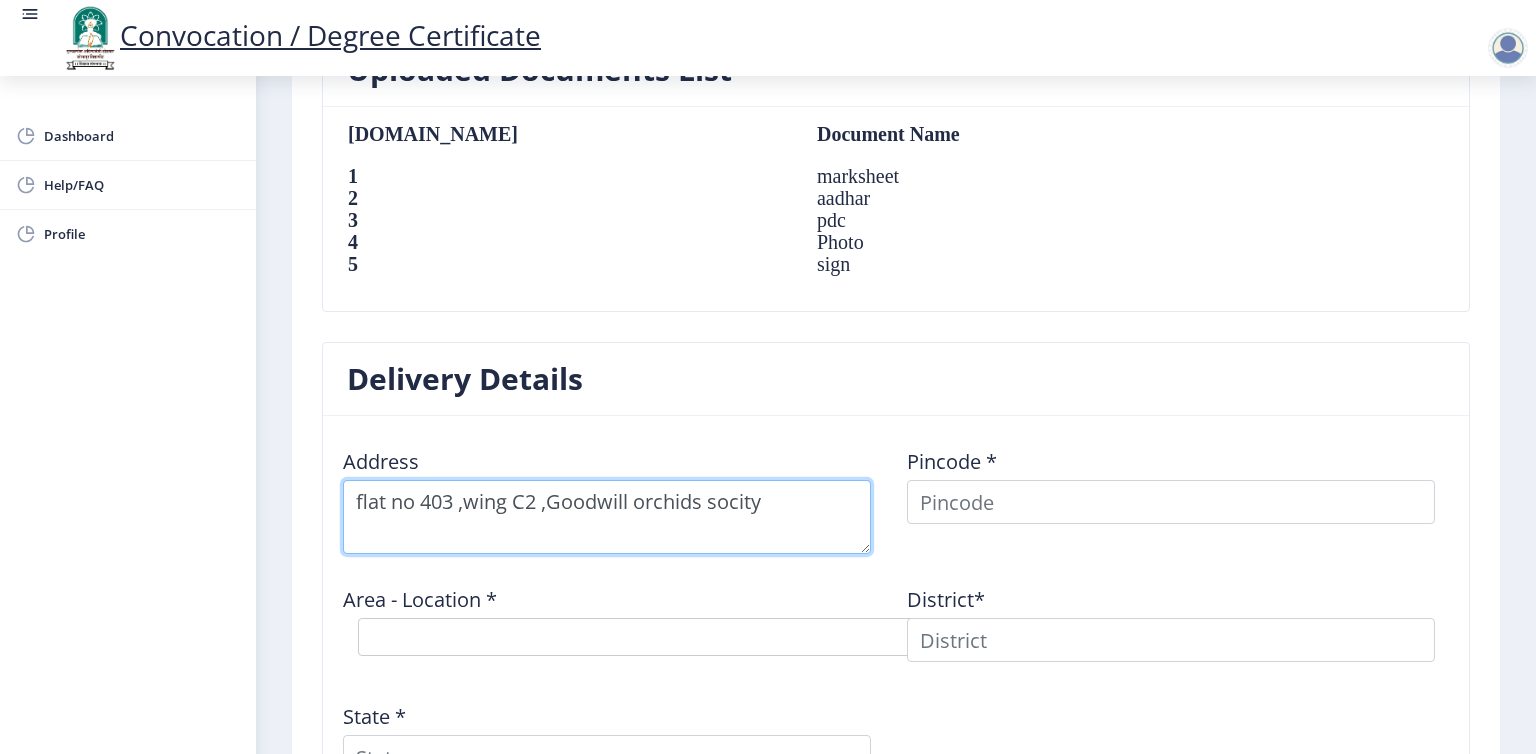 click at bounding box center [607, 517] 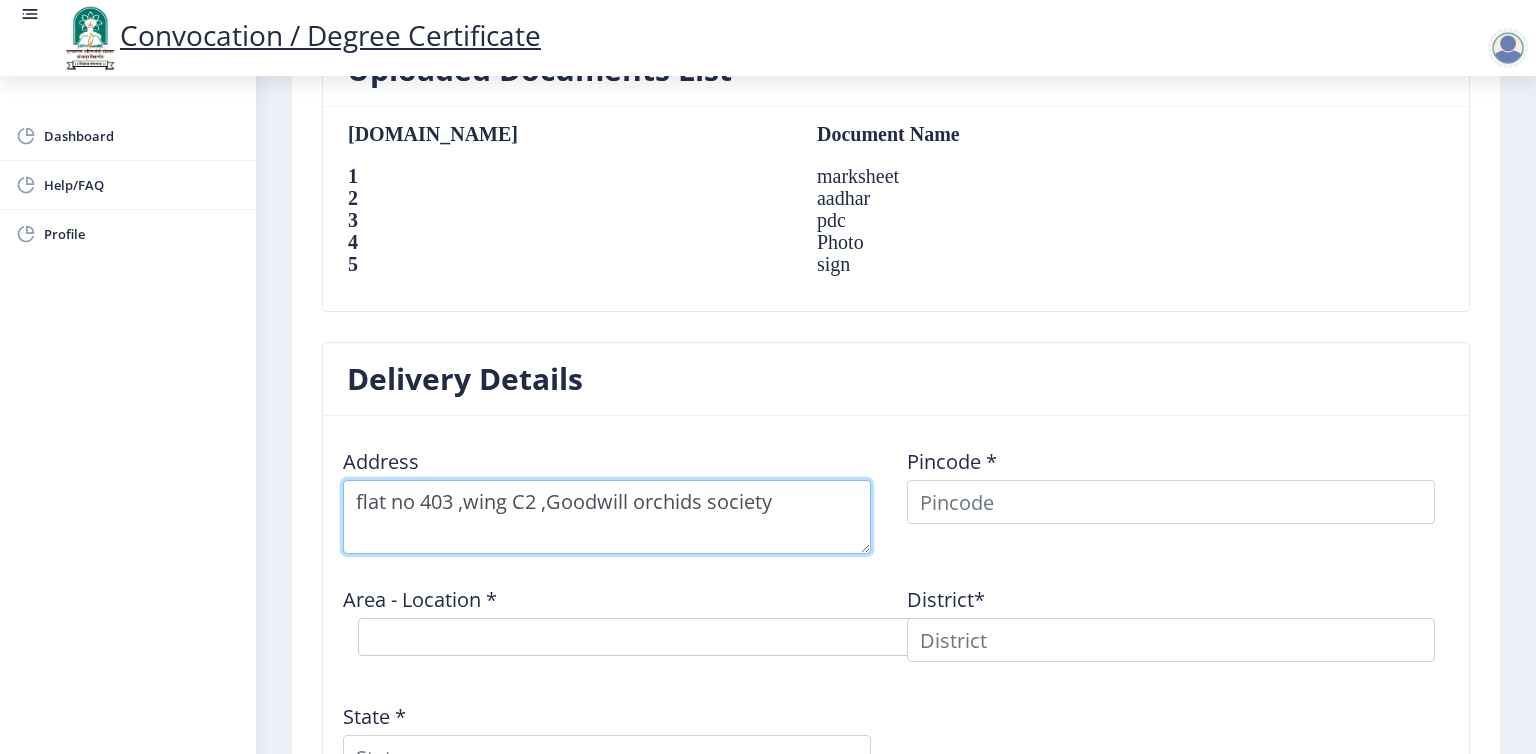 click at bounding box center [607, 517] 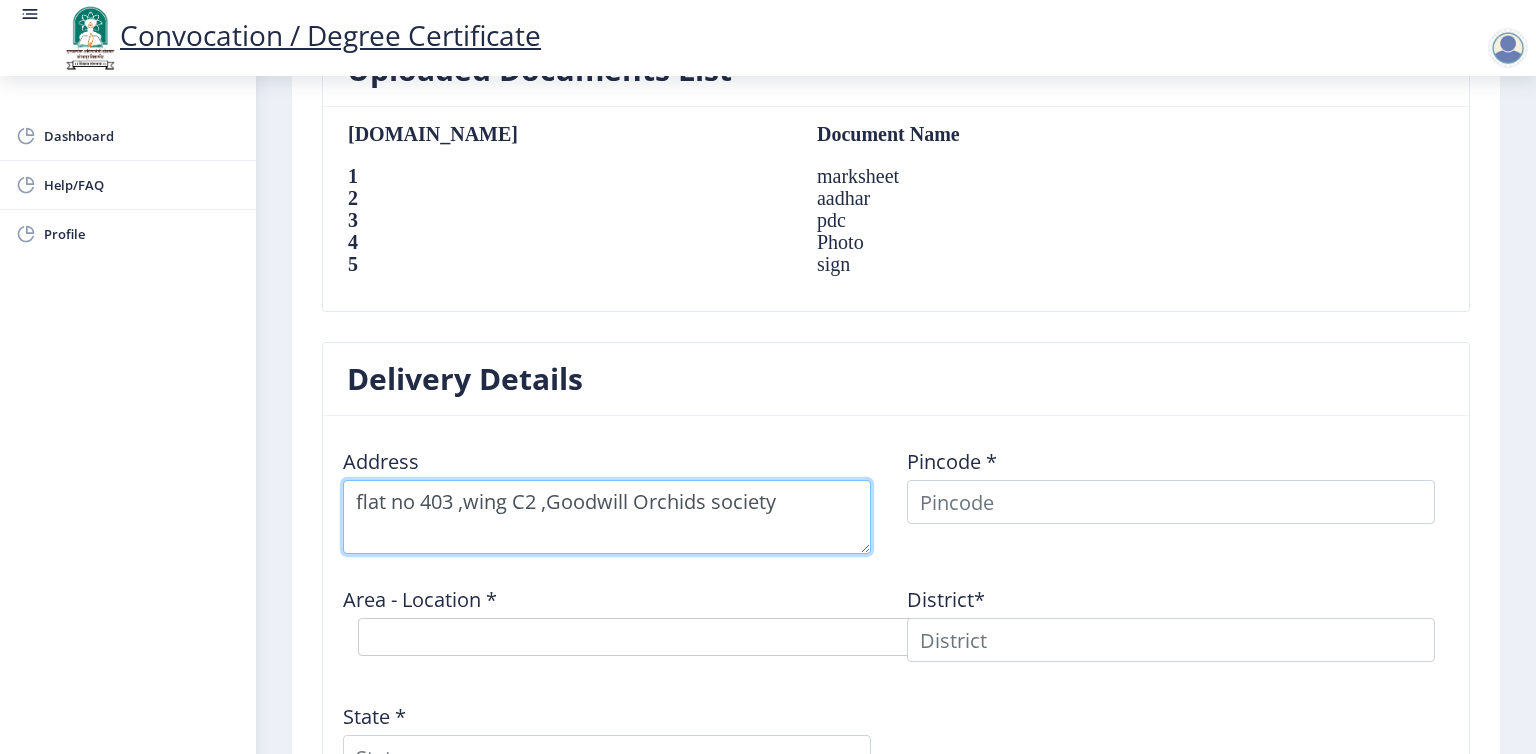 click at bounding box center [607, 517] 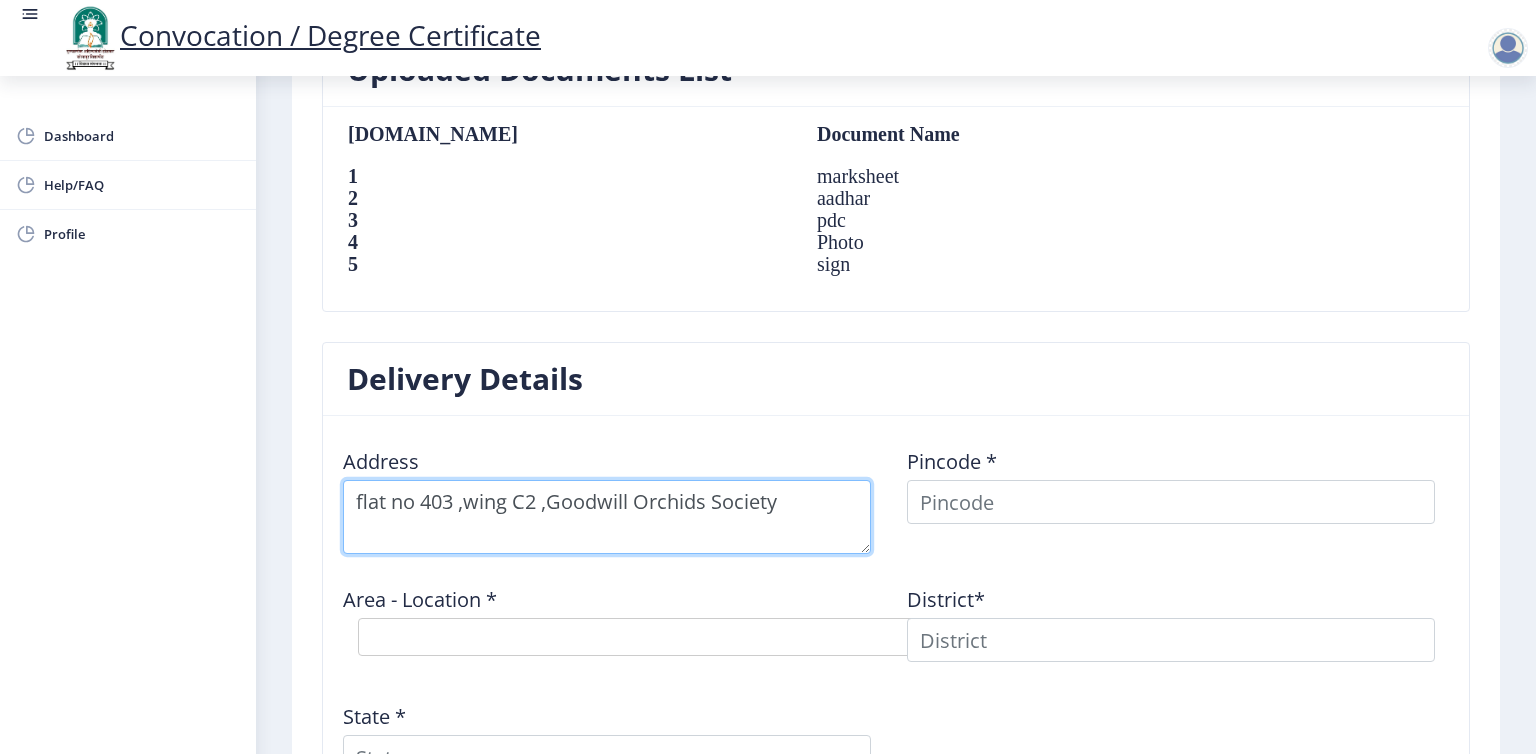 click at bounding box center (607, 517) 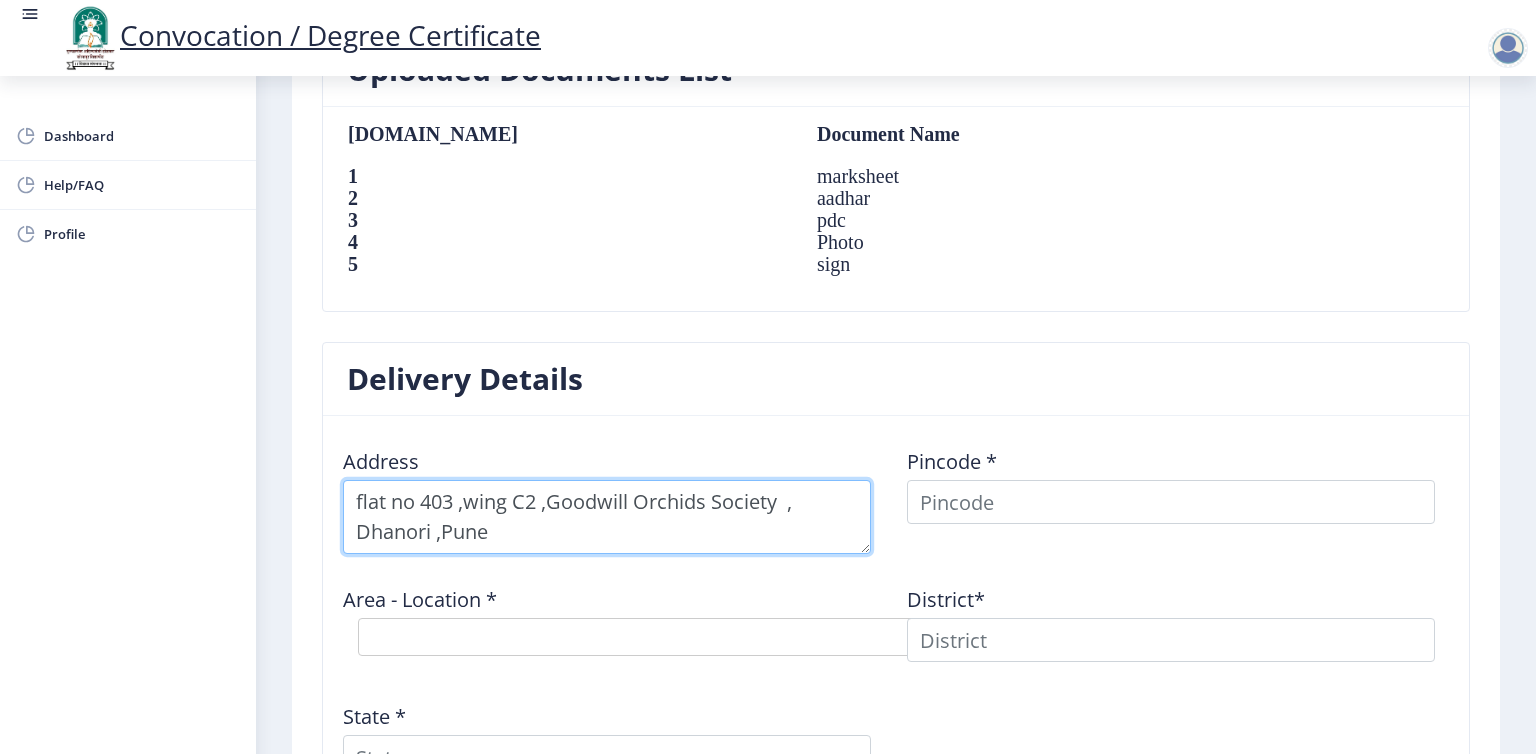 click at bounding box center [607, 517] 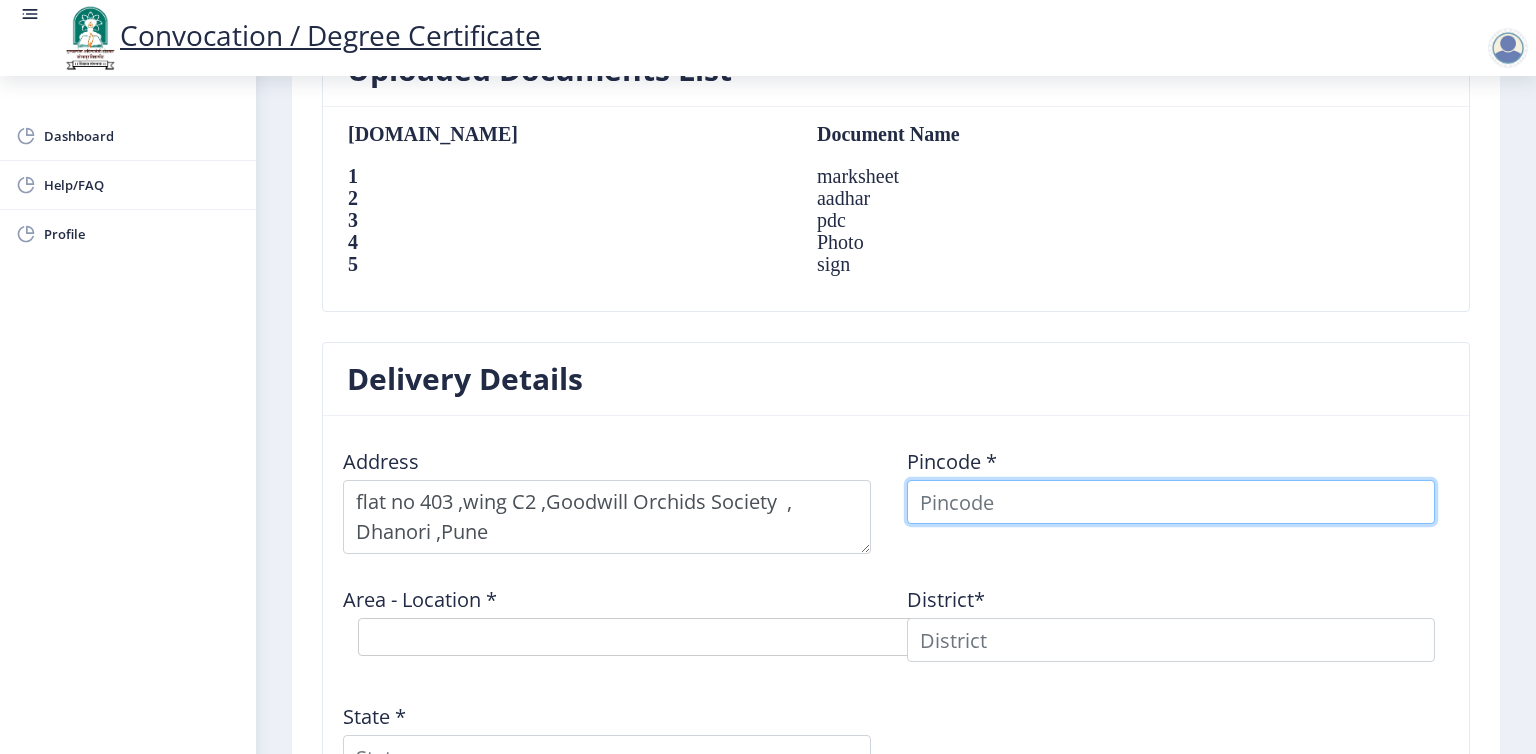 click at bounding box center (1171, 502) 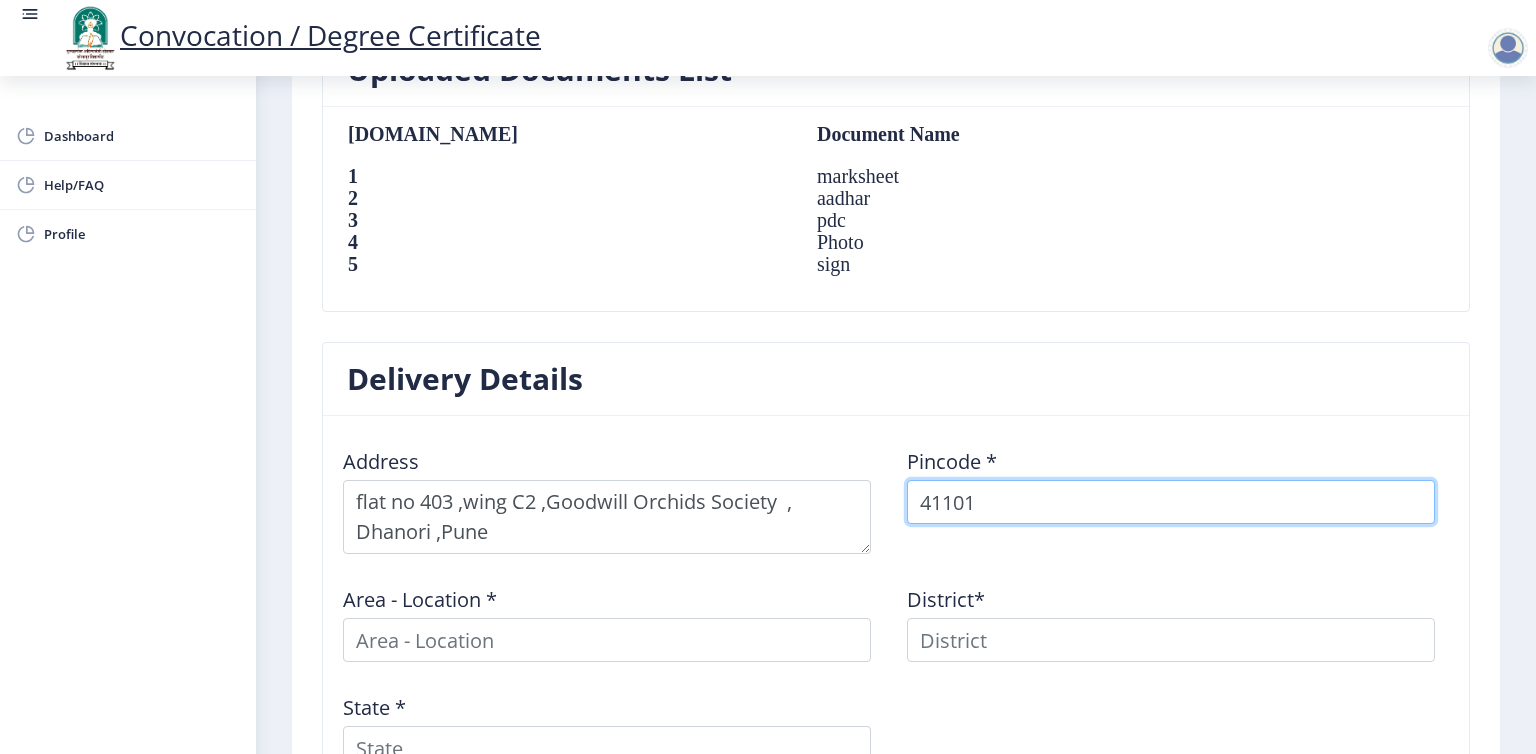 type on "411015" 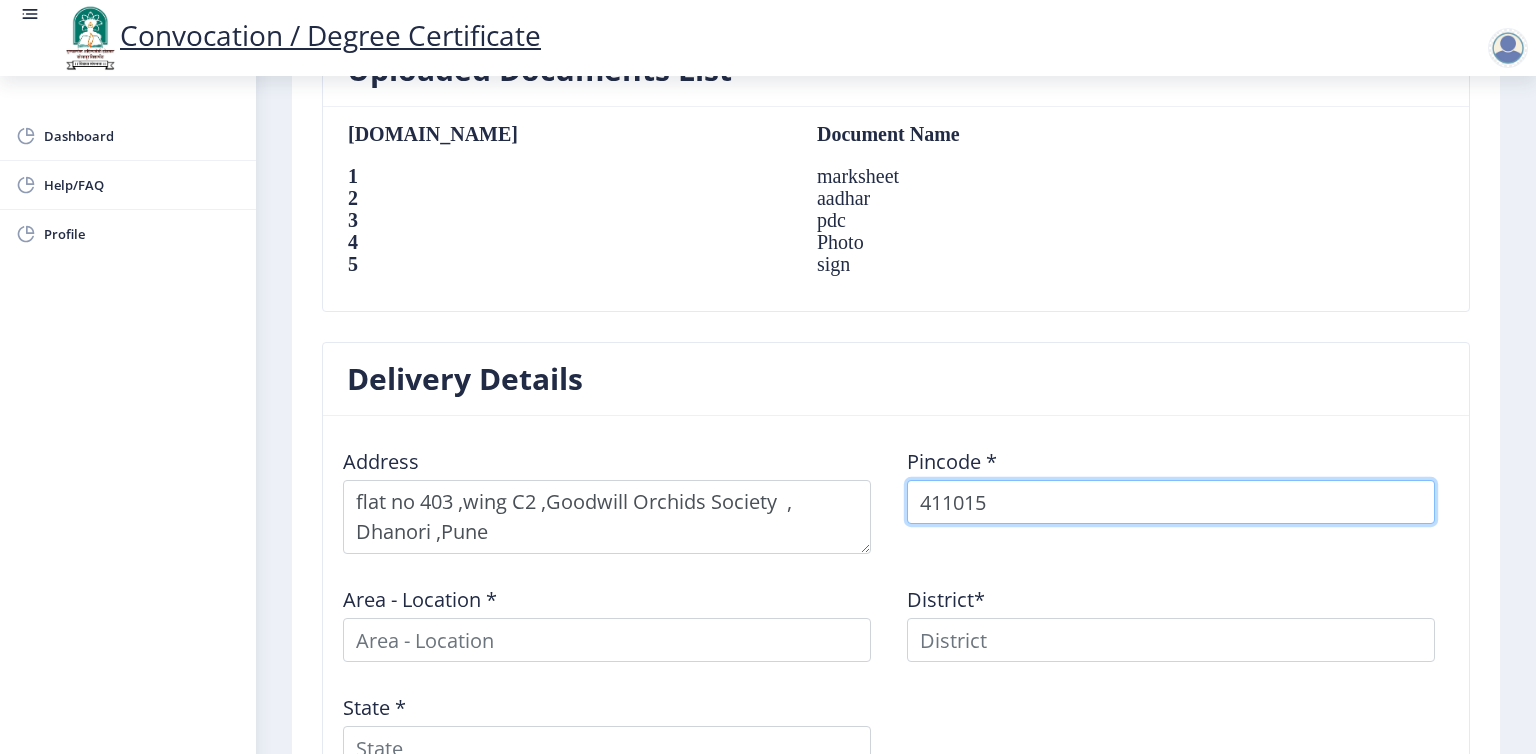 select 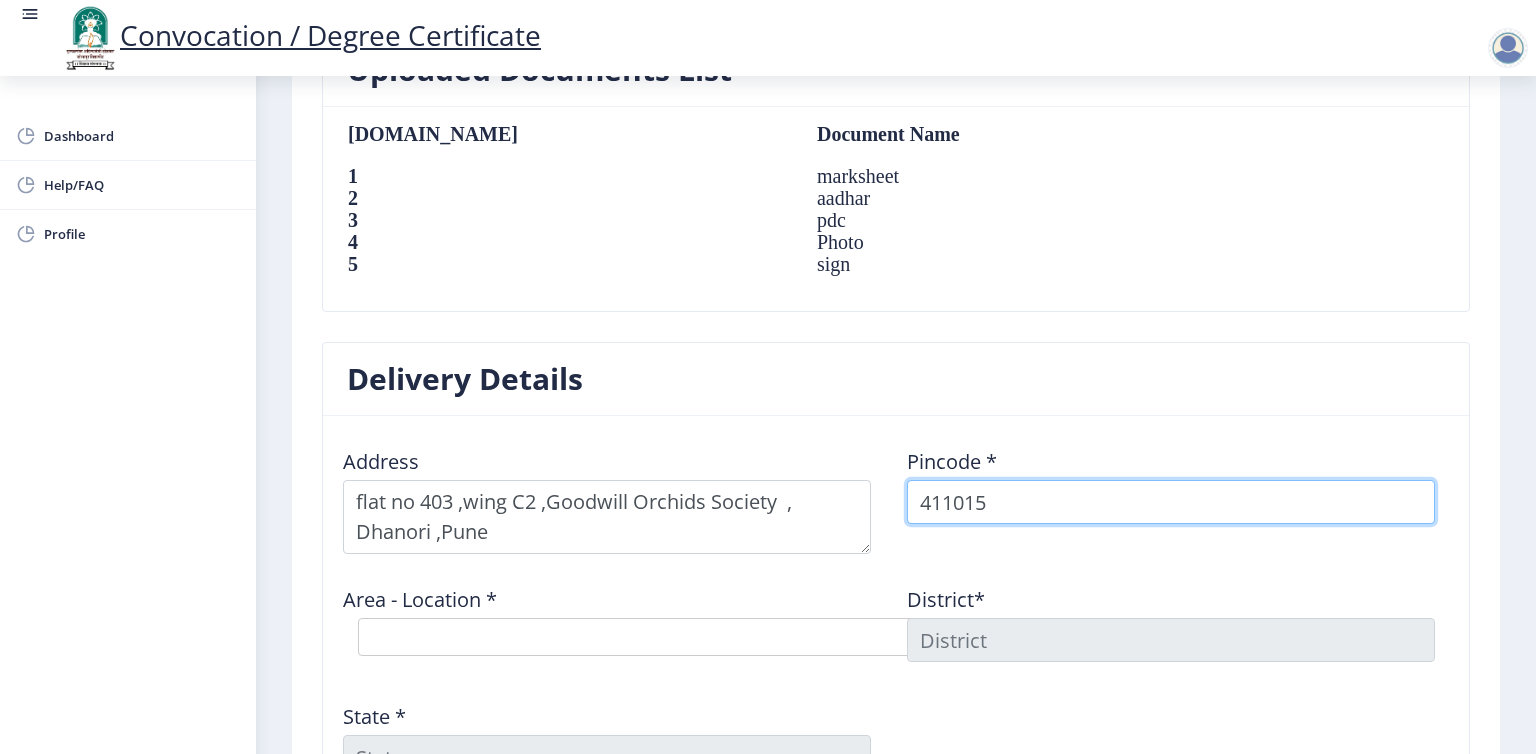 type on "411015" 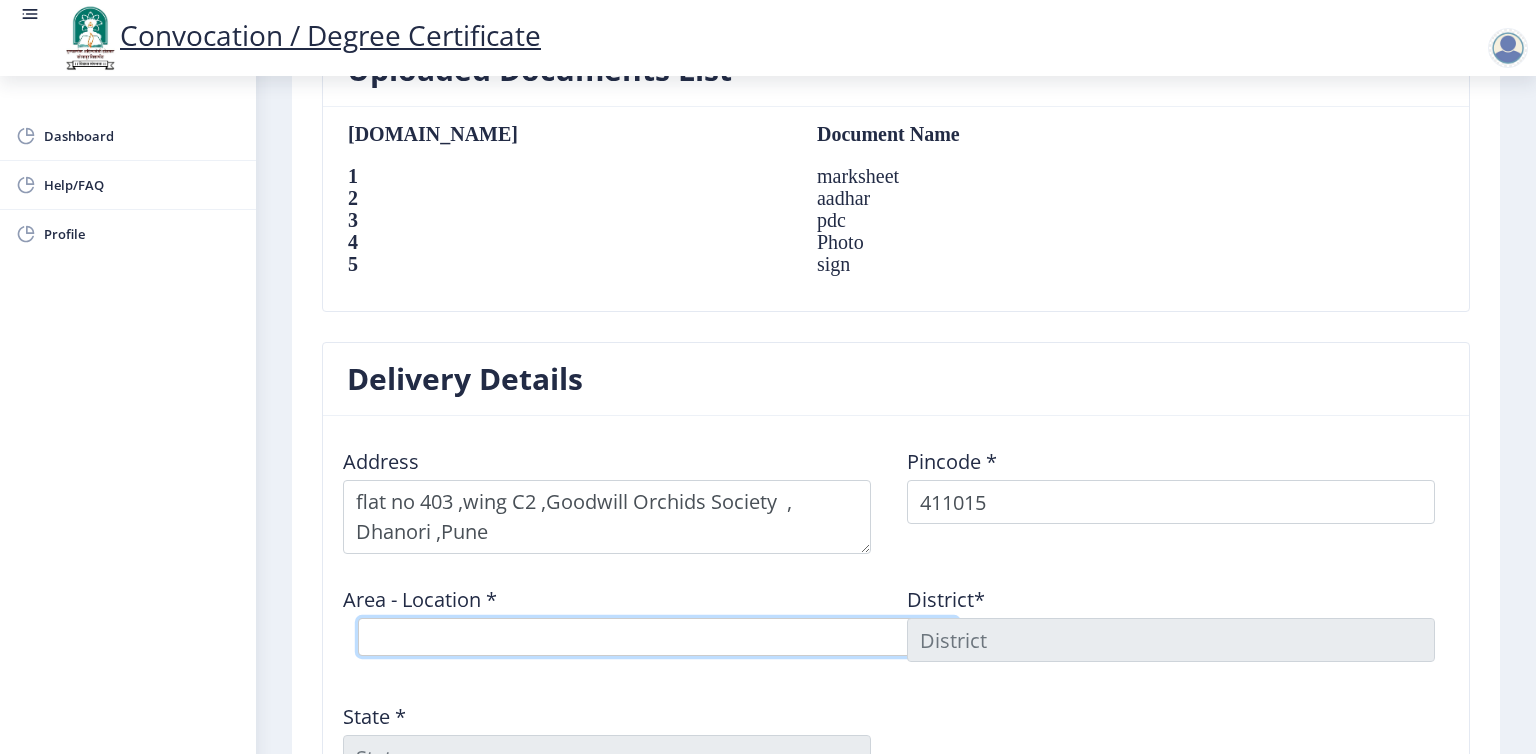 click on "Select Area Location Dhanori B.O Dighi Camp S.O Vishrantwadi S.O" at bounding box center [658, 637] 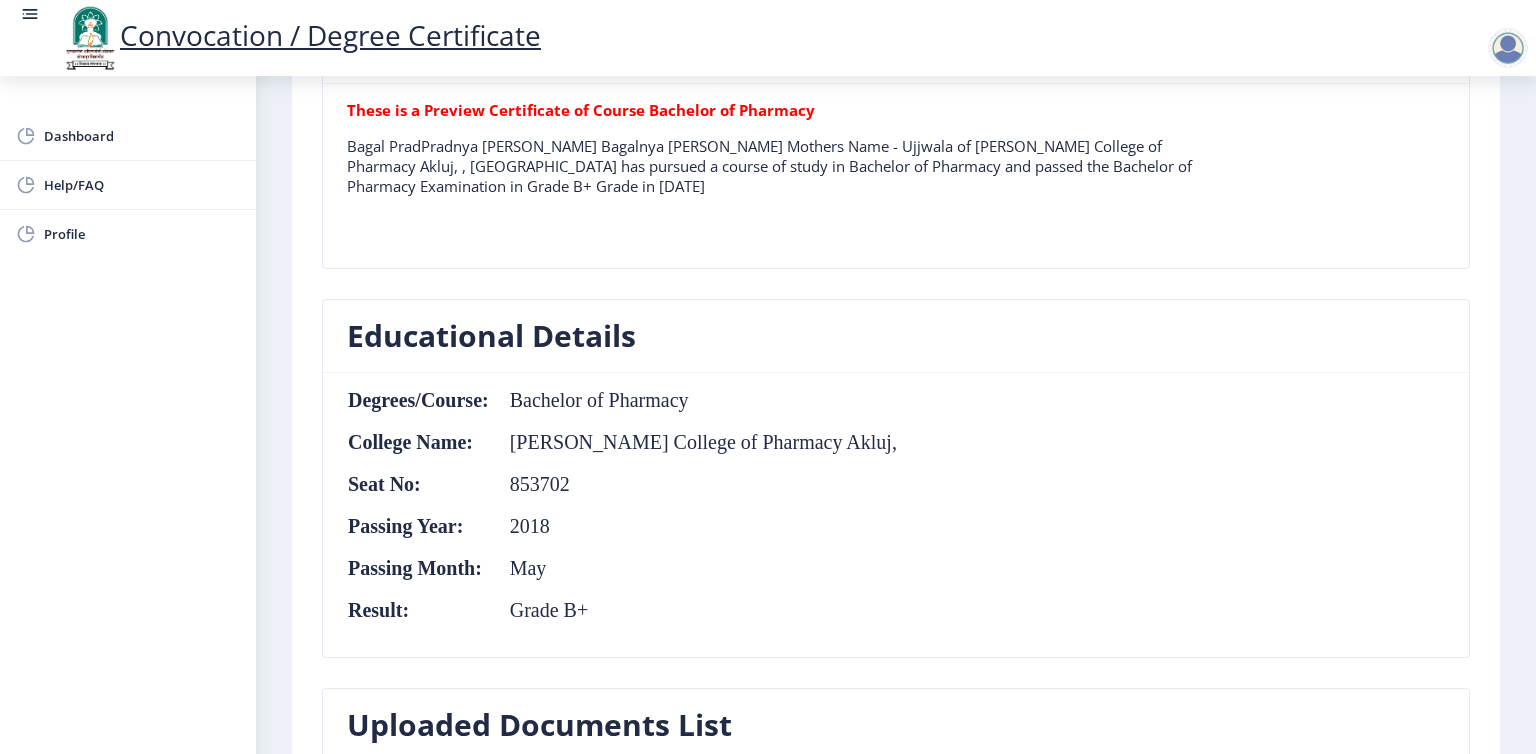 scroll, scrollTop: 678, scrollLeft: 0, axis: vertical 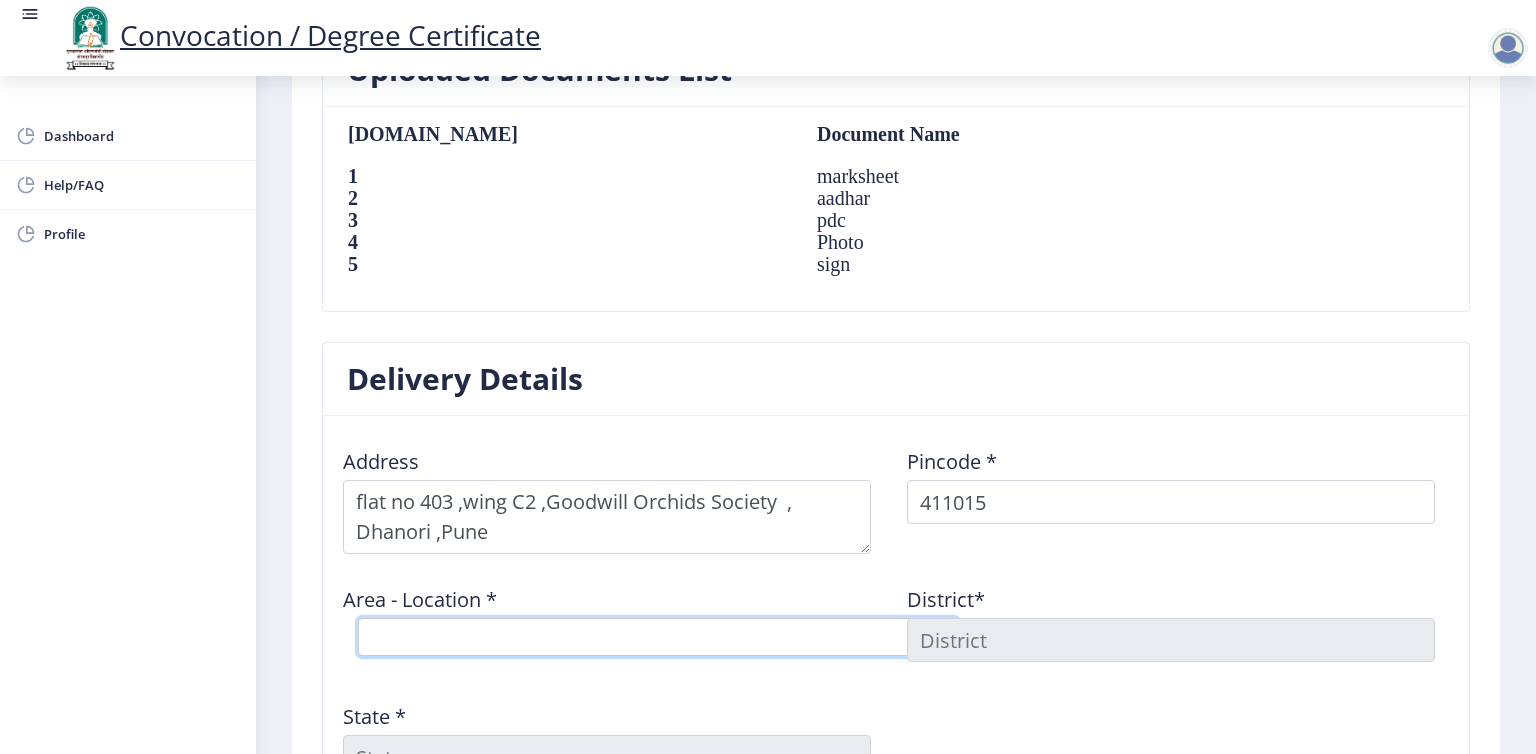 click on "Select Area Location Dhanori B.O Dighi Camp S.O Vishrantwadi S.O" at bounding box center [658, 637] 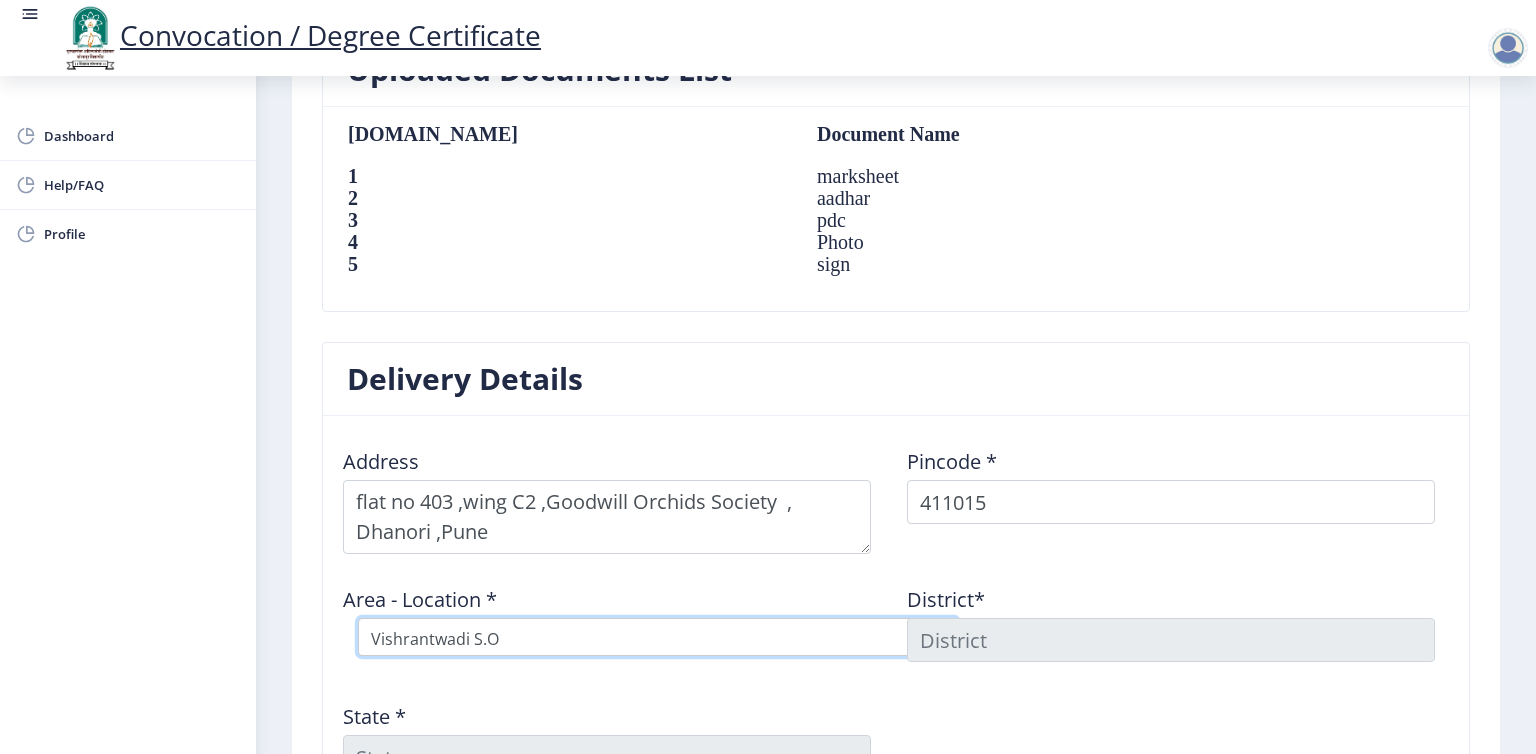 type on "[GEOGRAPHIC_DATA]" 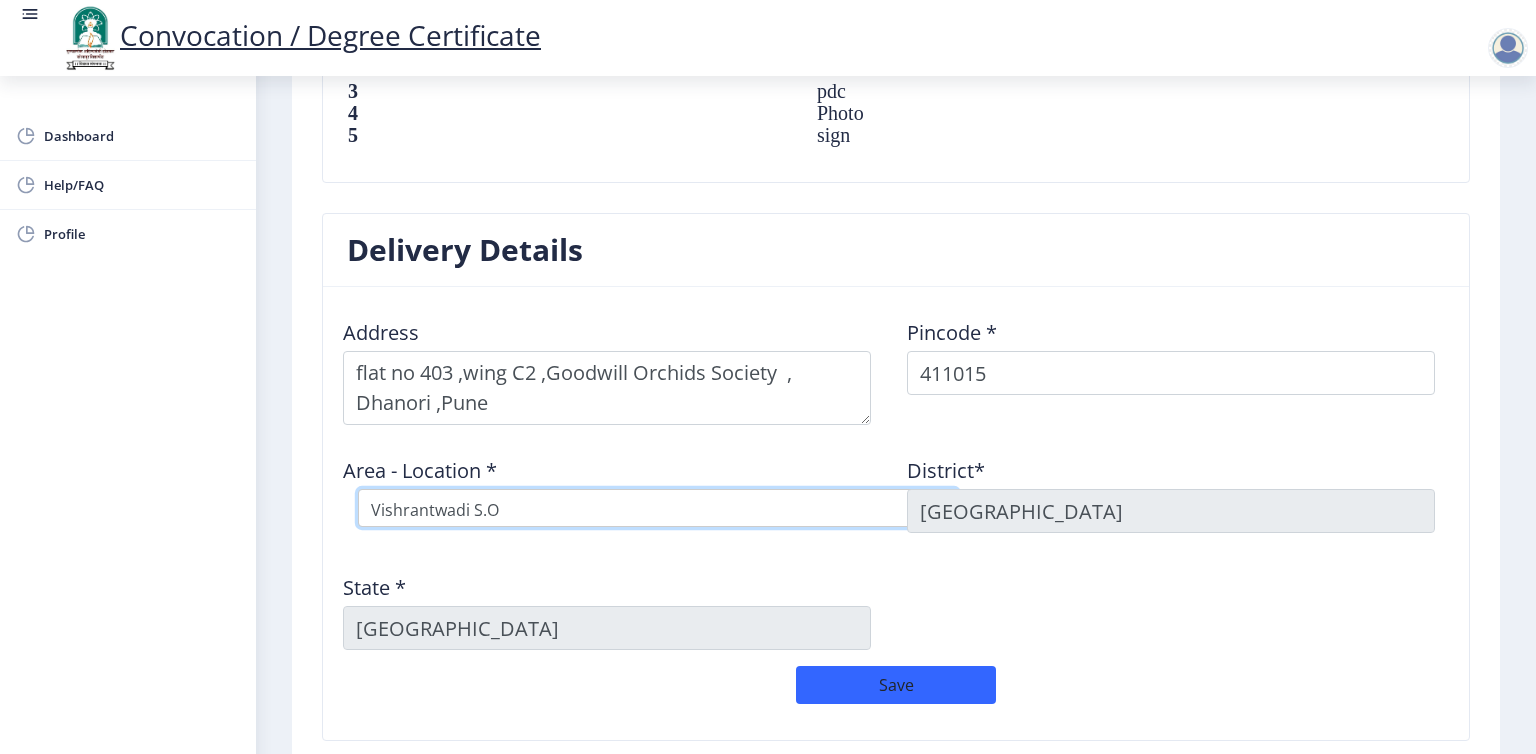 scroll, scrollTop: 1488, scrollLeft: 0, axis: vertical 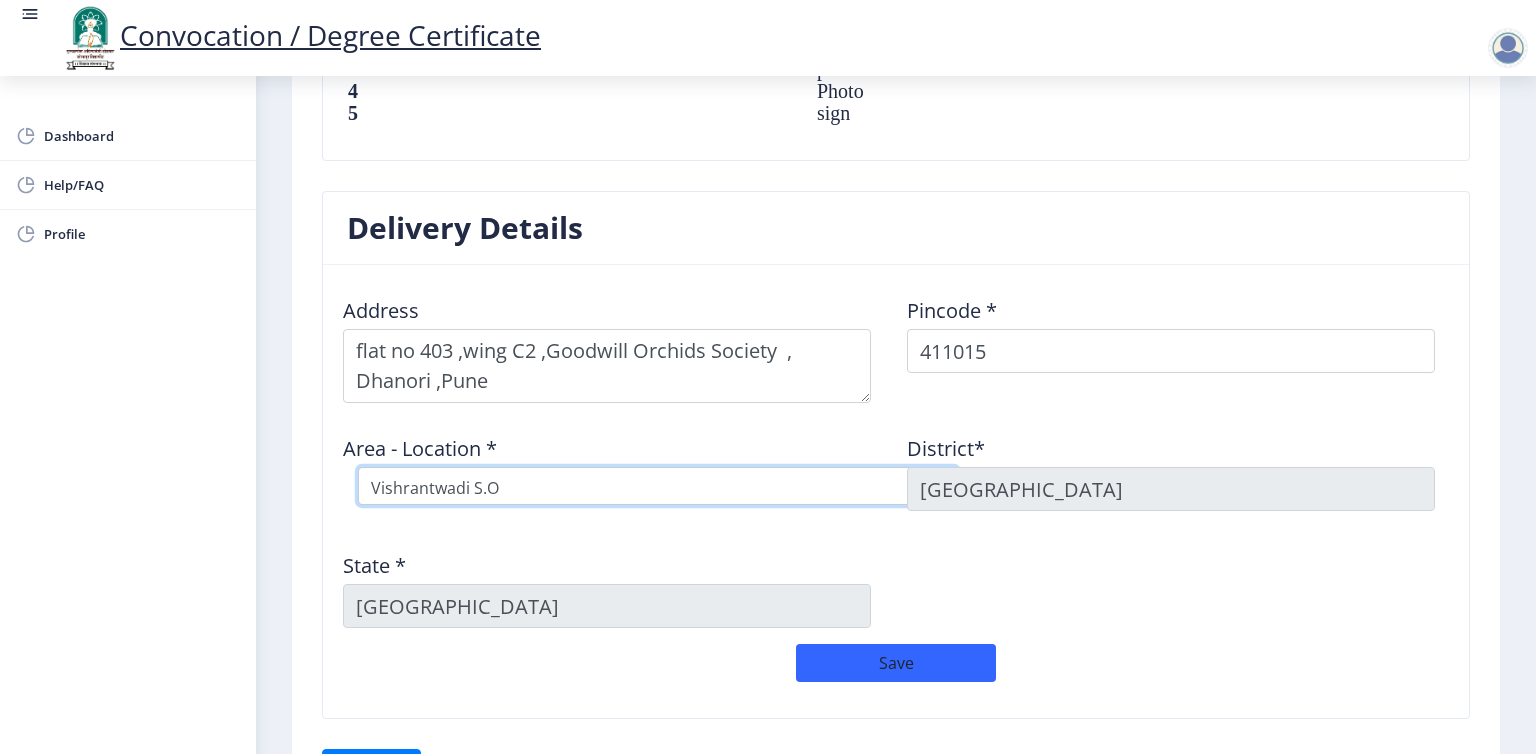 click on "Select Area Location Dhanori B.O Dighi Camp S.O Vishrantwadi S.O" at bounding box center (658, 486) 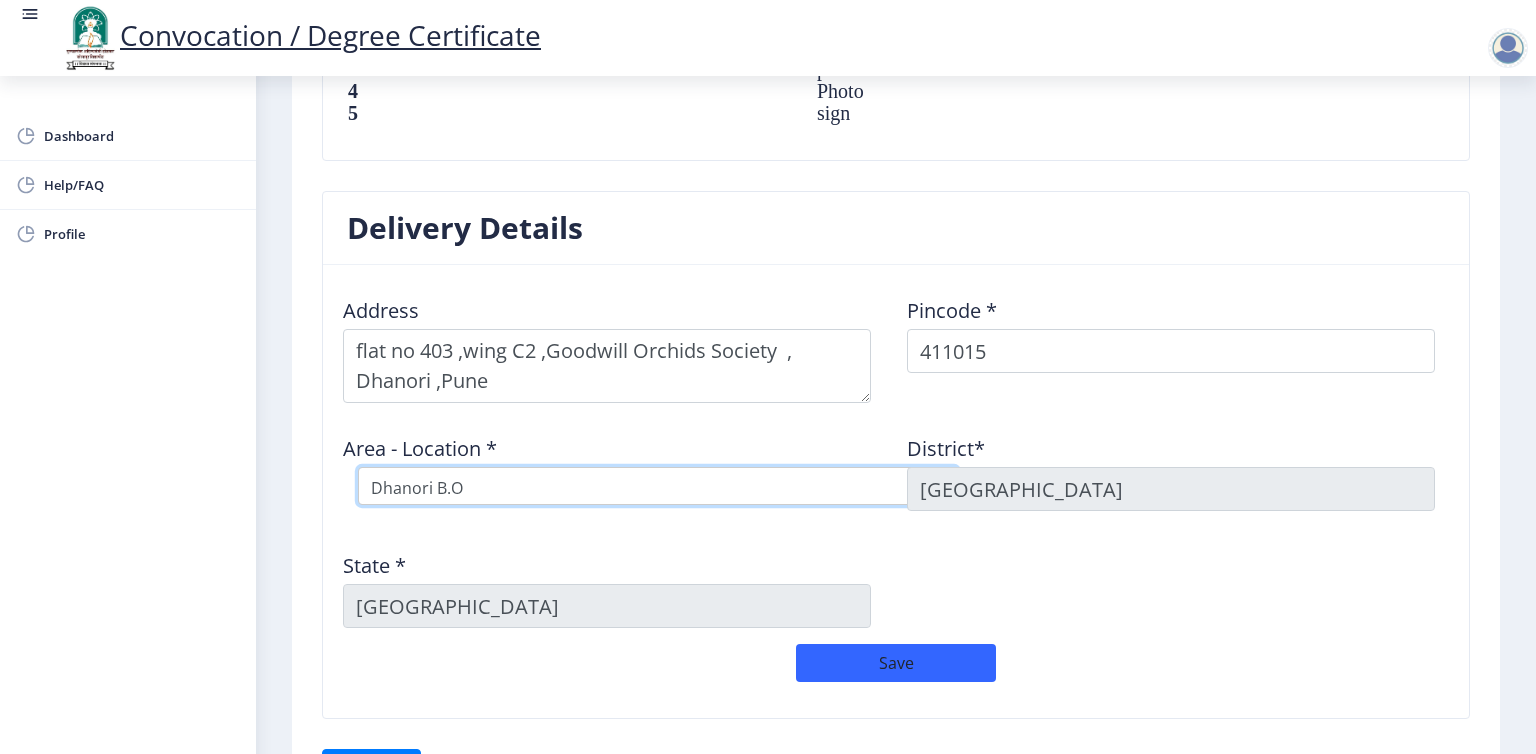 click on "Select Area Location Dhanori B.O Dighi Camp S.O Vishrantwadi S.O" at bounding box center [658, 486] 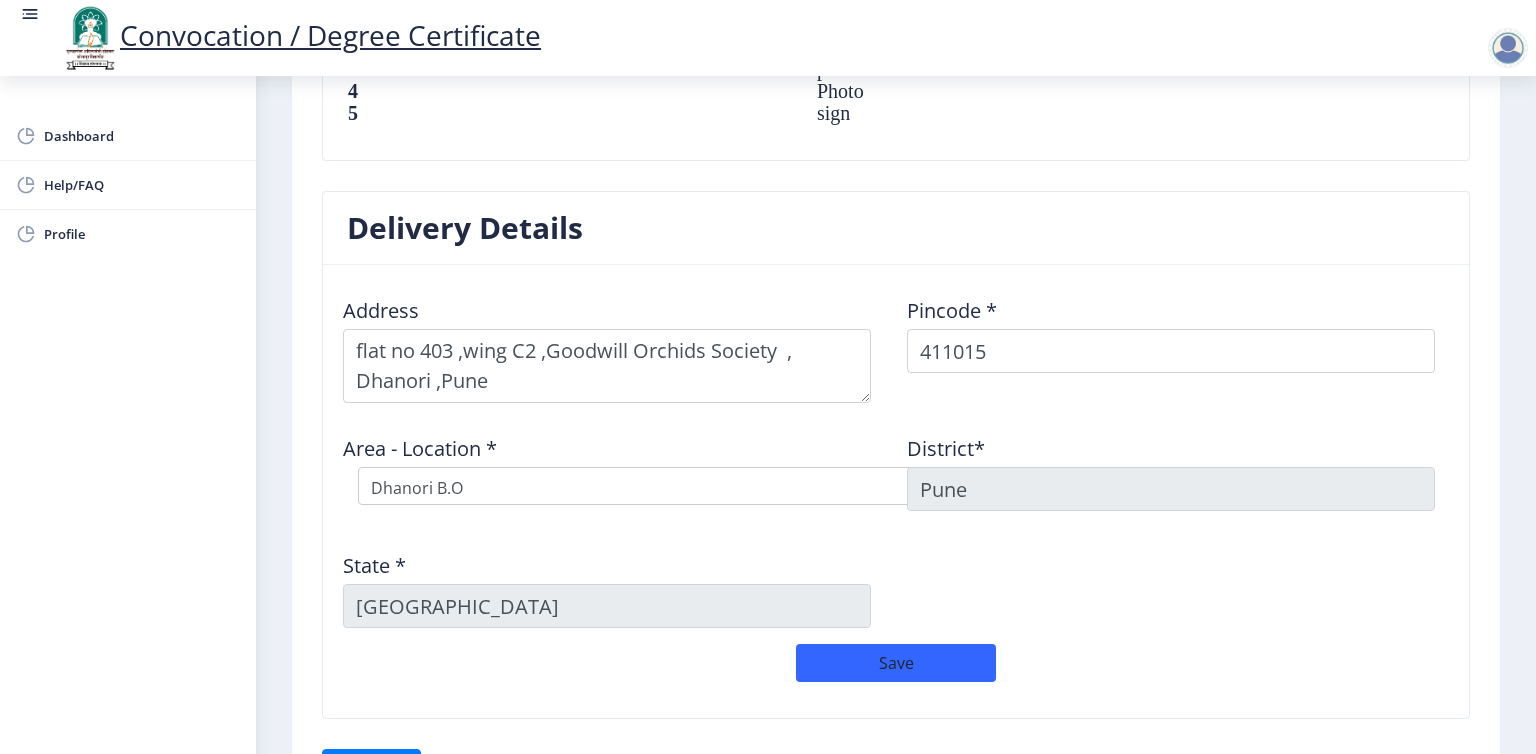 click on "District*  Pune" 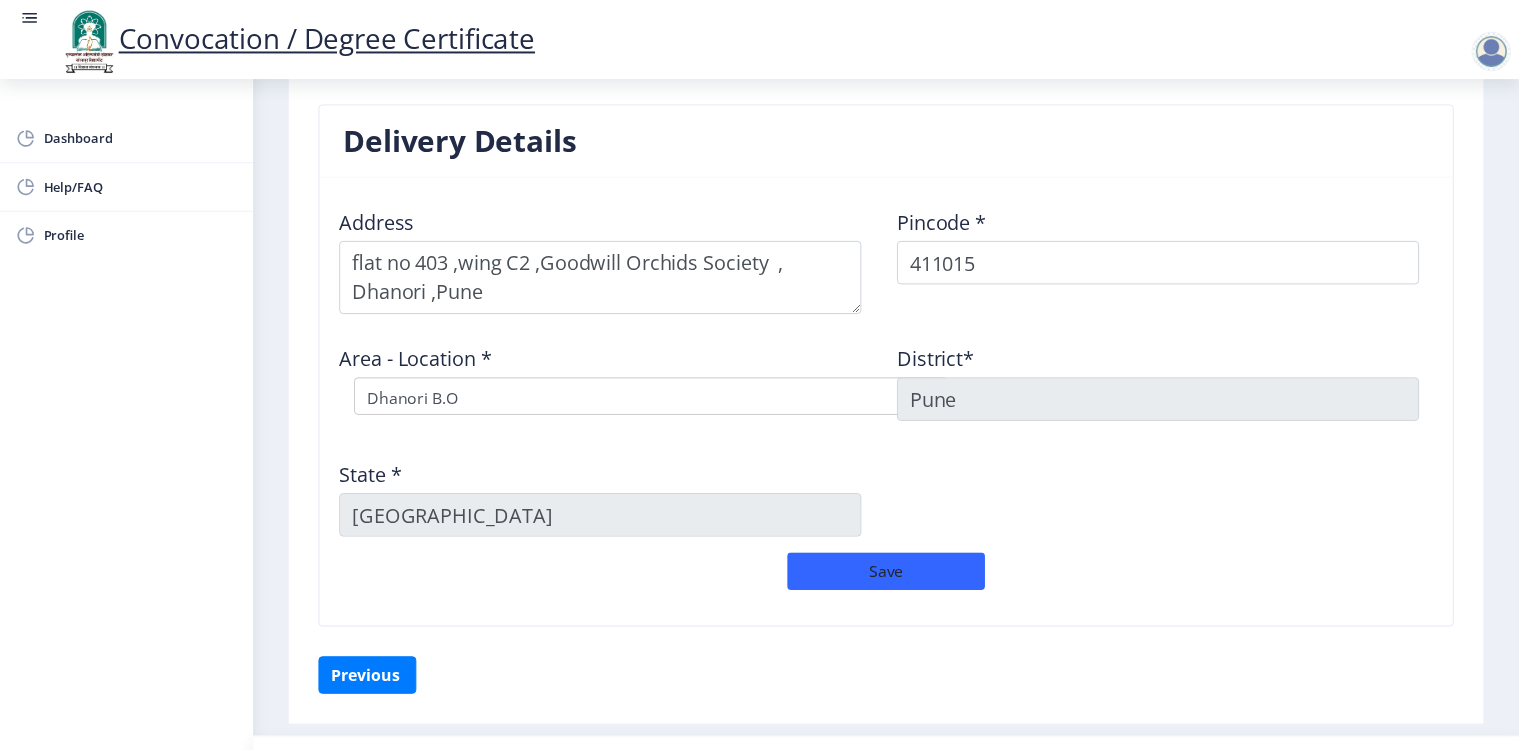 scroll, scrollTop: 1597, scrollLeft: 0, axis: vertical 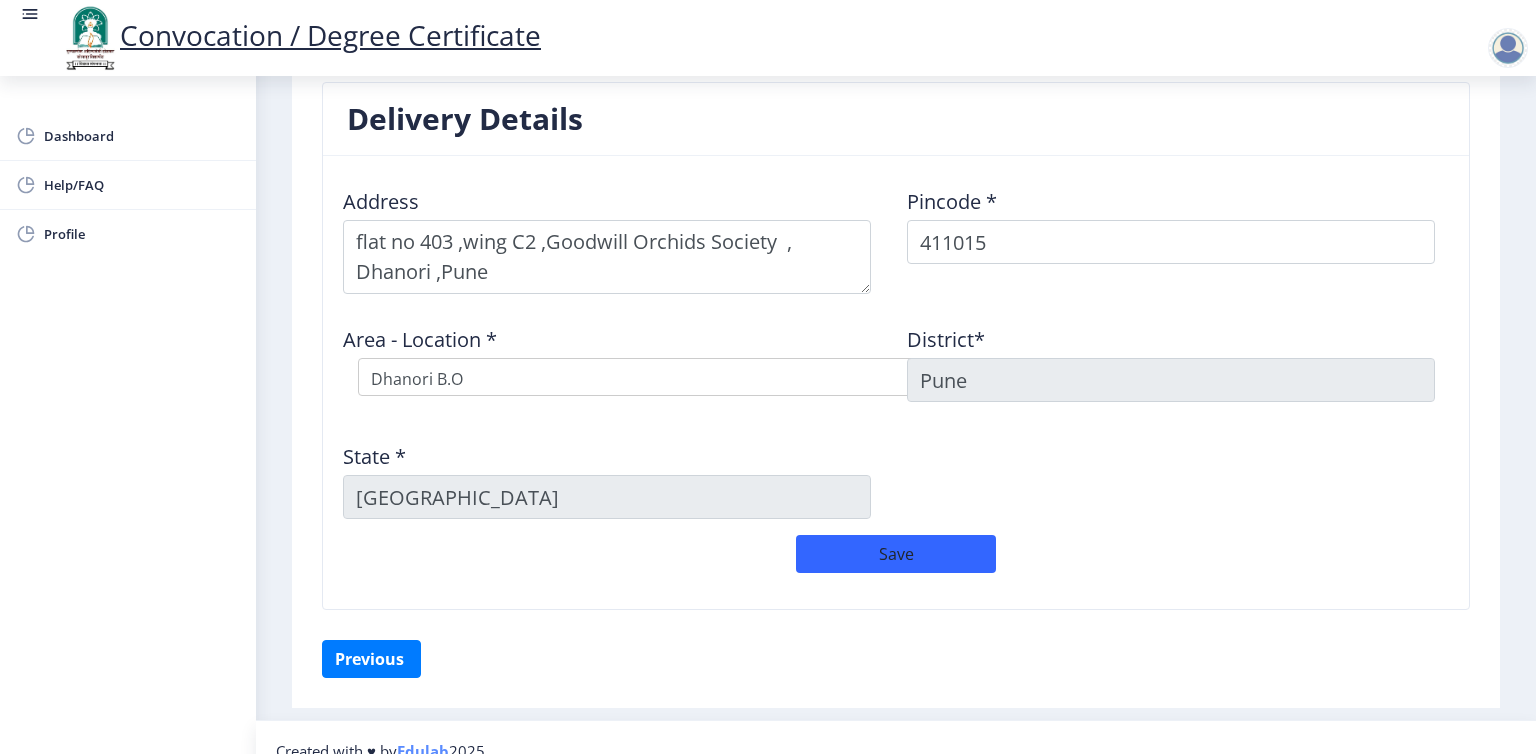 click on "Area - Location *  Select Area Location Dhanori B.O [GEOGRAPHIC_DATA] S.O Vishrantwadi S.O" 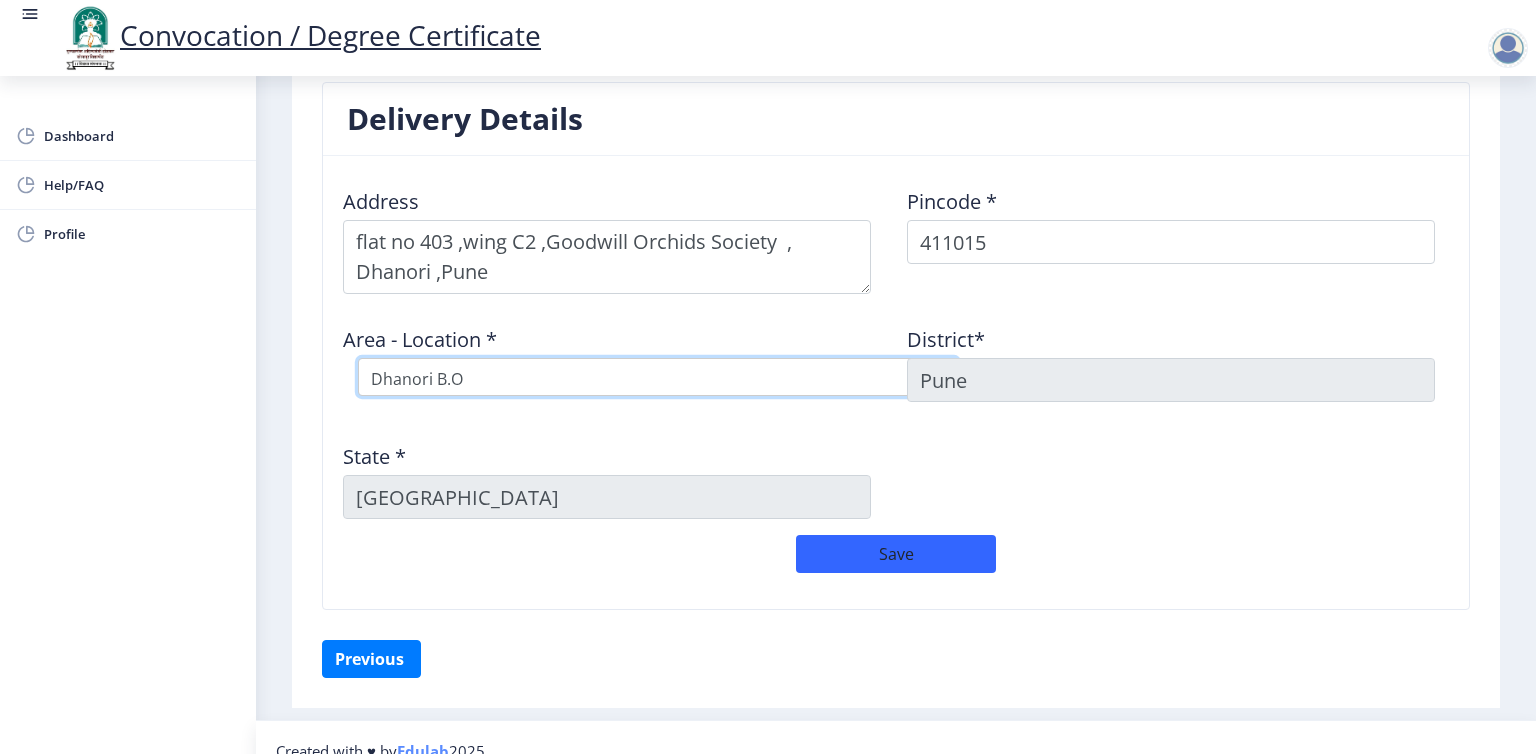 click on "Select Area Location Dhanori B.O Dighi Camp S.O Vishrantwadi S.O" at bounding box center [658, 377] 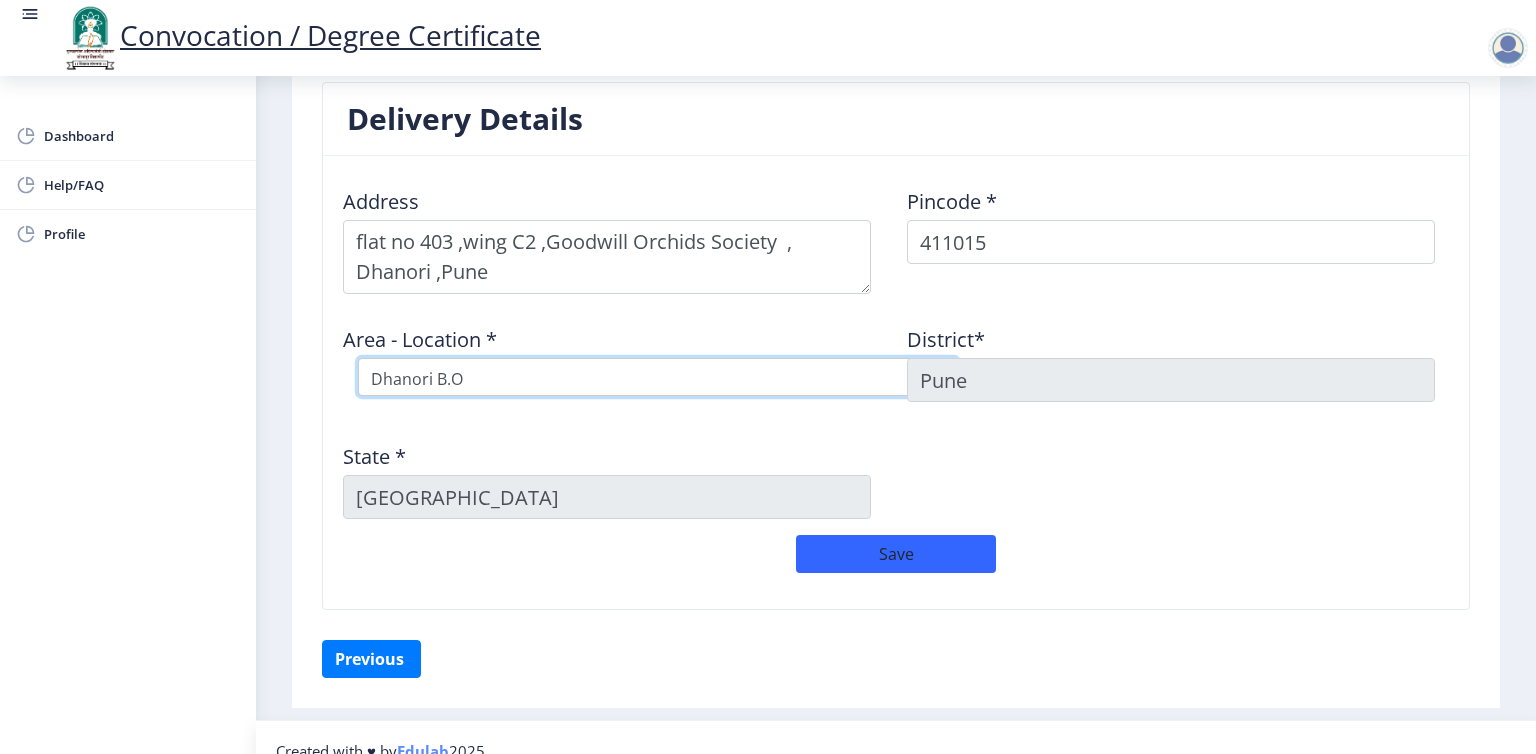select on "3: Object" 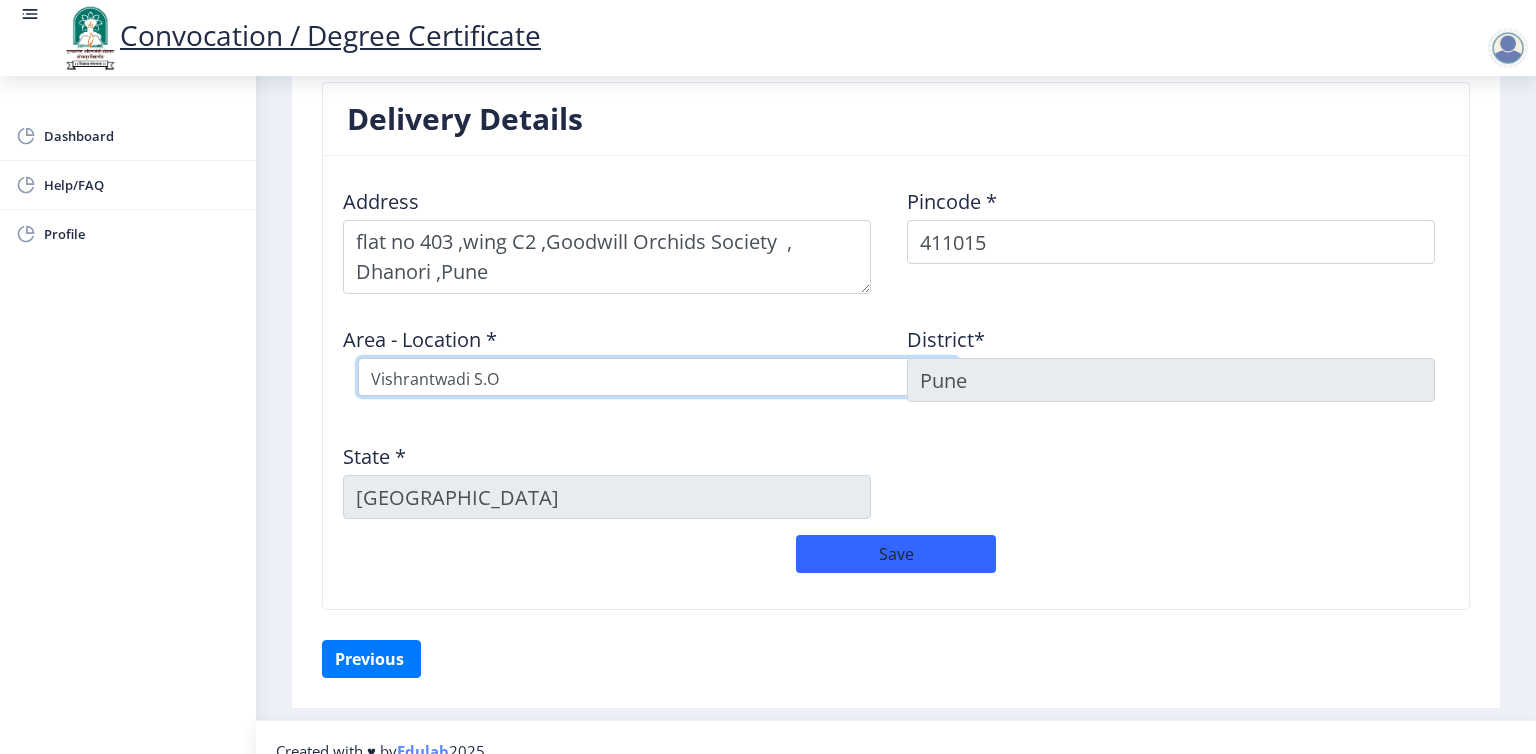 click on "Select Area Location Dhanori B.O Dighi Camp S.O Vishrantwadi S.O" at bounding box center [658, 377] 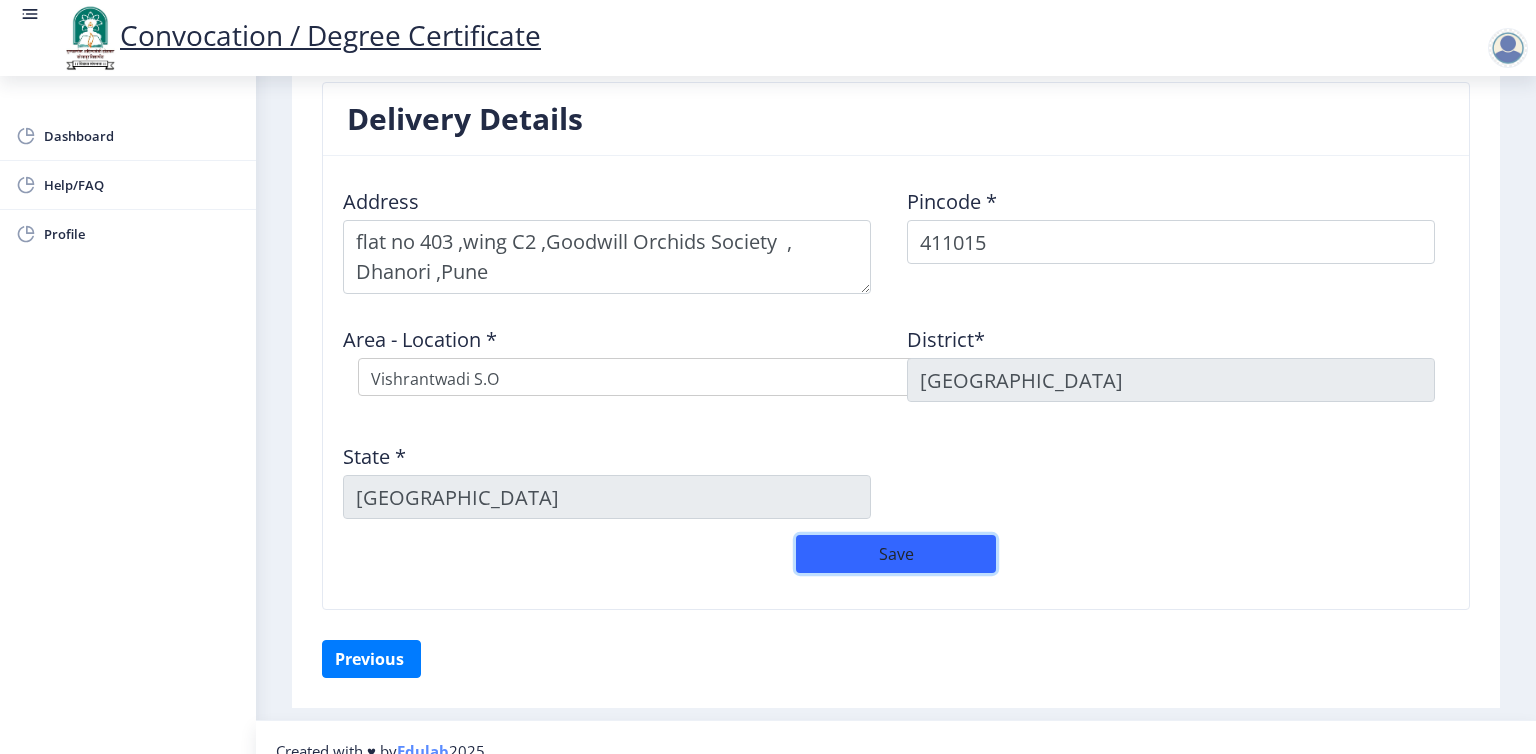 click on "Save" 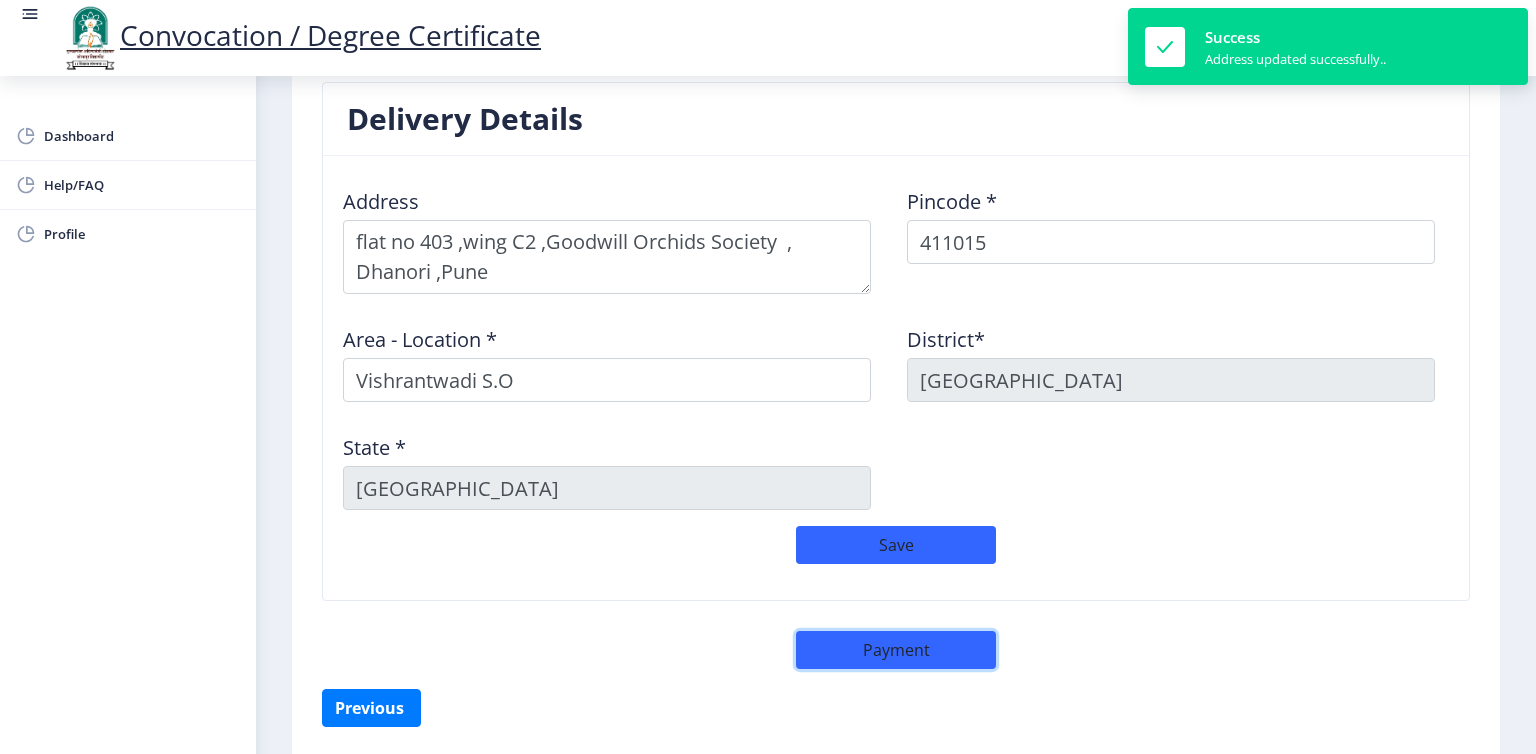 click on "Payment" 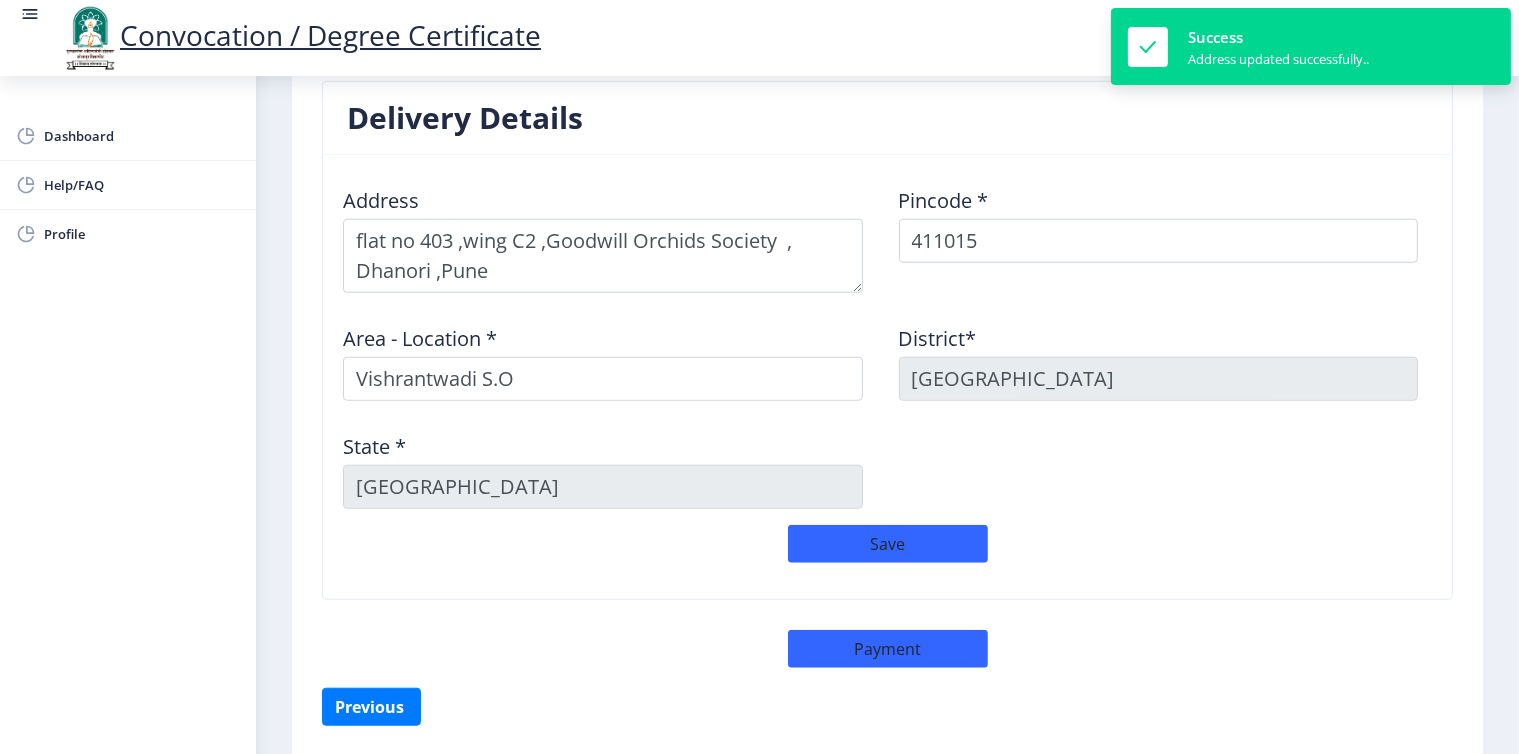 select on "sealed" 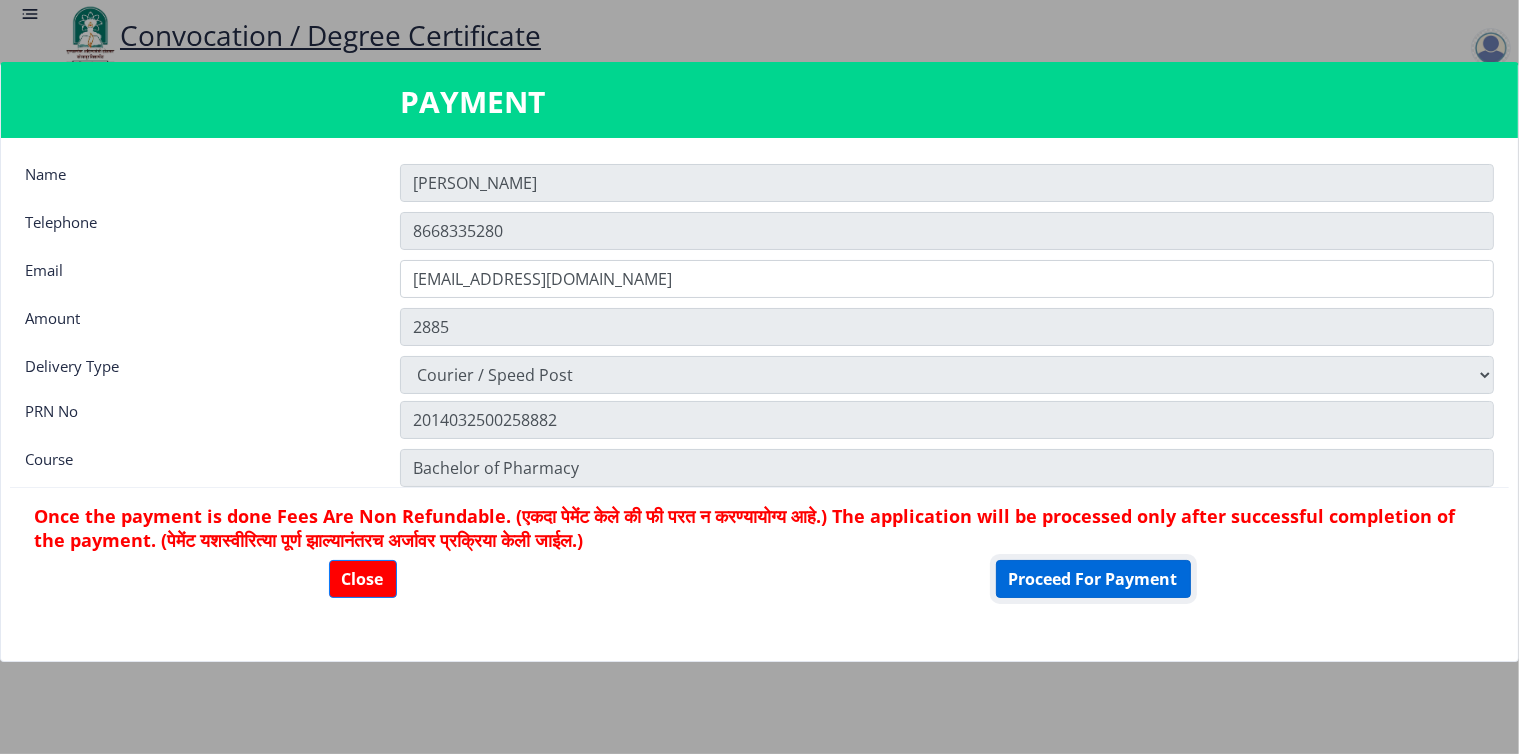 click on "Proceed For Payment" 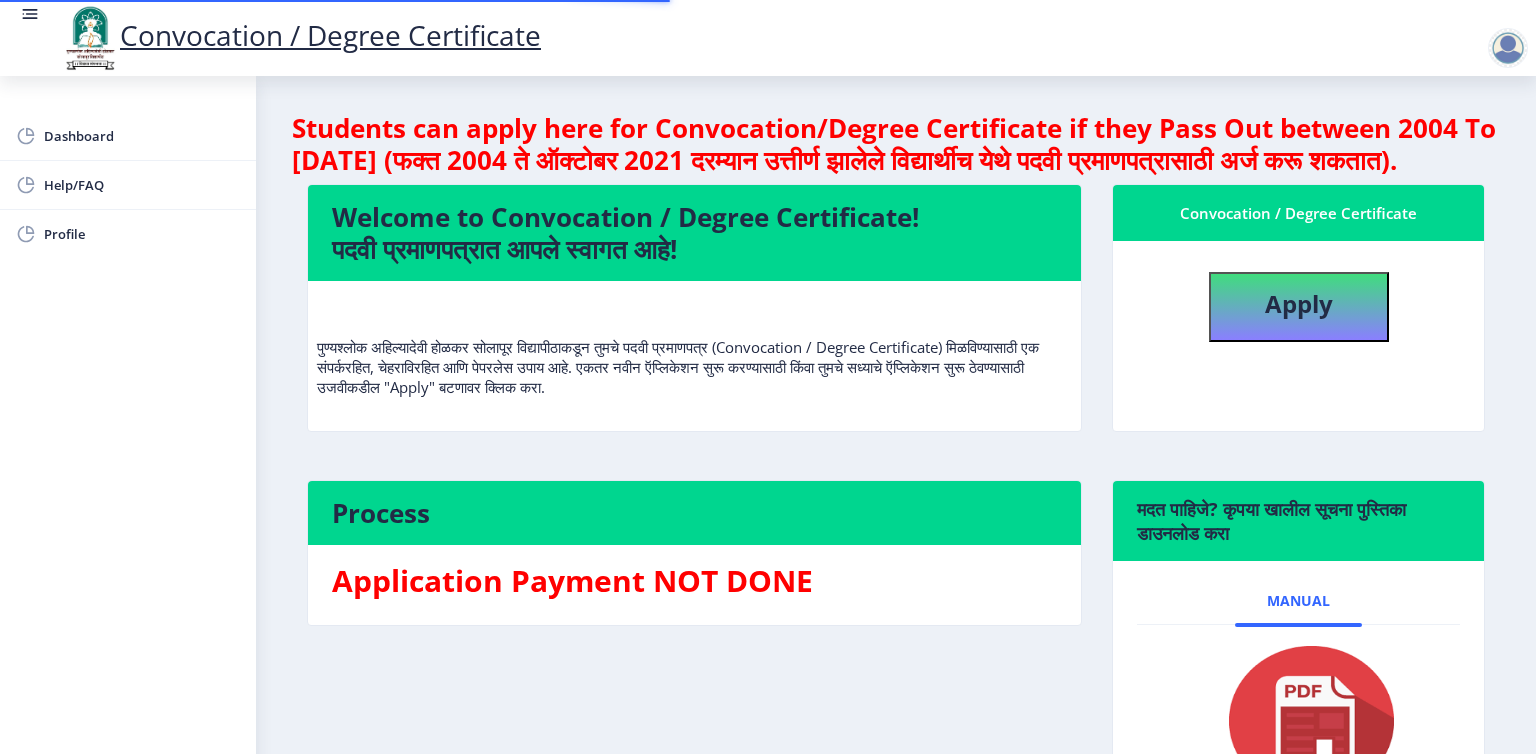 scroll, scrollTop: 0, scrollLeft: 0, axis: both 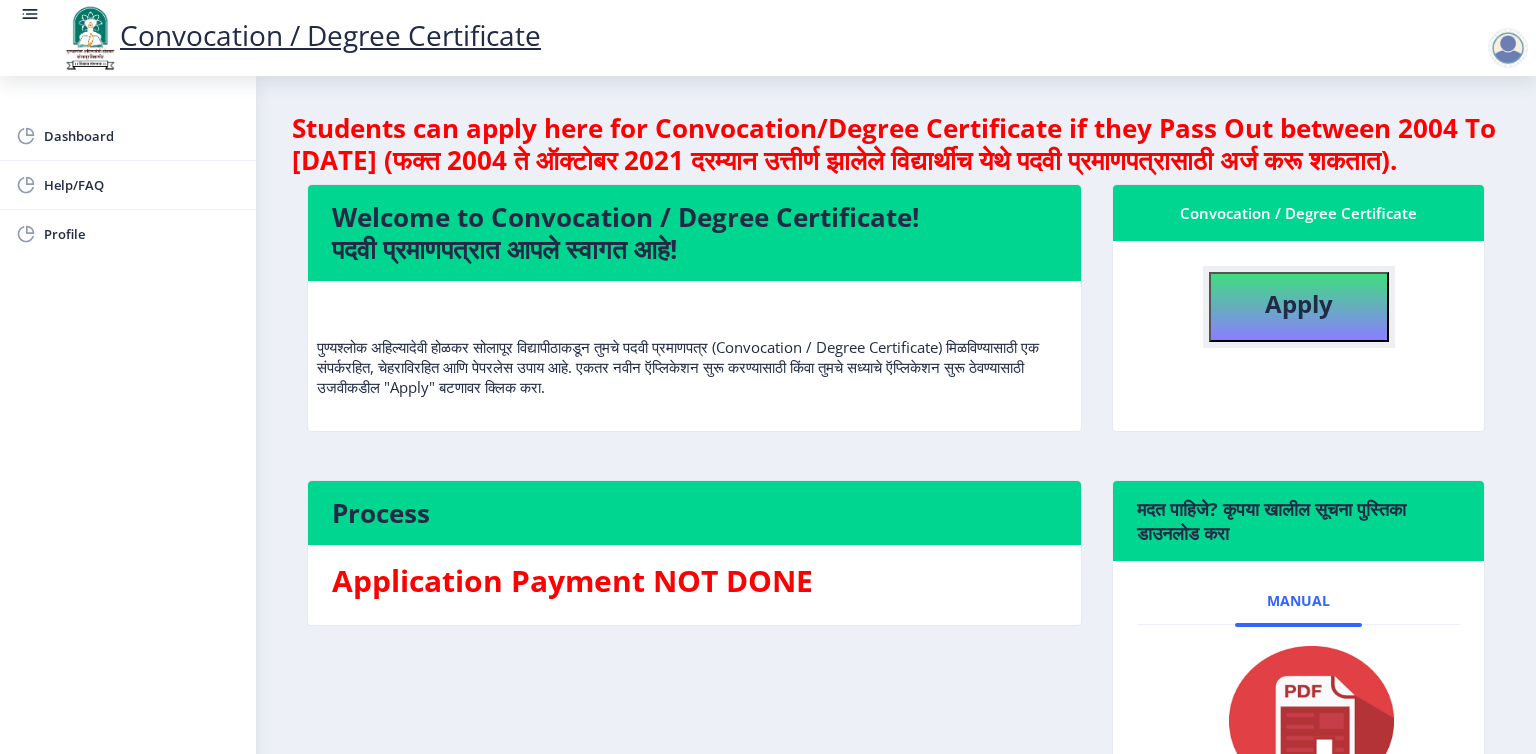 click on "Apply" 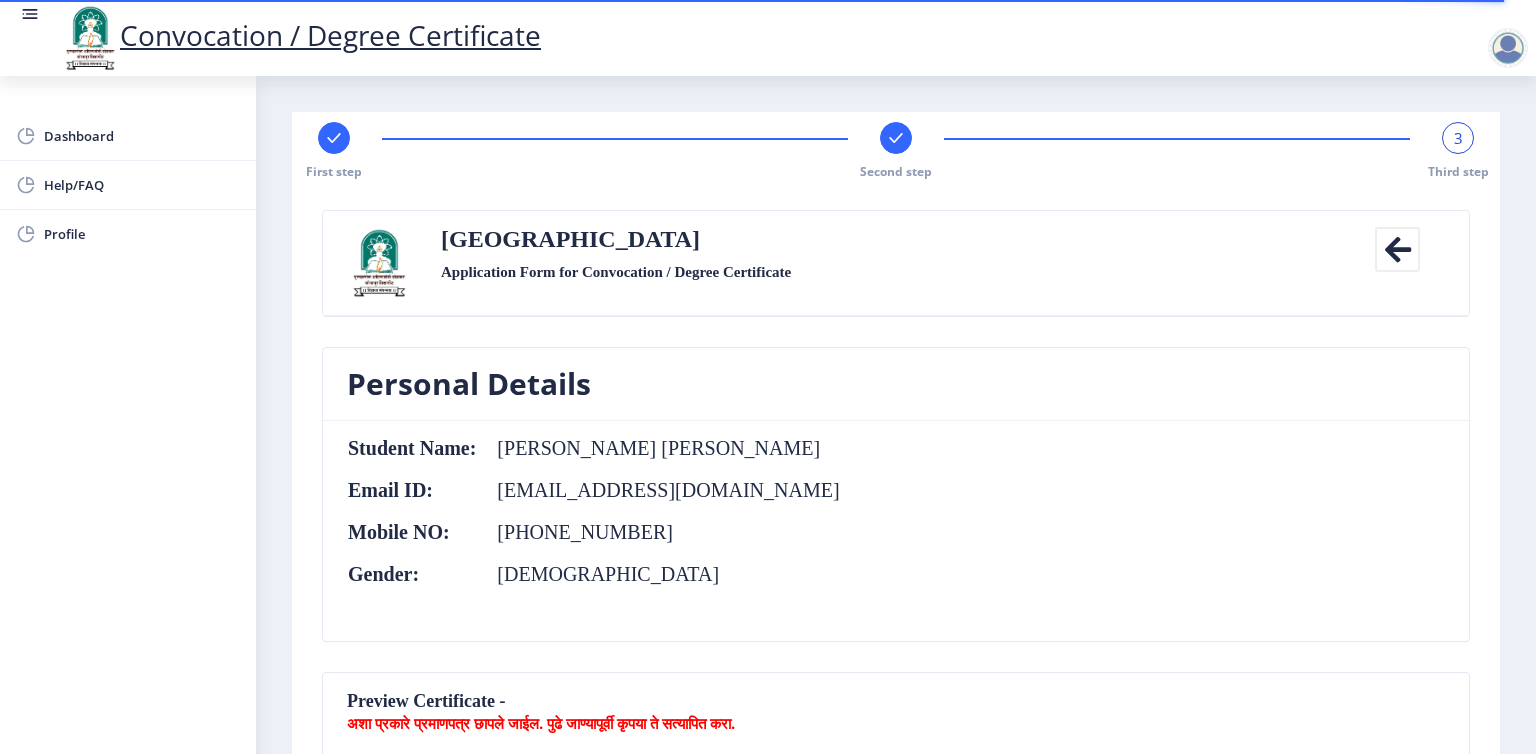 drag, startPoint x: 1530, startPoint y: 293, endPoint x: 1527, endPoint y: 392, distance: 99.04544 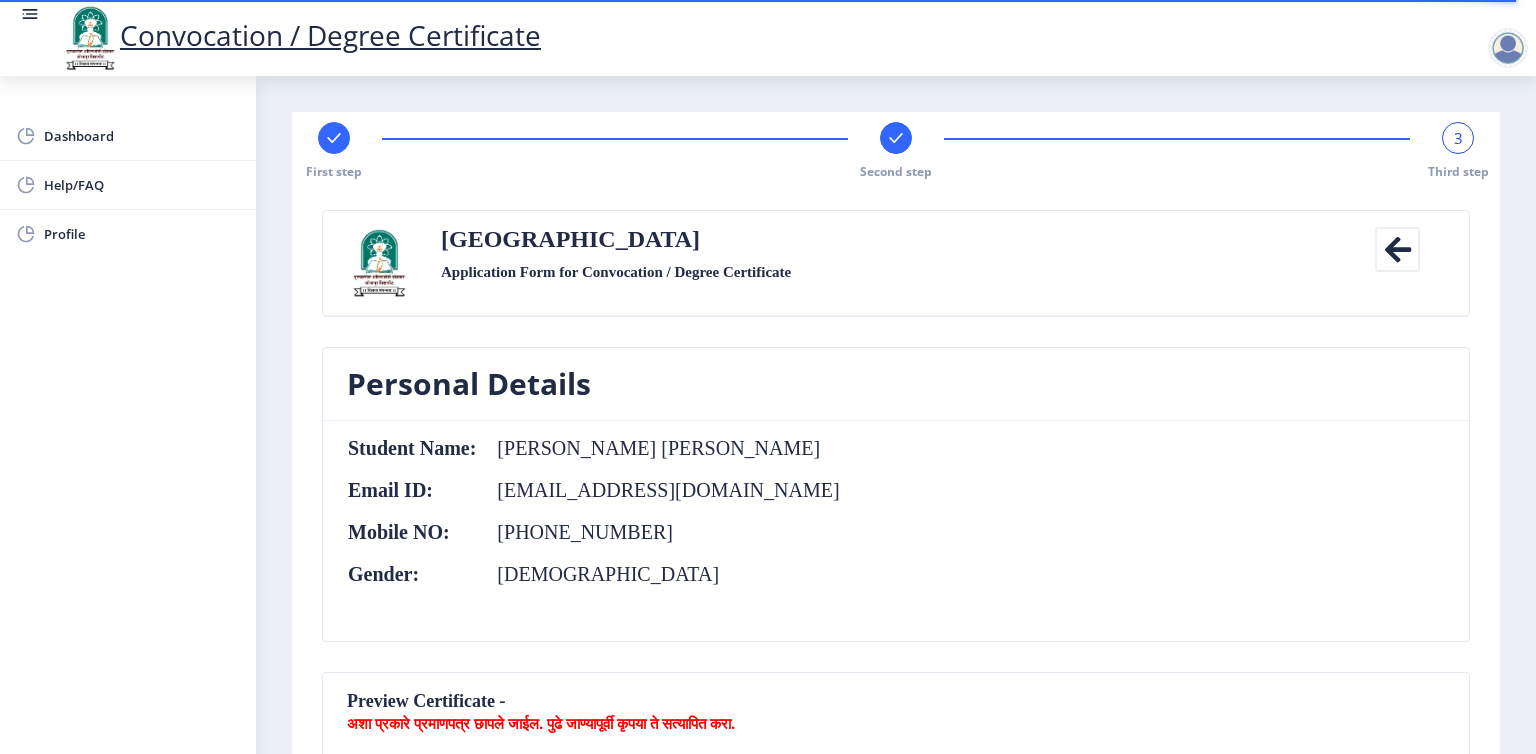 click on "Personal Details" 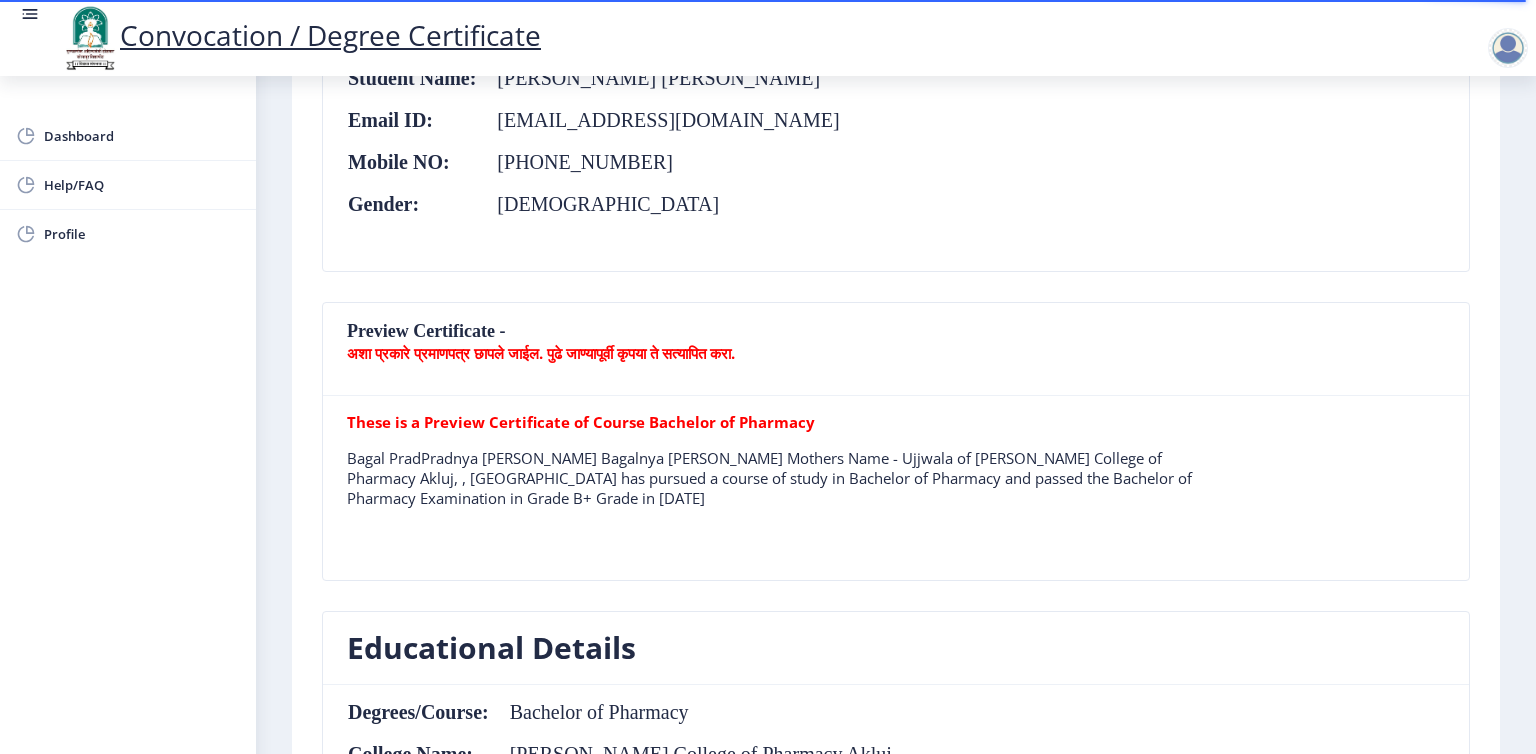 scroll, scrollTop: 376, scrollLeft: 0, axis: vertical 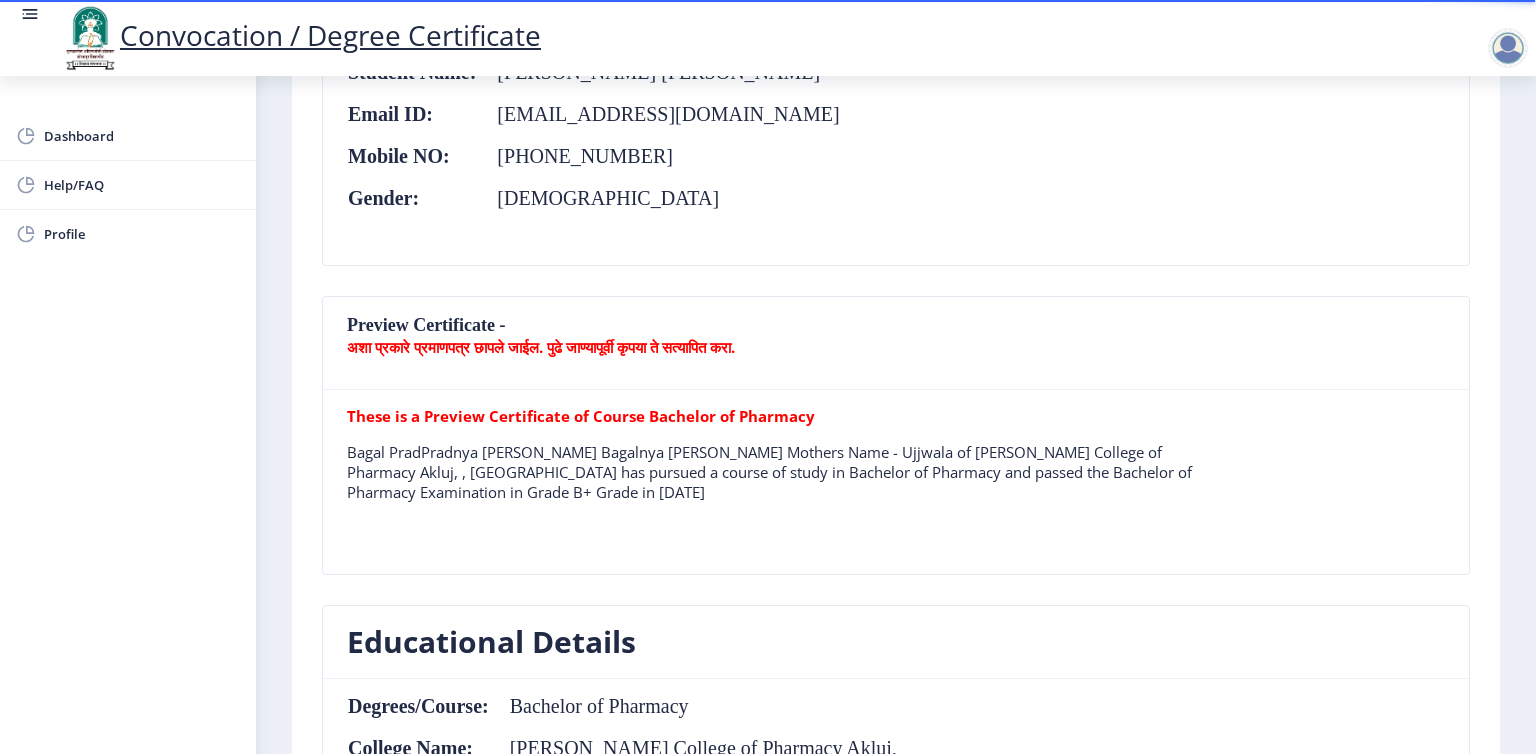 click on "अशा प्रकारे प्रमाणपत्र छापले जाईल. पुढे जाण्यापूर्वी कृपया ते सत्यापित करा." 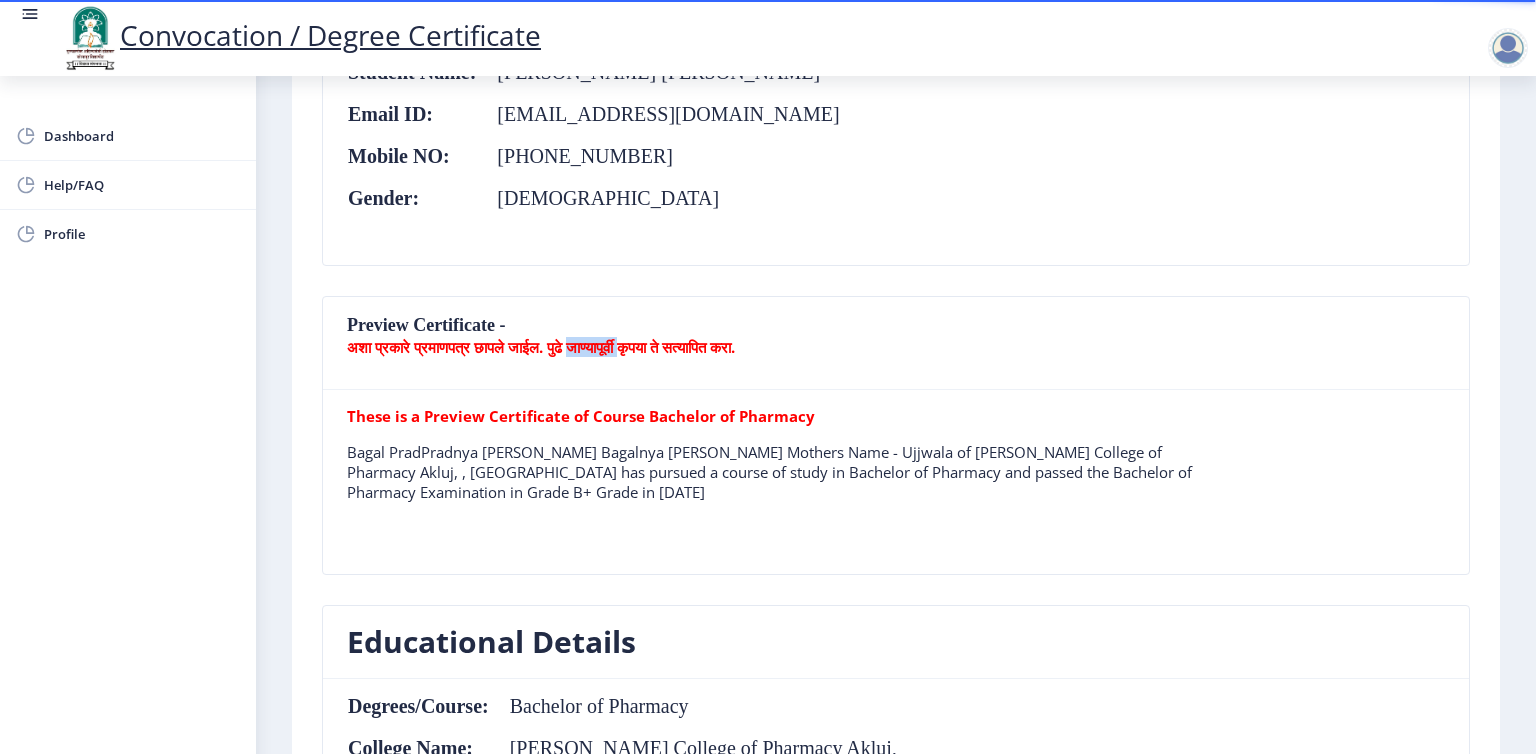 click on "अशा प्रकारे प्रमाणपत्र छापले जाईल. पुढे जाण्यापूर्वी कृपया ते सत्यापित करा." 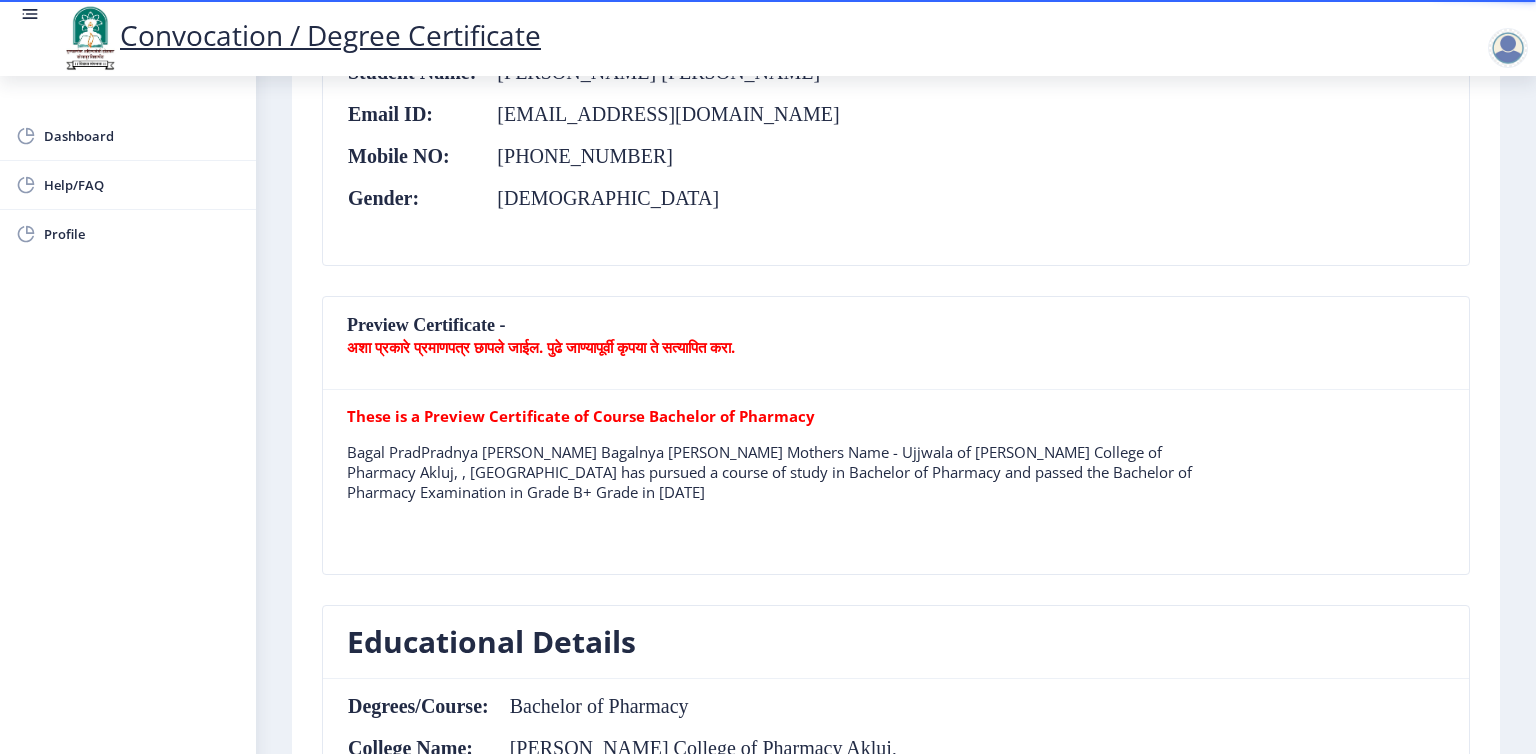 click on "Preview Certificate -  अशा प्रकारे प्रमाणपत्र छापले जाईल. पुढे जाण्यापूर्वी कृपया ते सत्यापित करा." 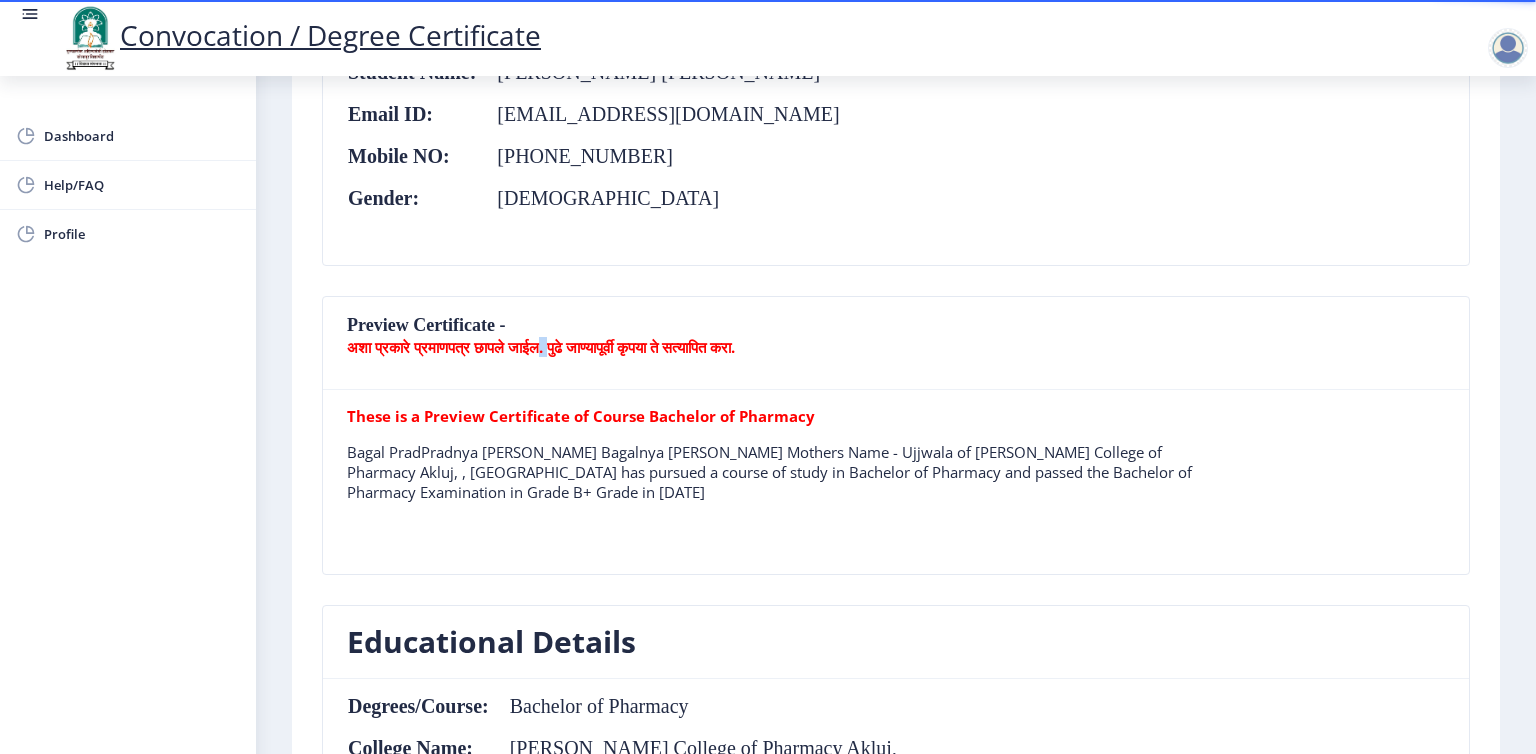 click on "Preview Certificate -  अशा प्रकारे प्रमाणपत्र छापले जाईल. पुढे जाण्यापूर्वी कृपया ते सत्यापित करा." 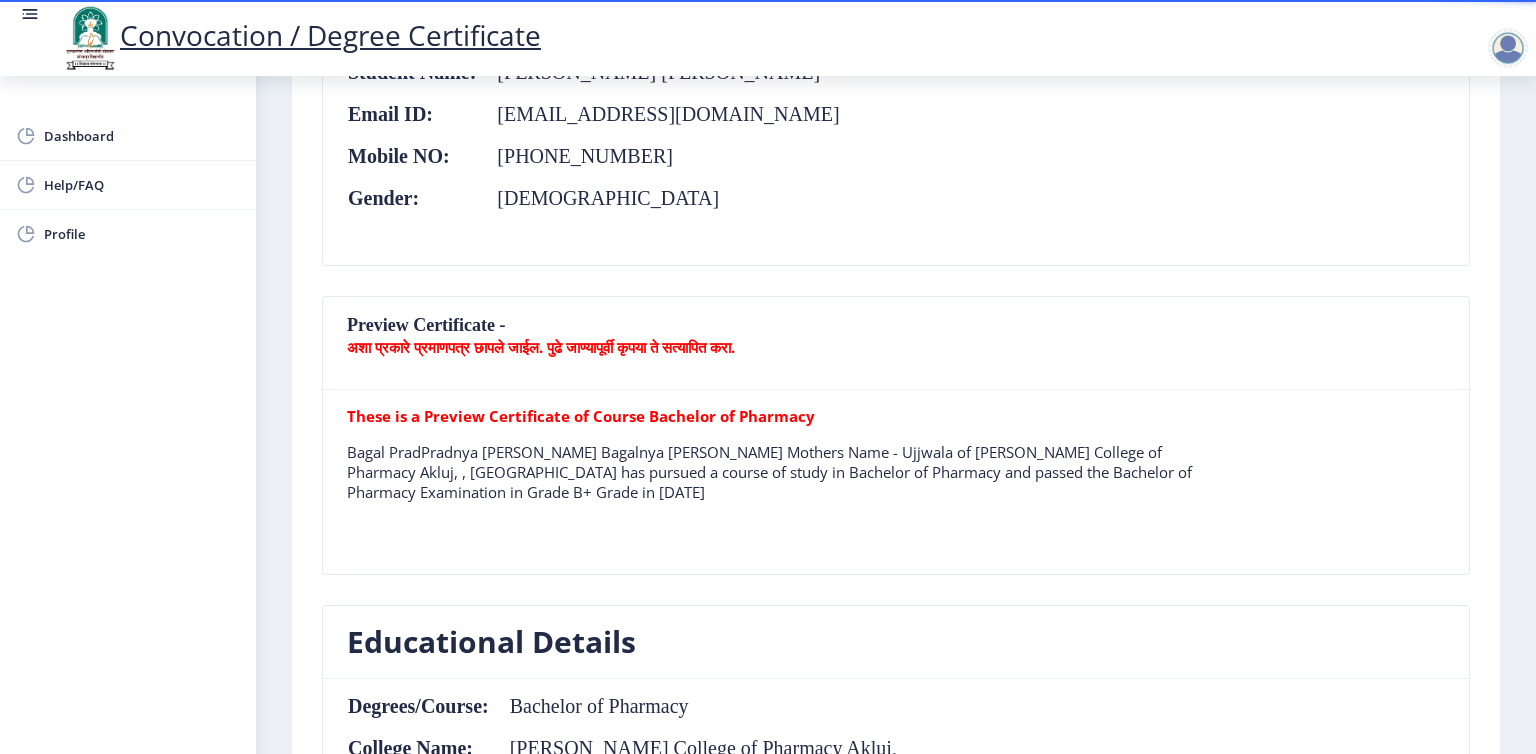 click on "Personal Details  Student Name:  Bagal Pradnya Dnyaneshwar Email ID:  pradnyabagal8910@gmail.com Mobile NO:  +91 8668335280 Gender:  Female" 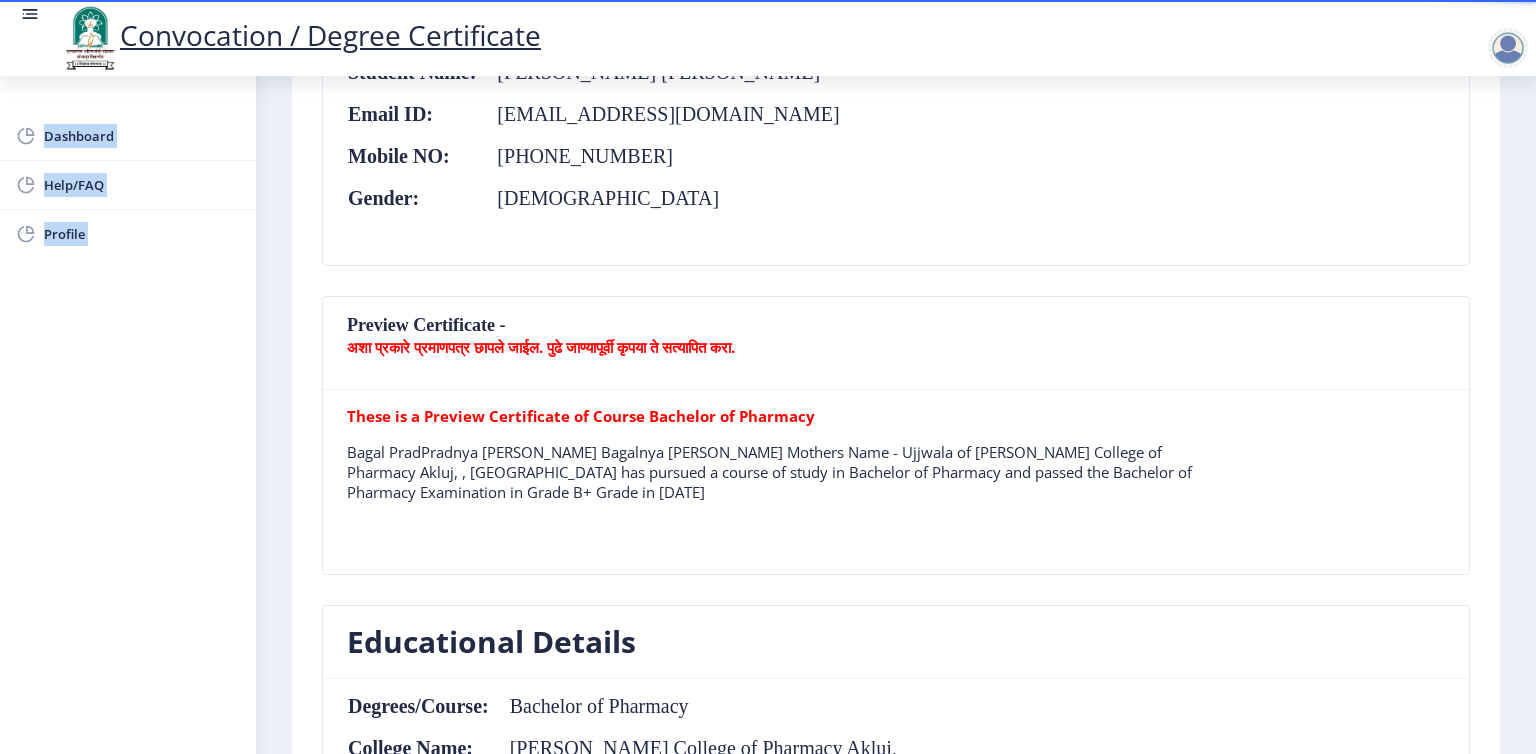 drag, startPoint x: 1526, startPoint y: 285, endPoint x: 1535, endPoint y: 213, distance: 72.56032 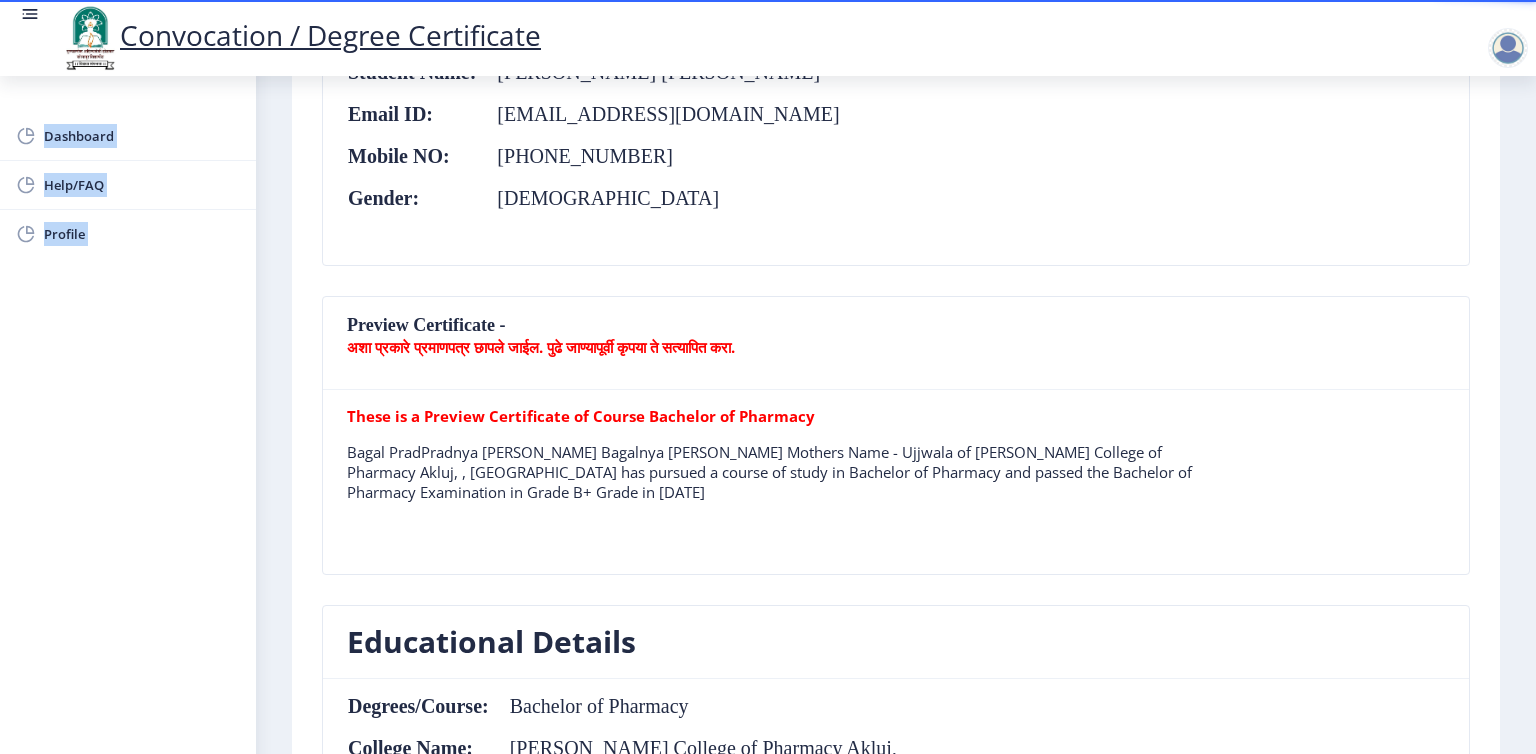 click on "Student Name:  Bagal Pradnya Dnyaneshwar Email ID:  pradnyabagal8910@gmail.com Mobile NO:  +91 8668335280 Gender:  Female" 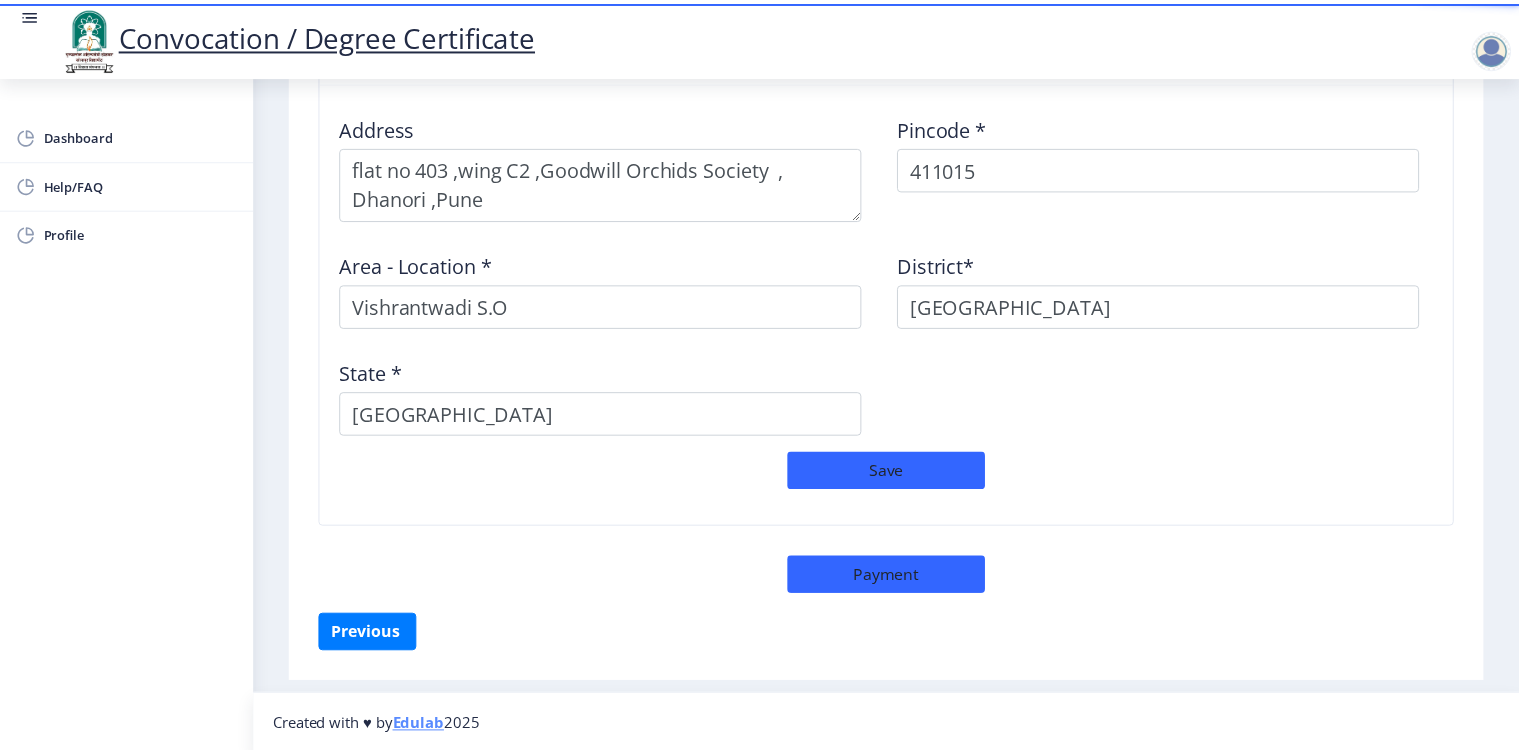 scroll, scrollTop: 1672, scrollLeft: 0, axis: vertical 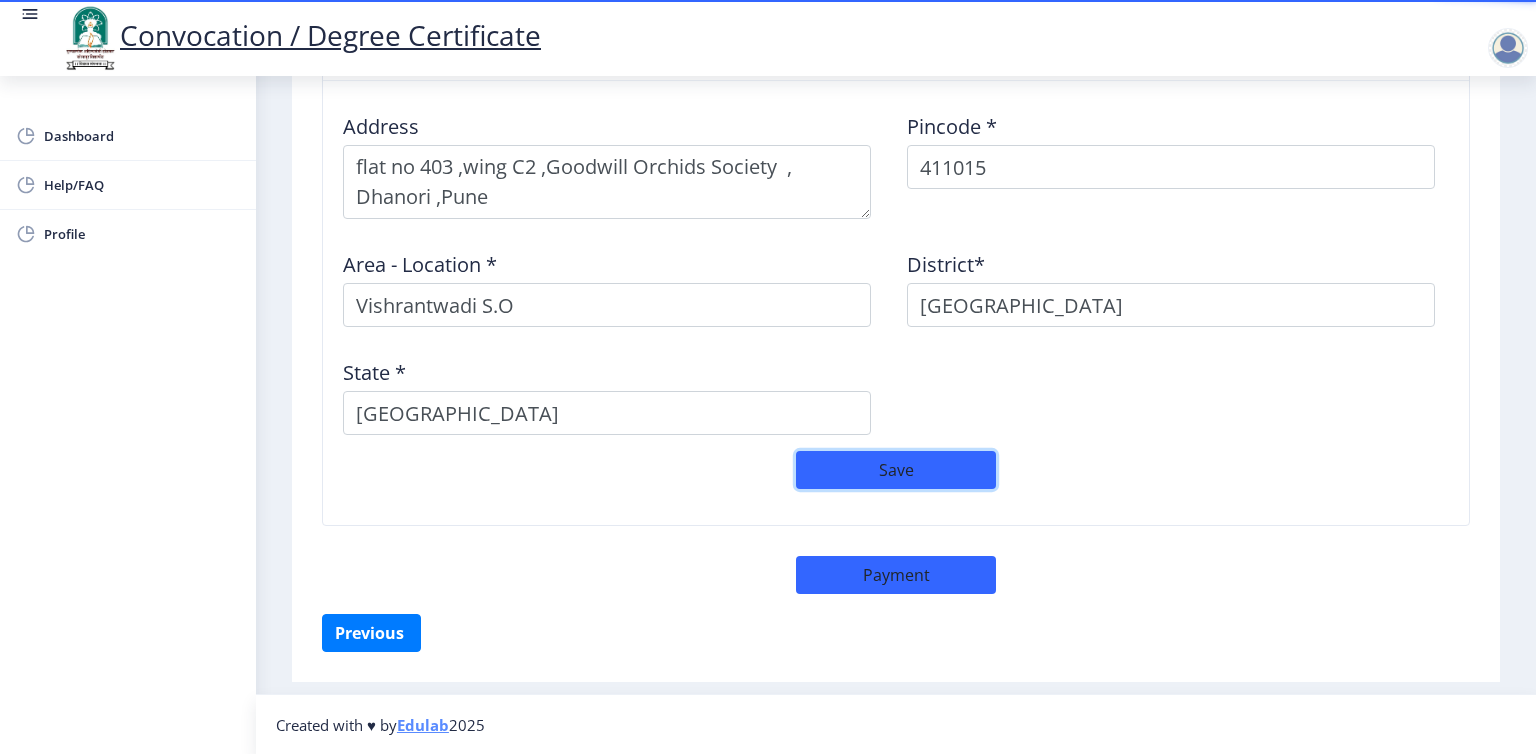 click on "Save" 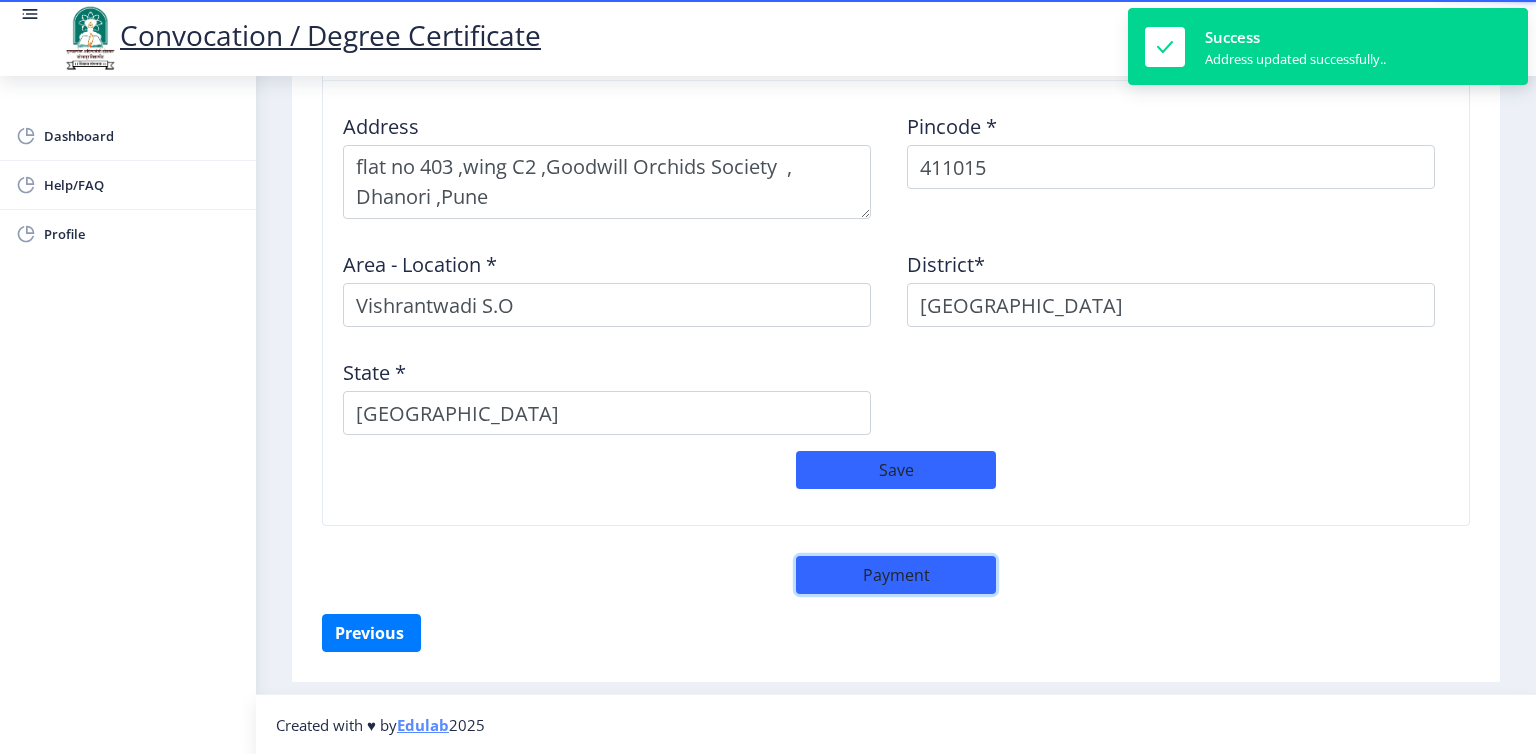 click on "Payment" 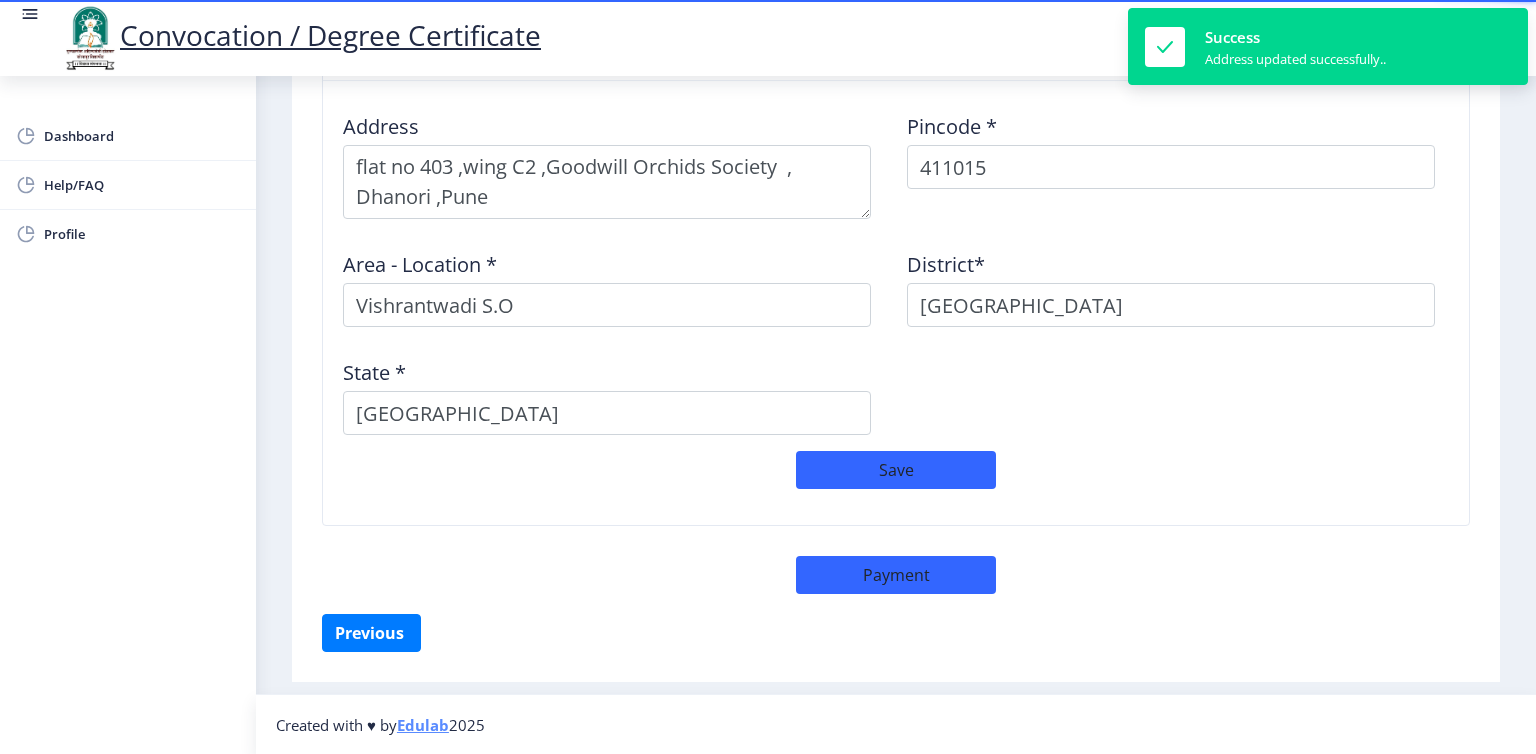 select on "sealed" 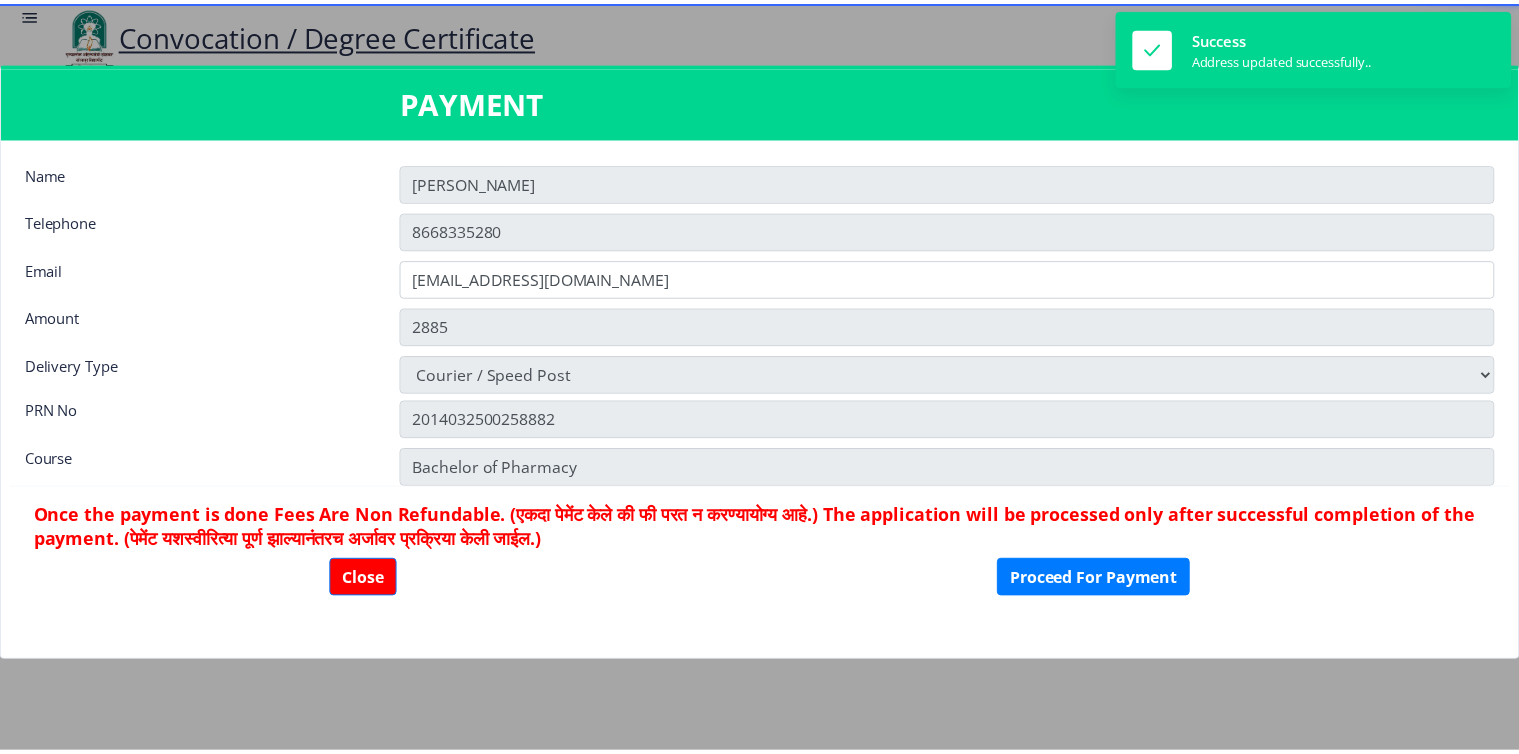 scroll, scrollTop: 1670, scrollLeft: 0, axis: vertical 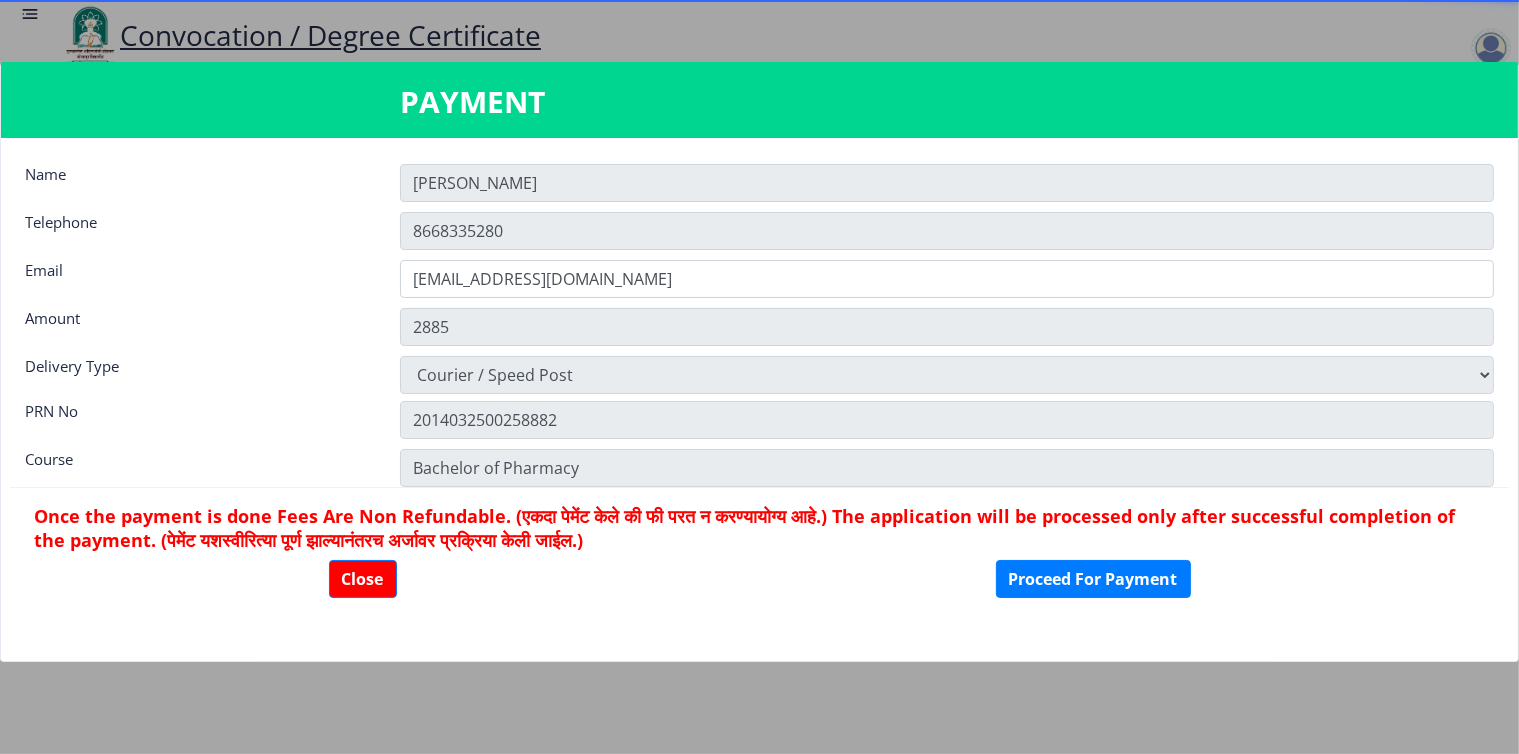 drag, startPoint x: 876, startPoint y: 575, endPoint x: 690, endPoint y: 560, distance: 186.60385 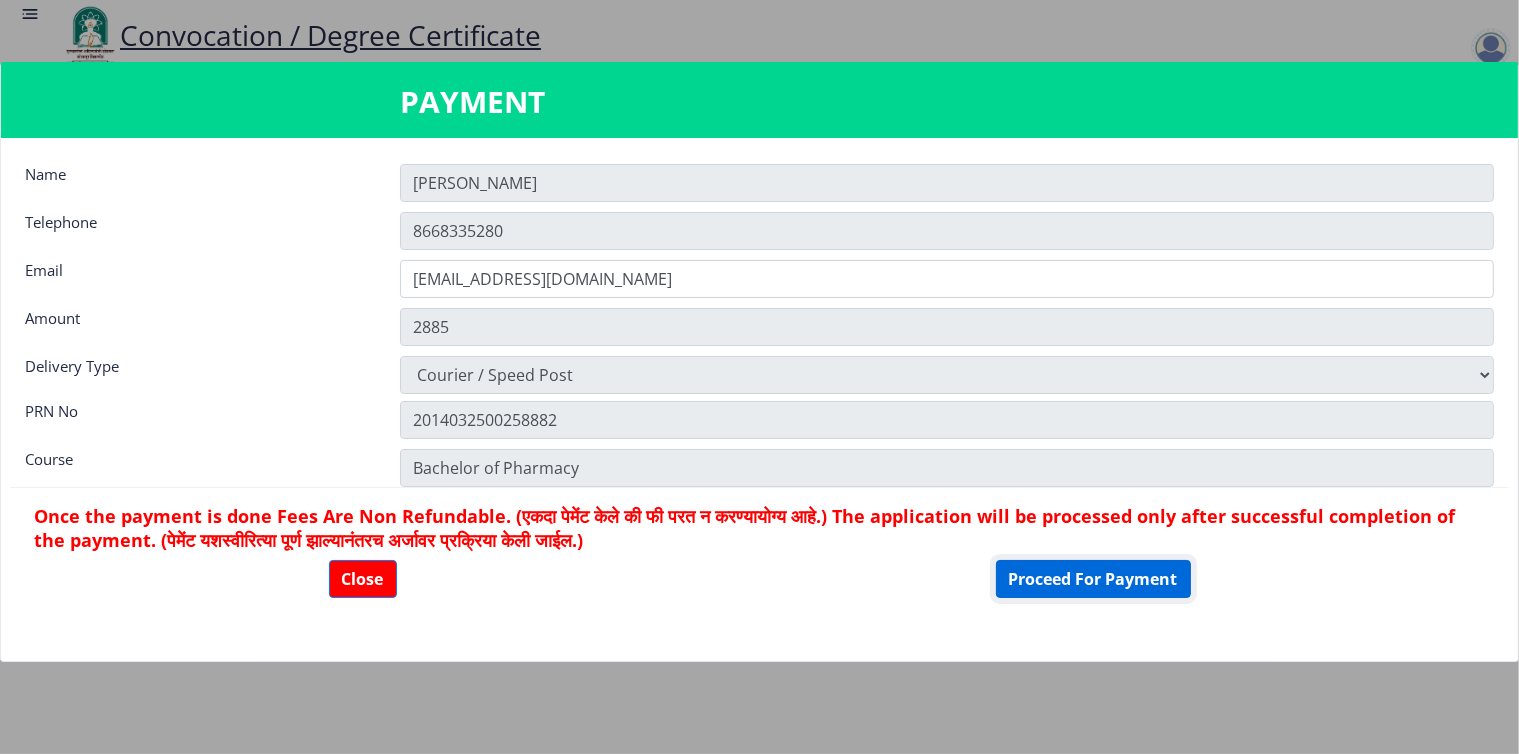 click on "Proceed For Payment" 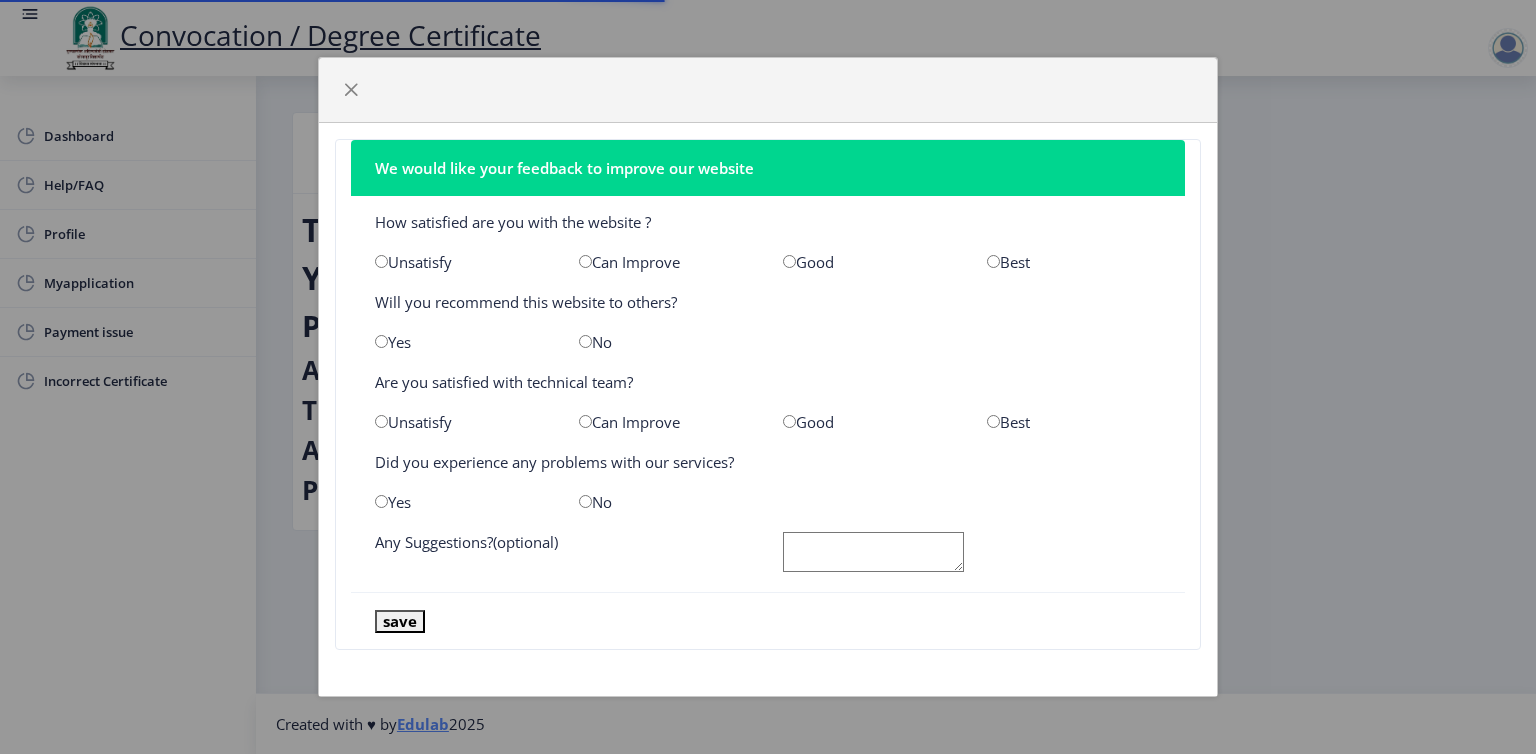 scroll, scrollTop: 0, scrollLeft: 0, axis: both 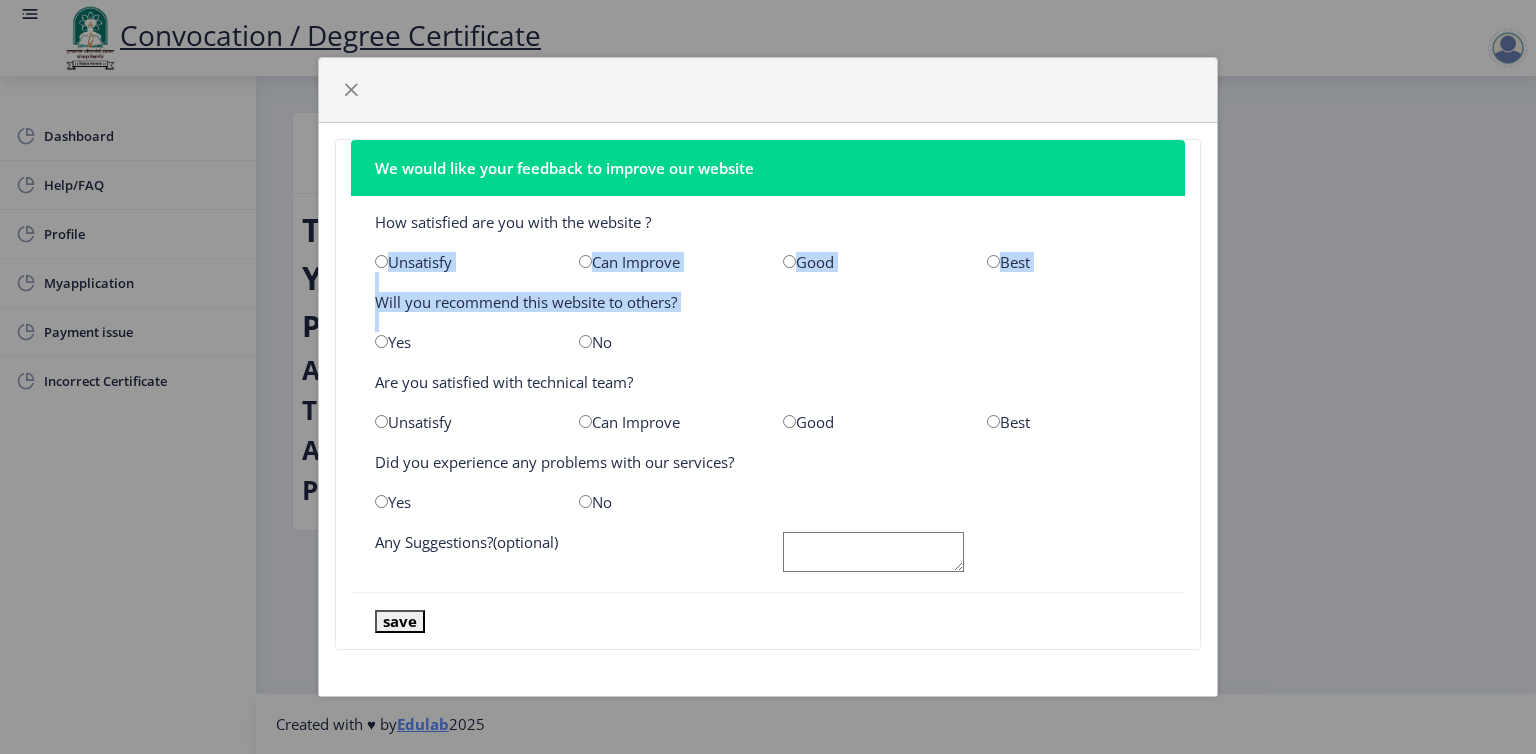 drag, startPoint x: 335, startPoint y: 354, endPoint x: 332, endPoint y: 243, distance: 111.040535 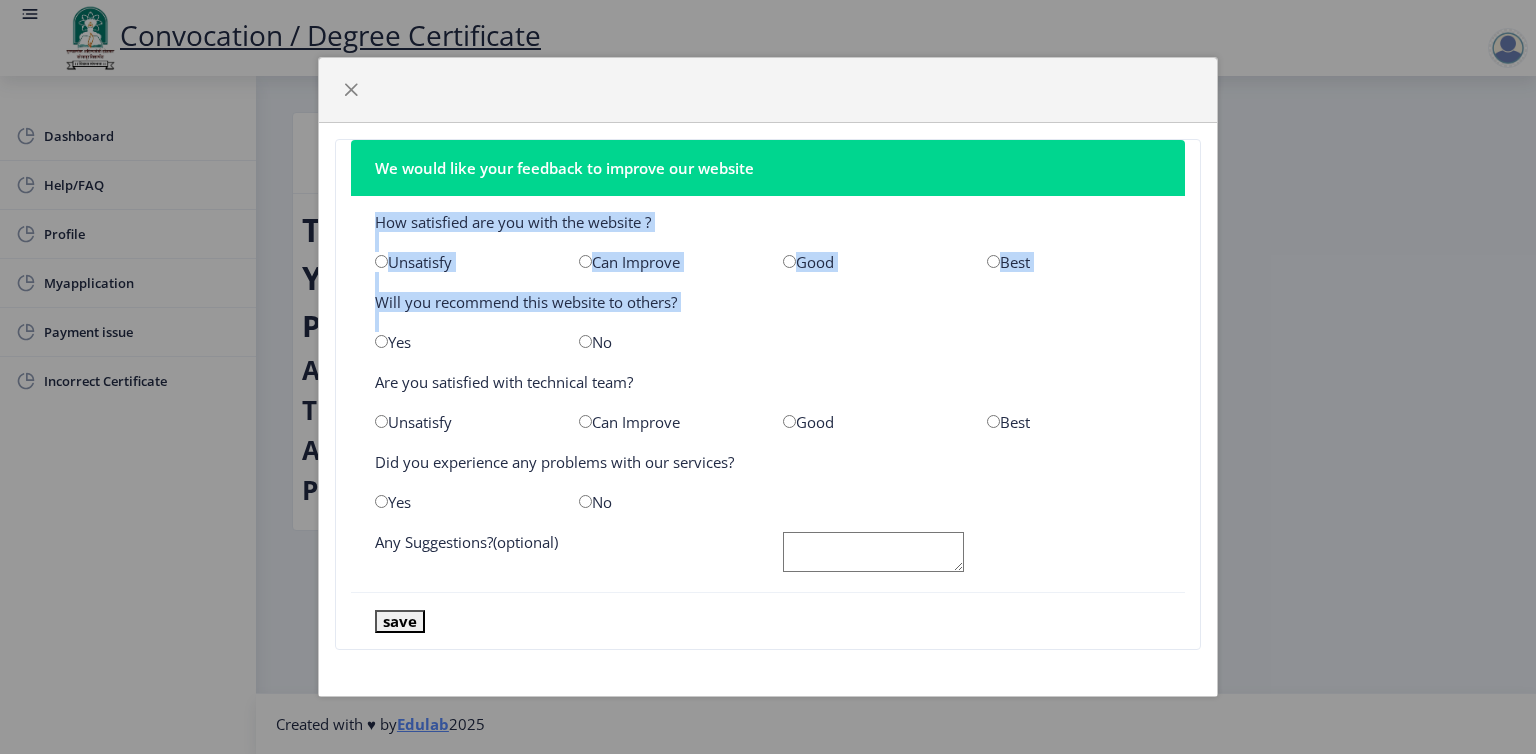 click 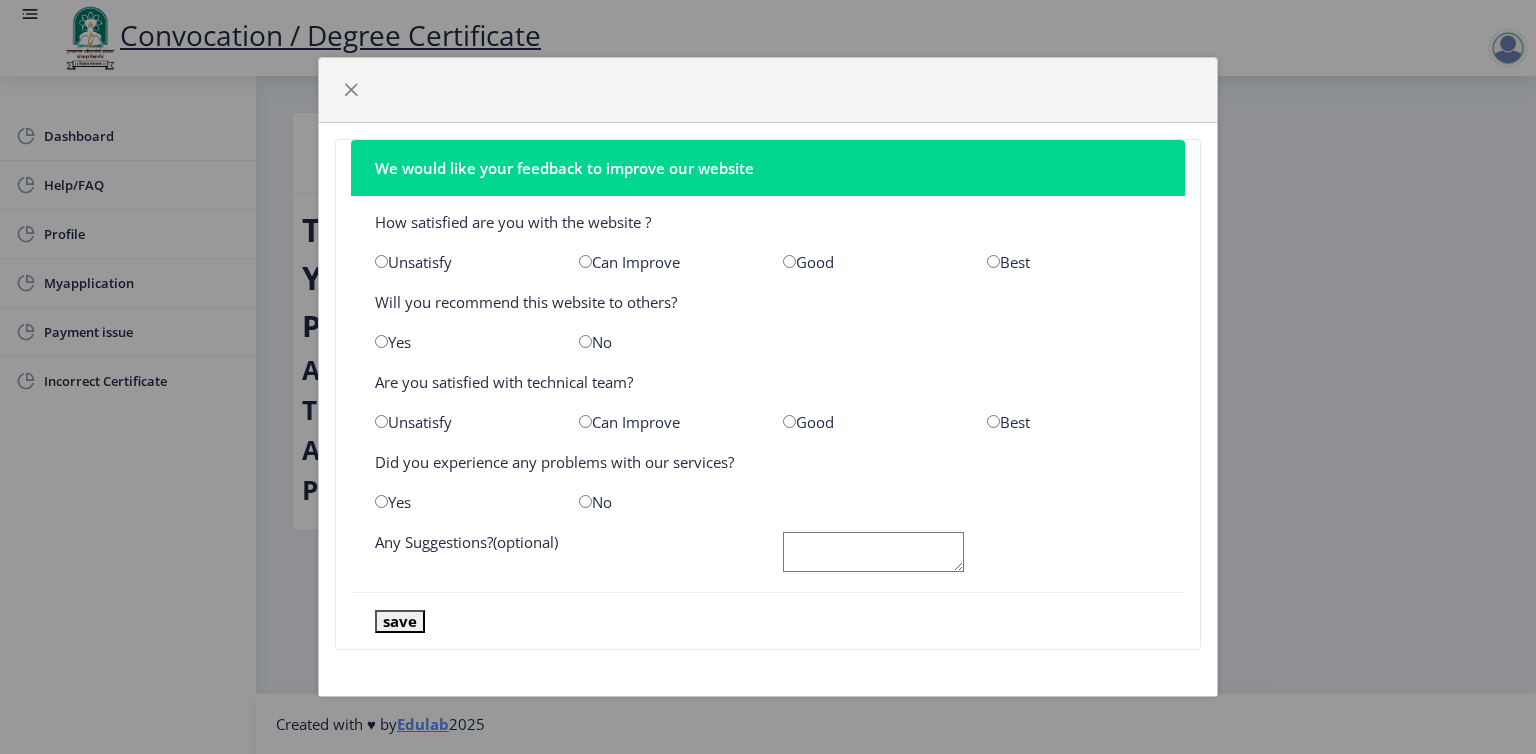 click 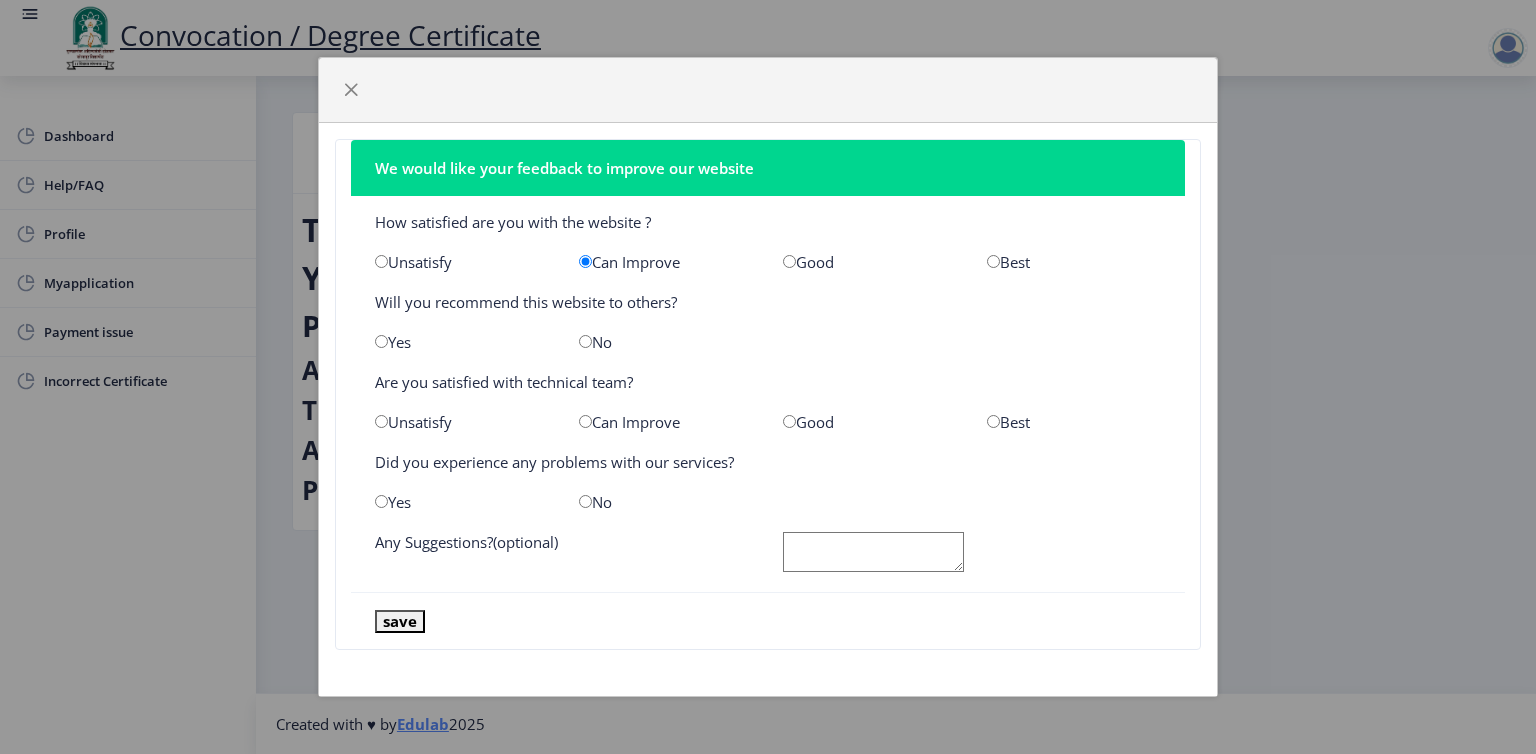 click at bounding box center [585, 341] 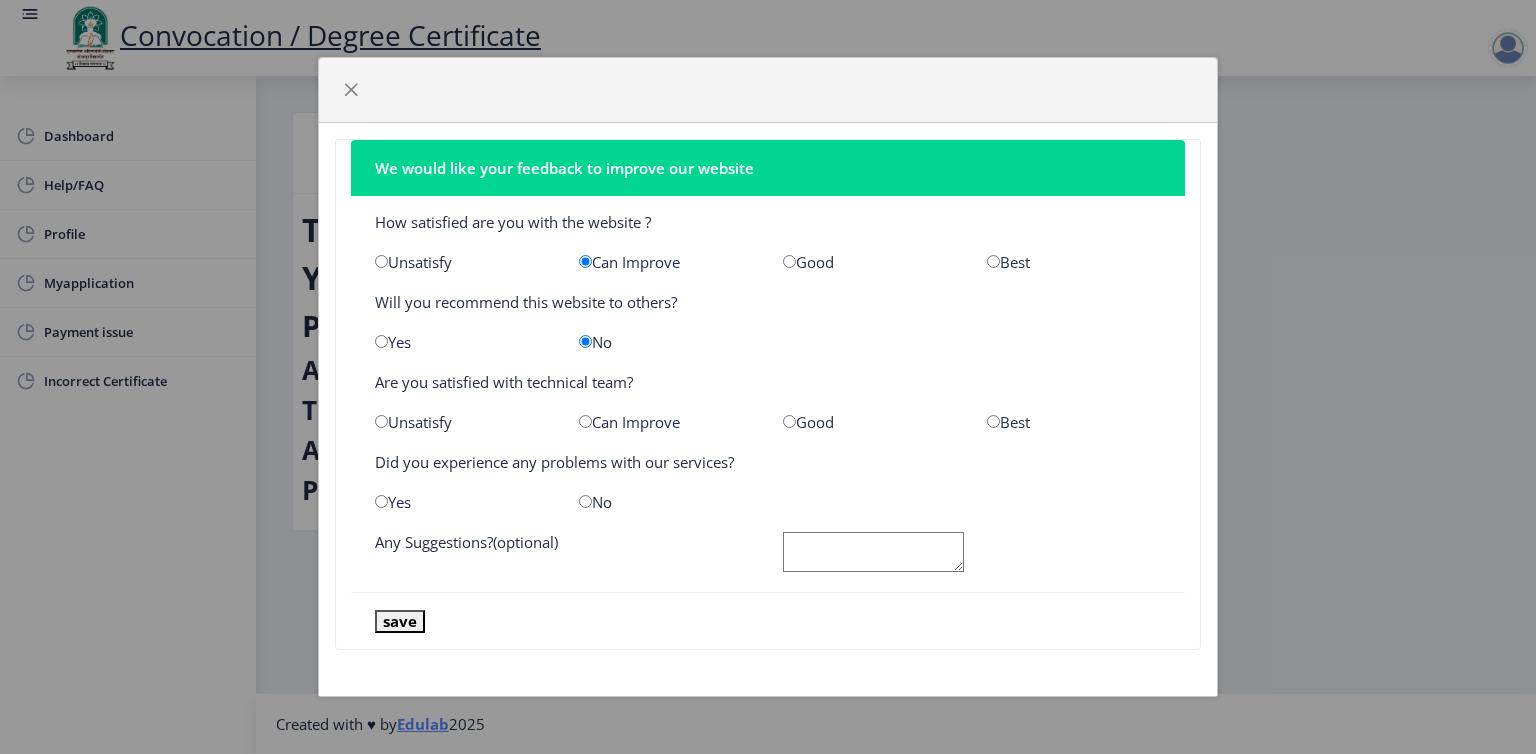 click at bounding box center (789, 421) 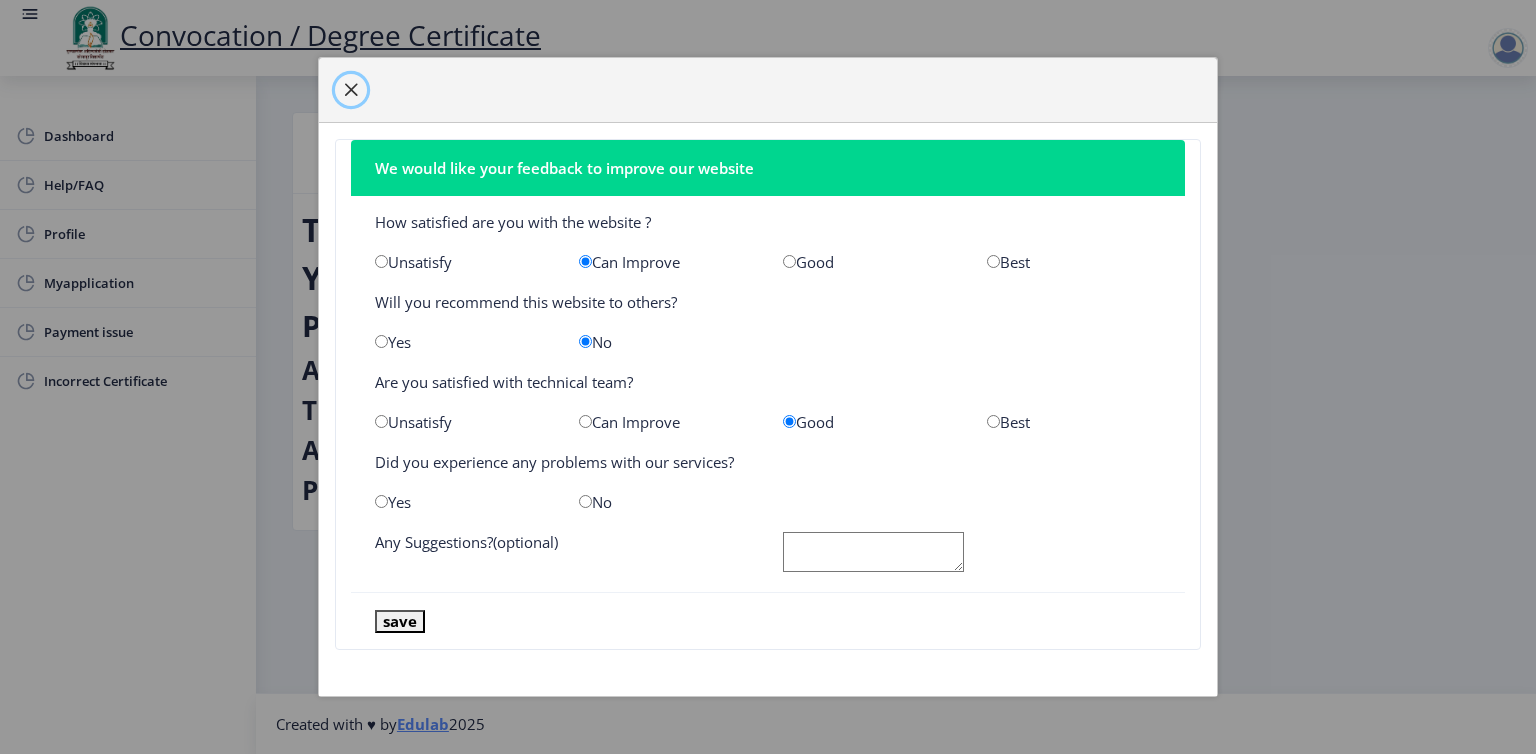 click 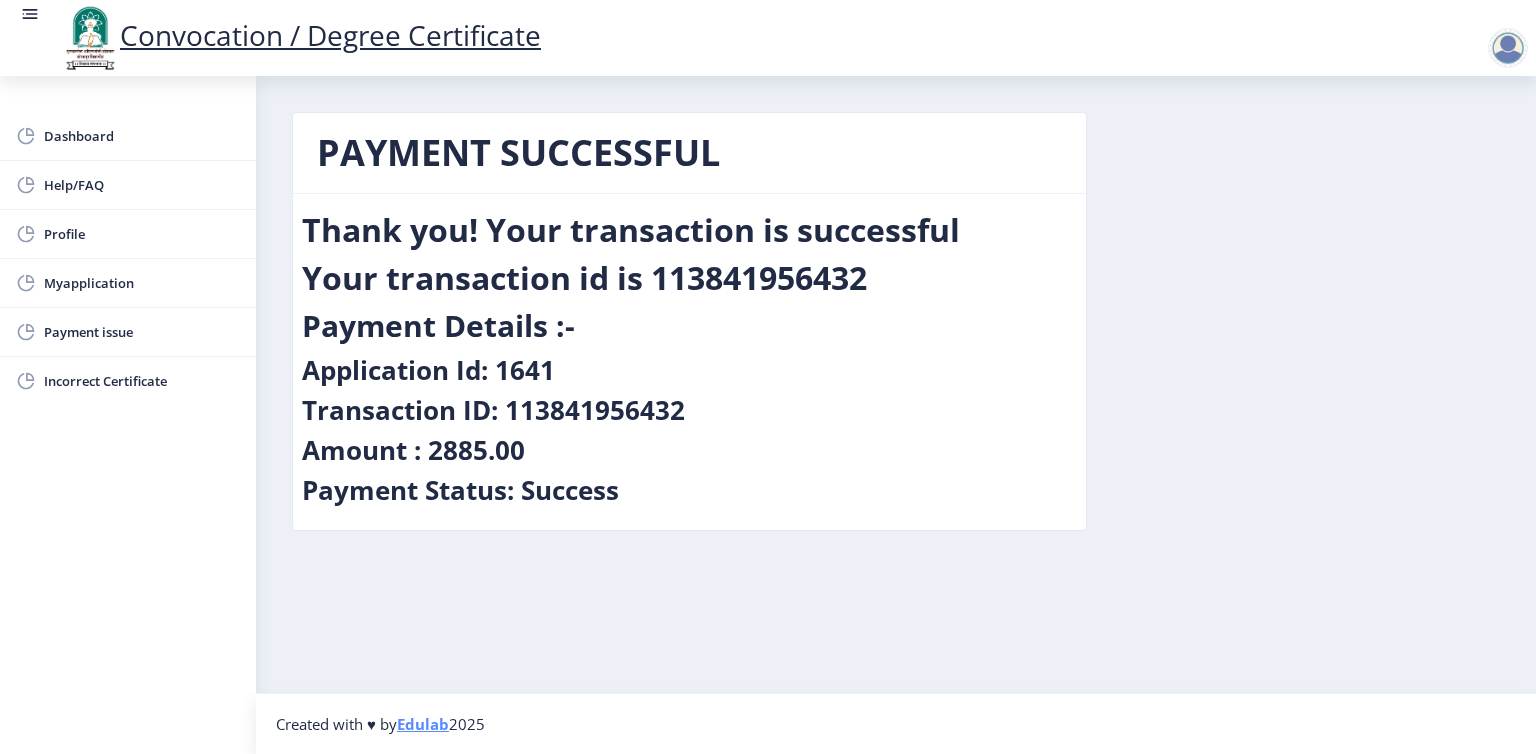 click on "Payment Status: Success" 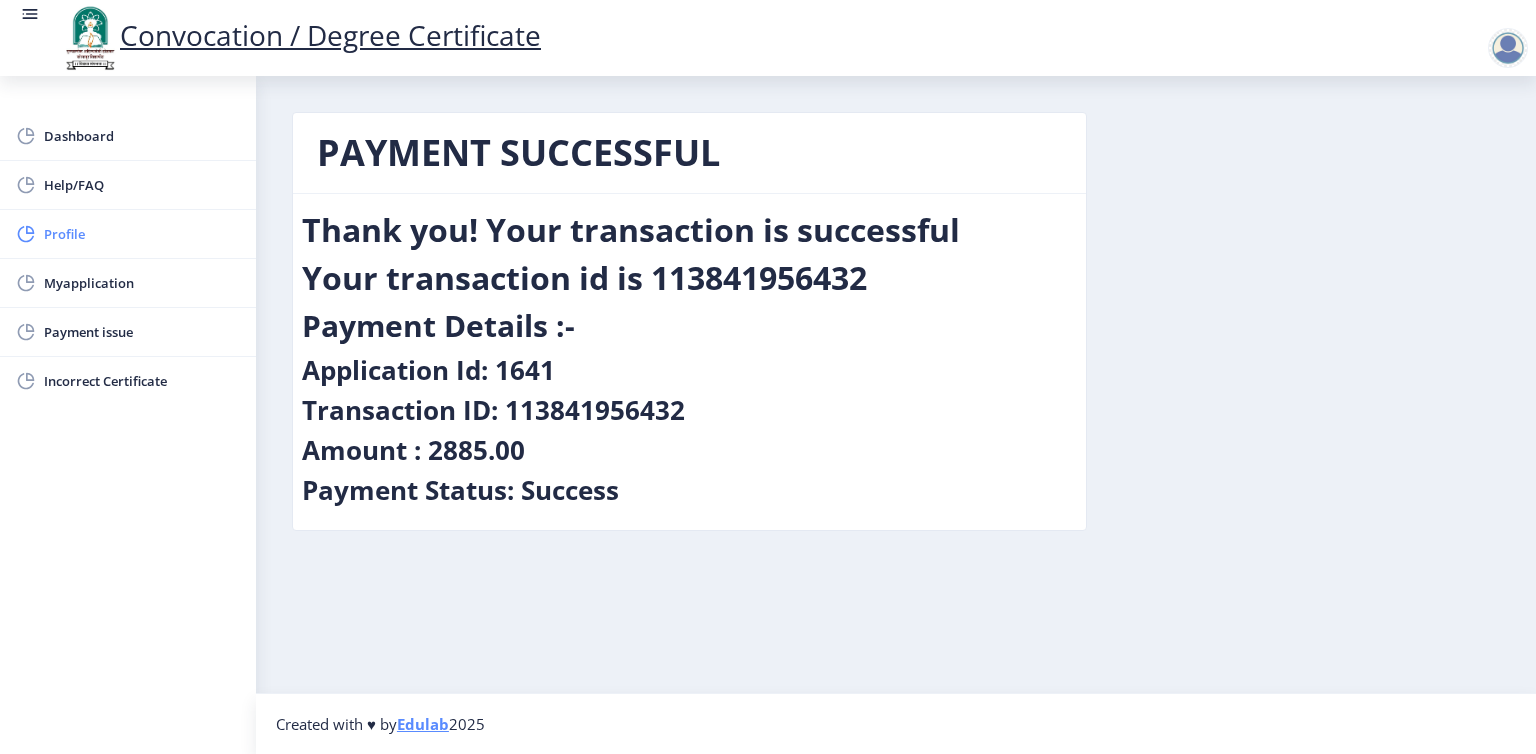 click on "Profile" 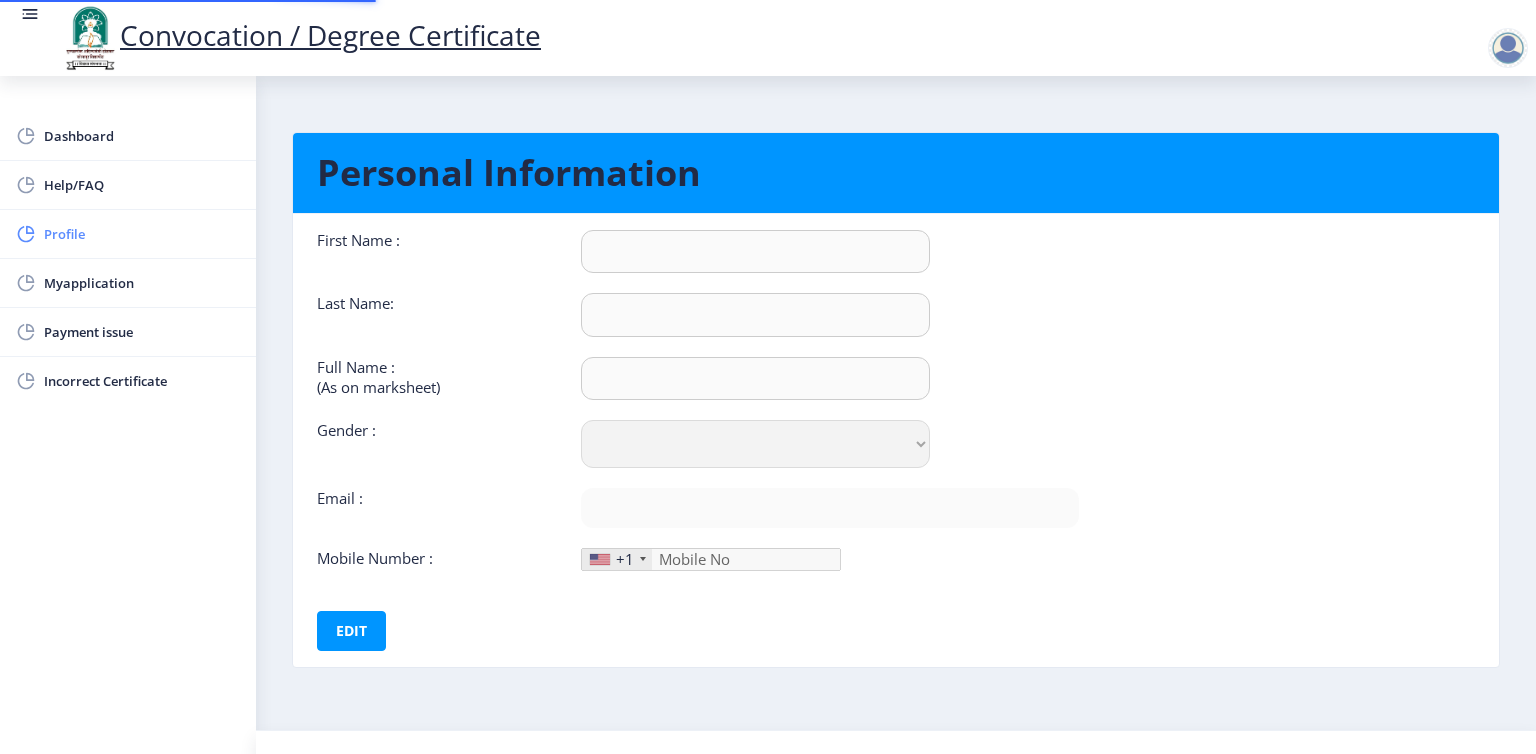 type on "[PERSON_NAME]" 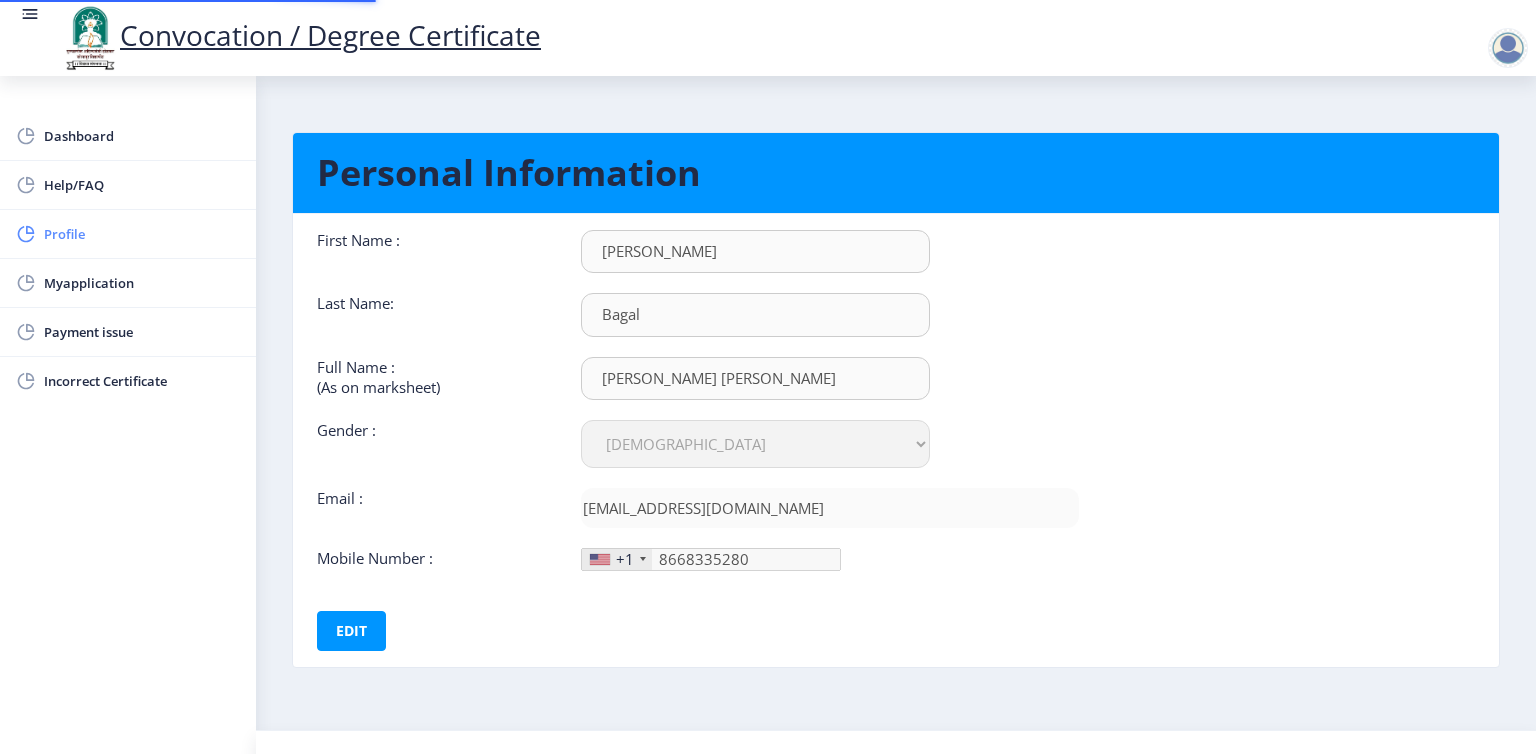 type on "866-833-52" 